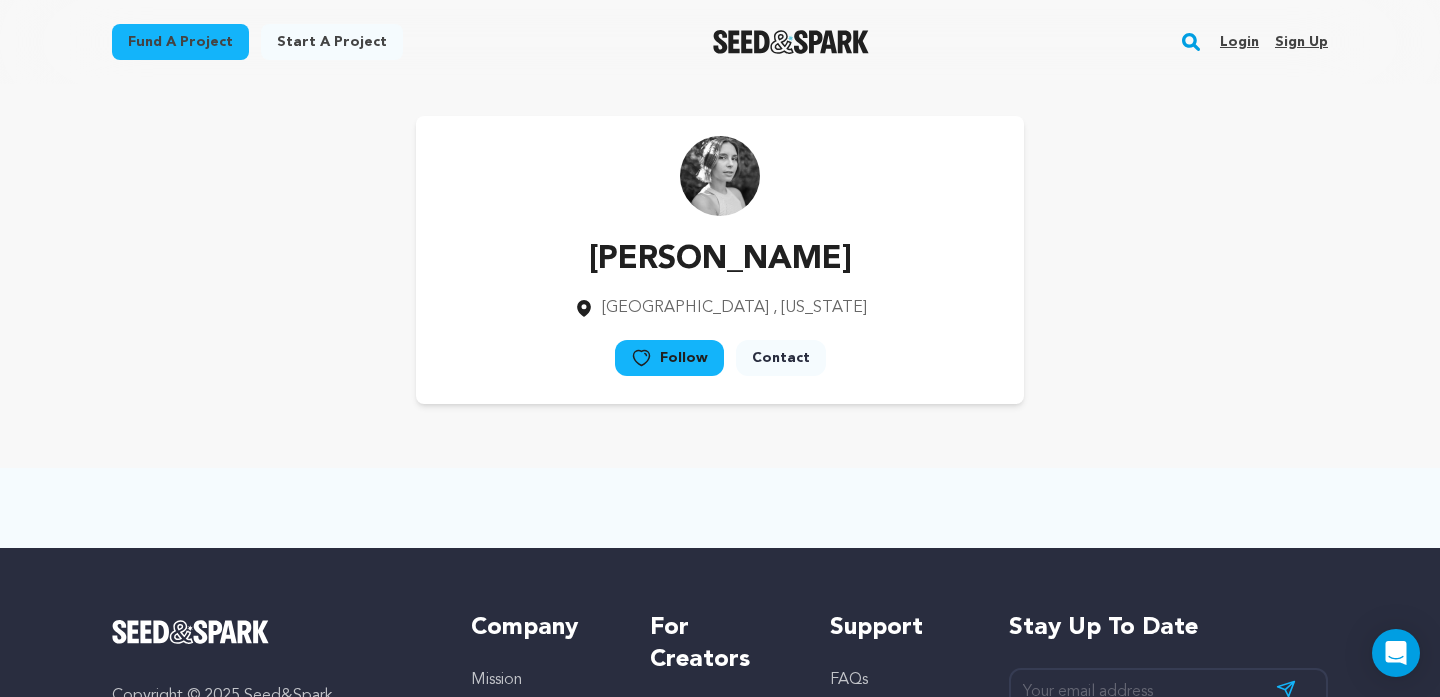 scroll, scrollTop: 0, scrollLeft: 0, axis: both 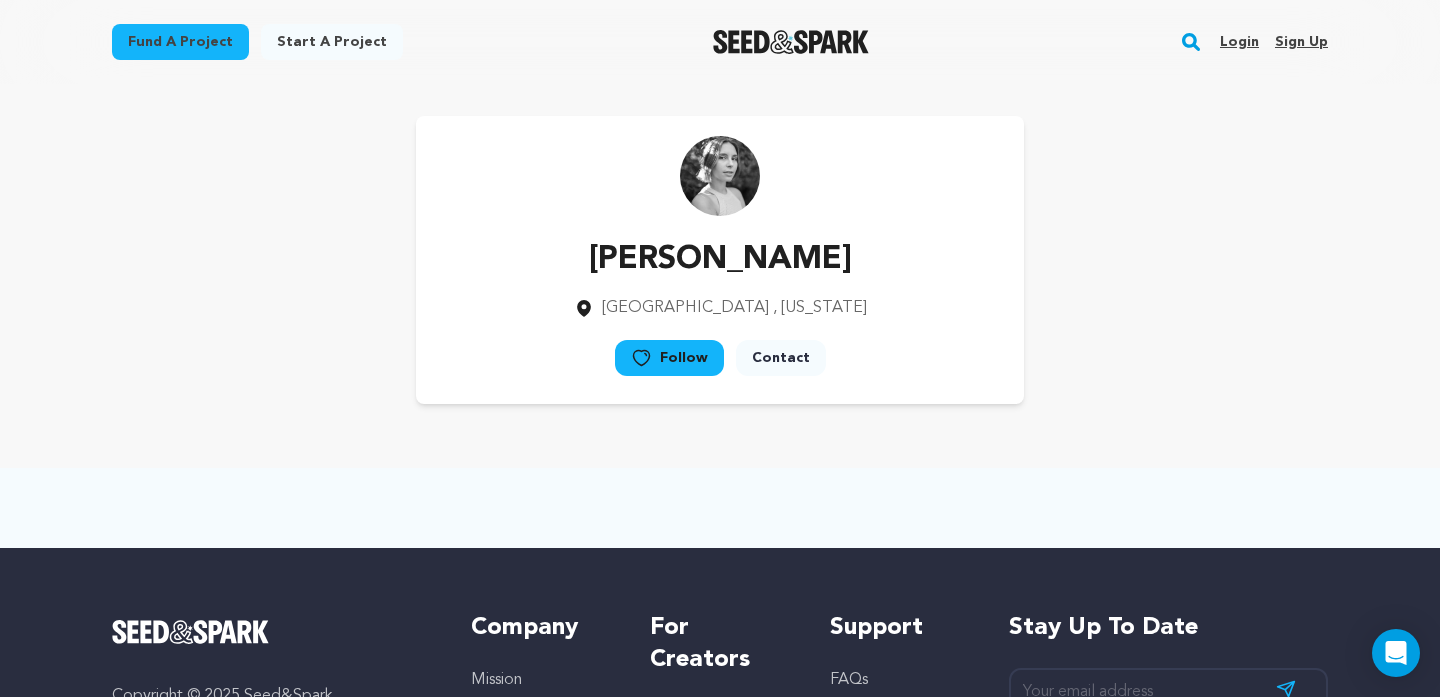 click on "Login" at bounding box center [1239, 42] 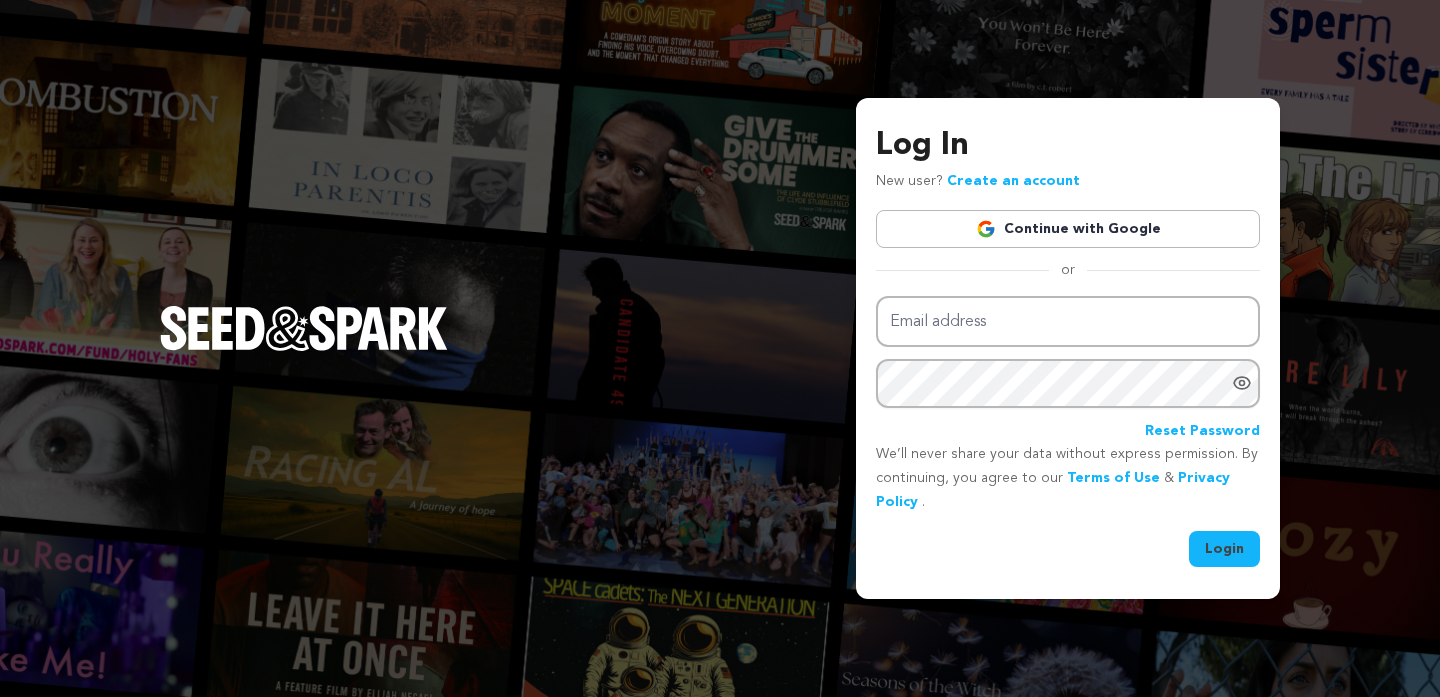 scroll, scrollTop: 0, scrollLeft: 0, axis: both 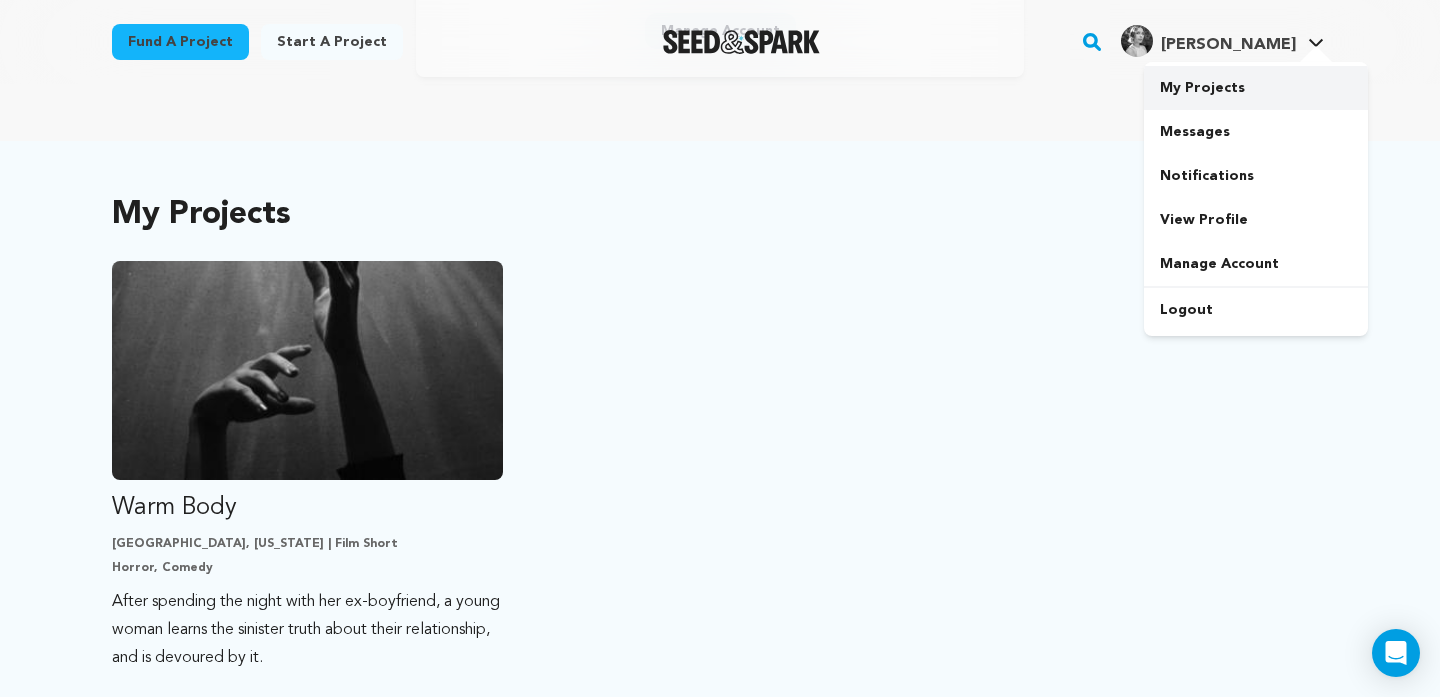 click on "My Projects" at bounding box center [1256, 88] 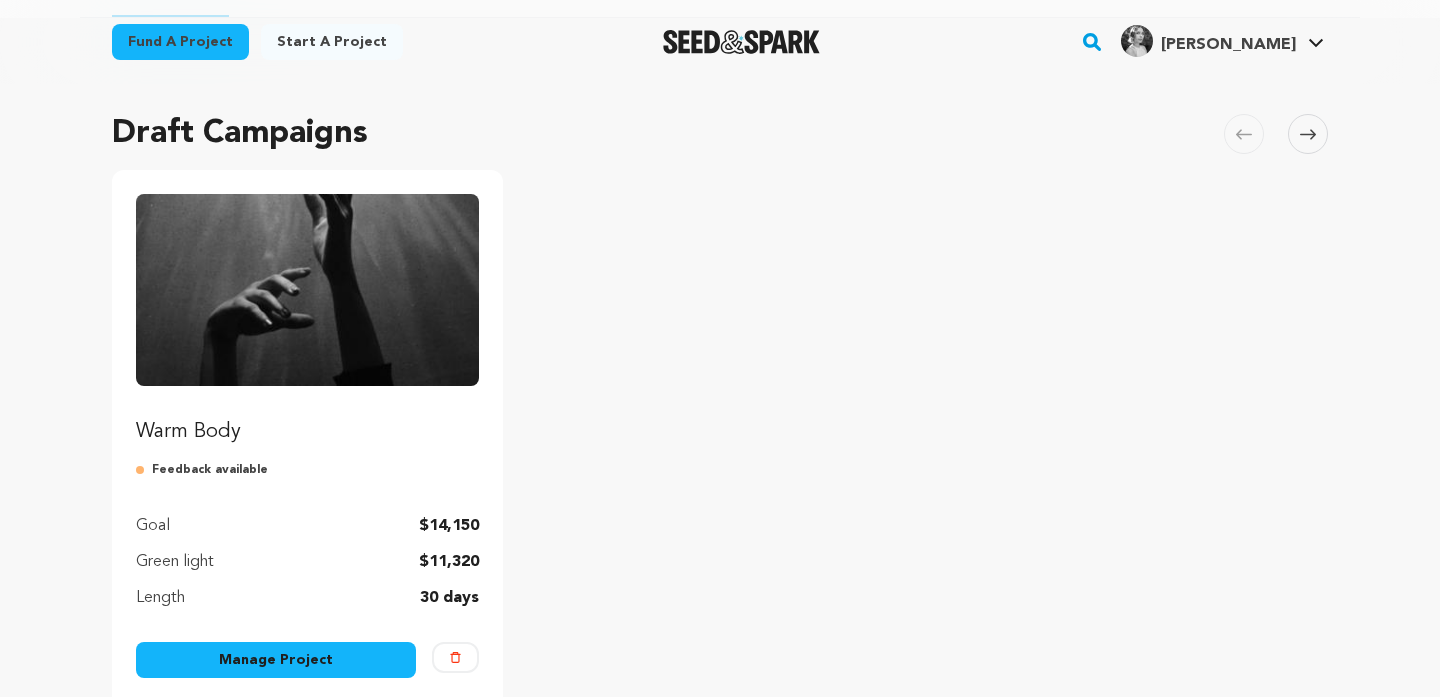 scroll, scrollTop: 148, scrollLeft: 0, axis: vertical 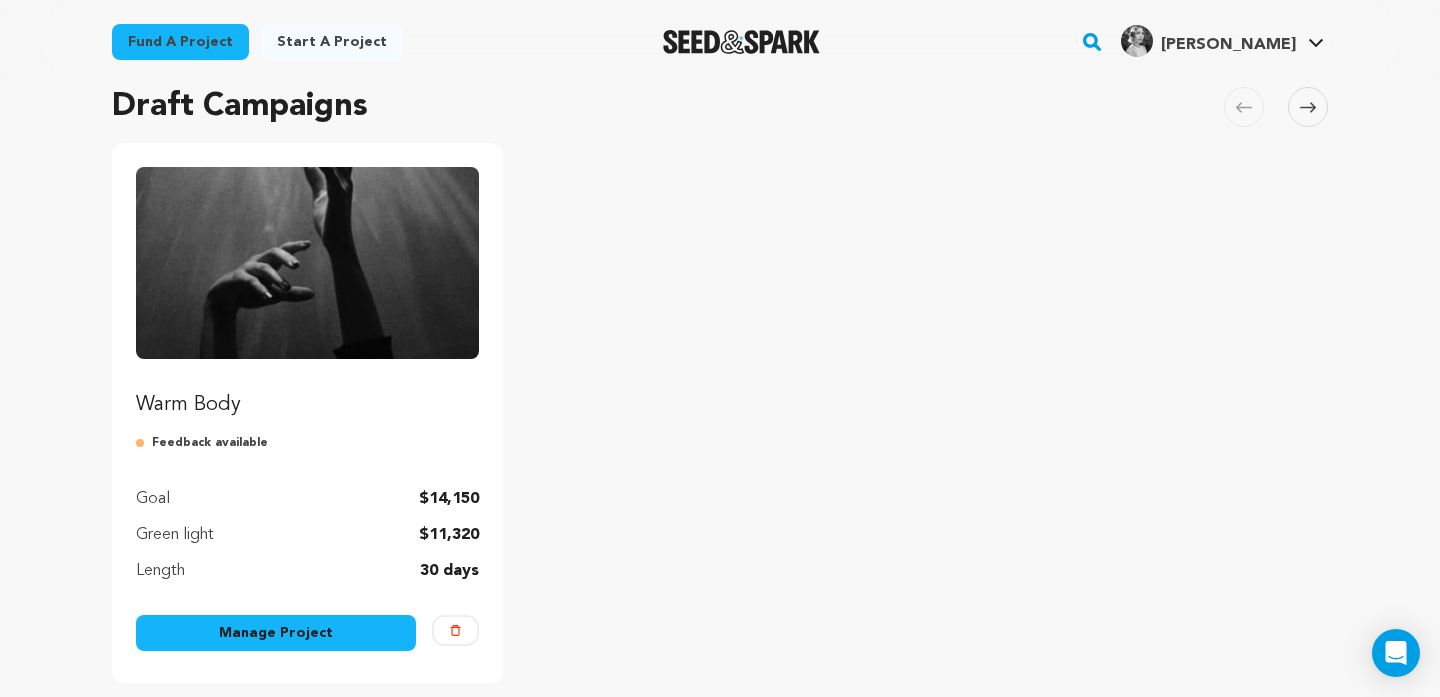 click on "Manage Project" at bounding box center [276, 633] 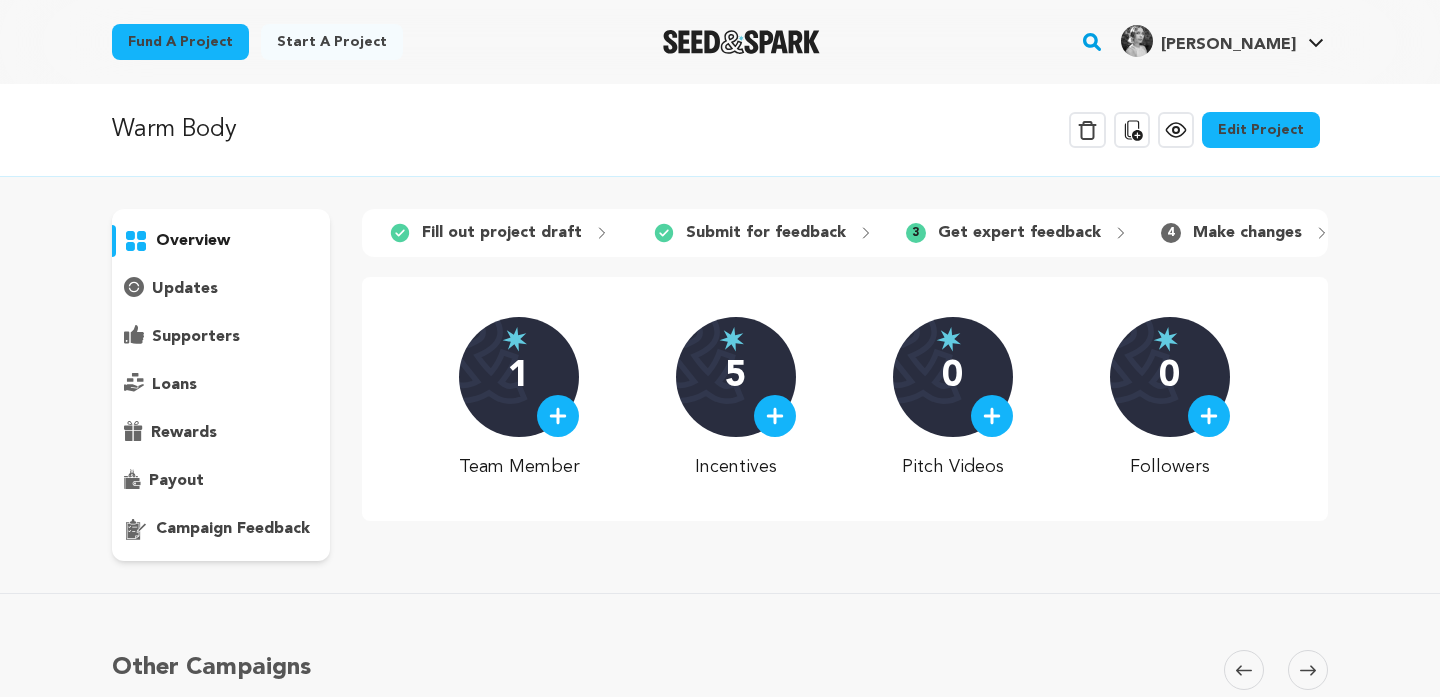 scroll, scrollTop: 0, scrollLeft: 0, axis: both 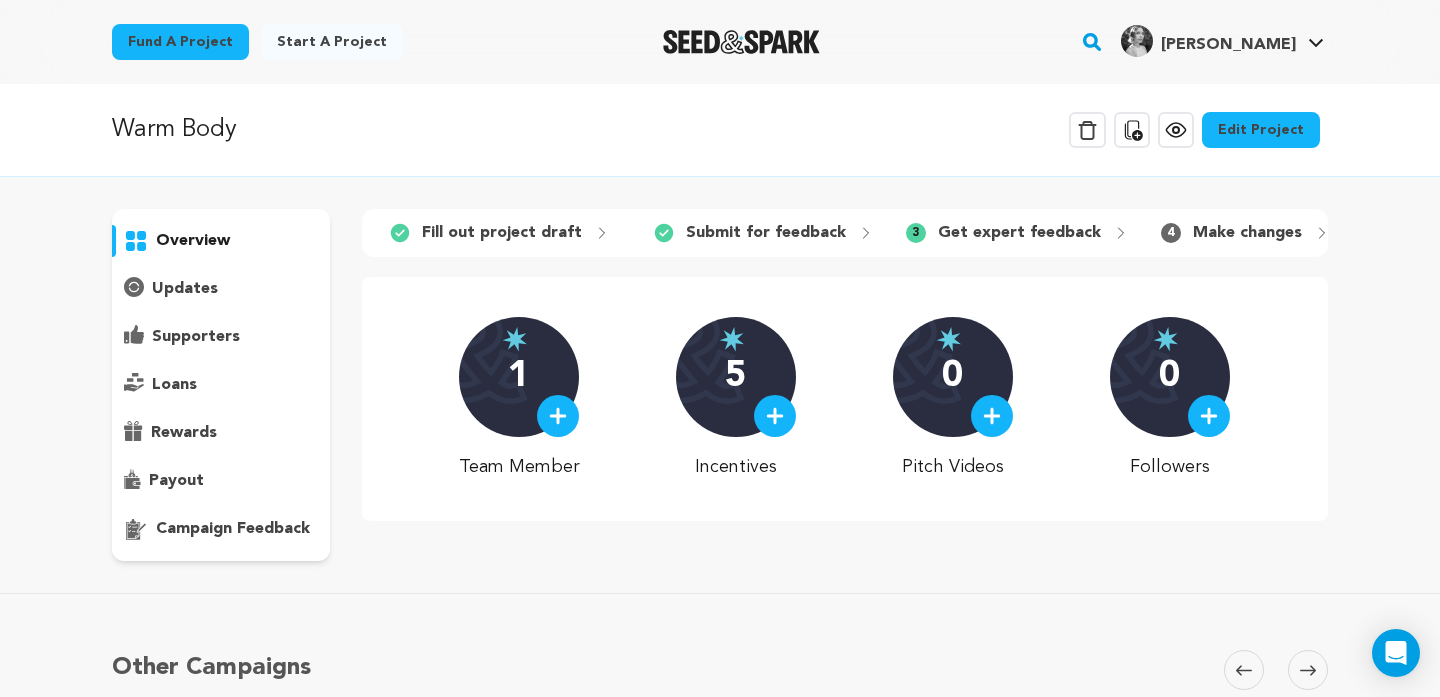 click 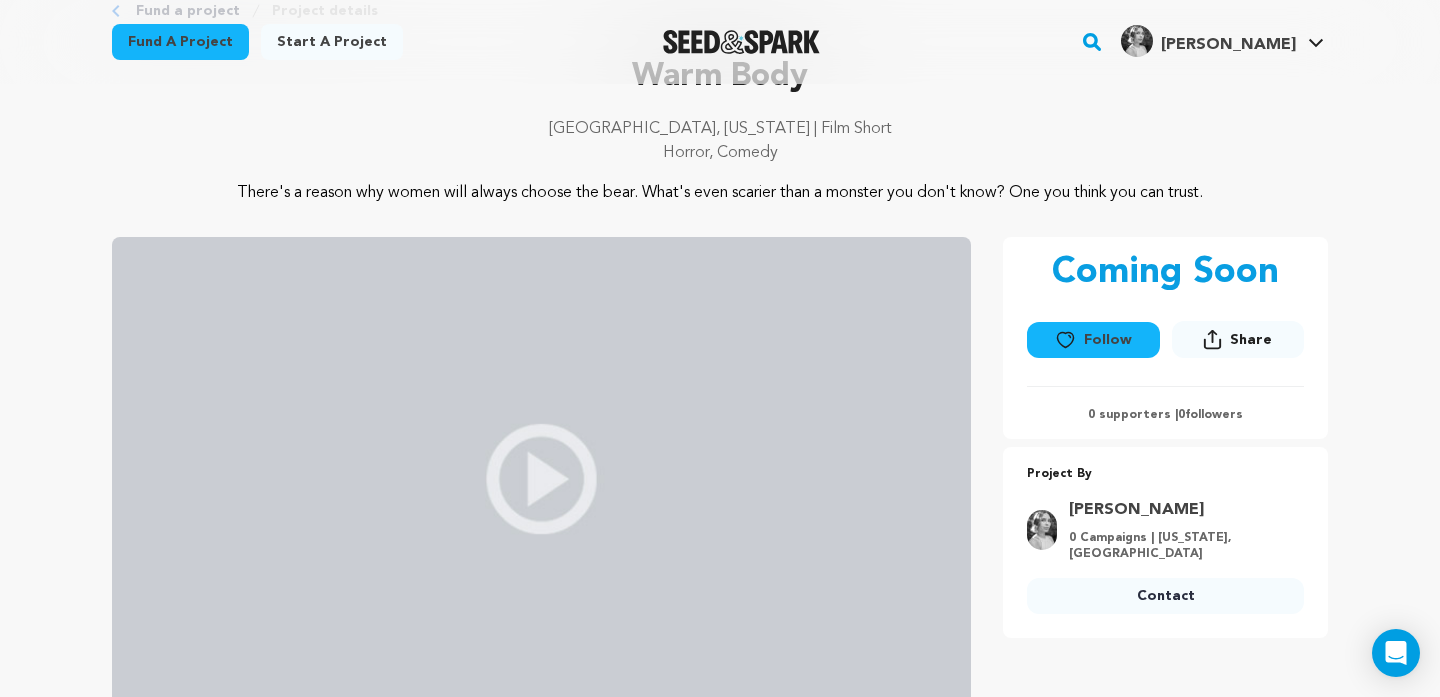 scroll, scrollTop: 0, scrollLeft: 0, axis: both 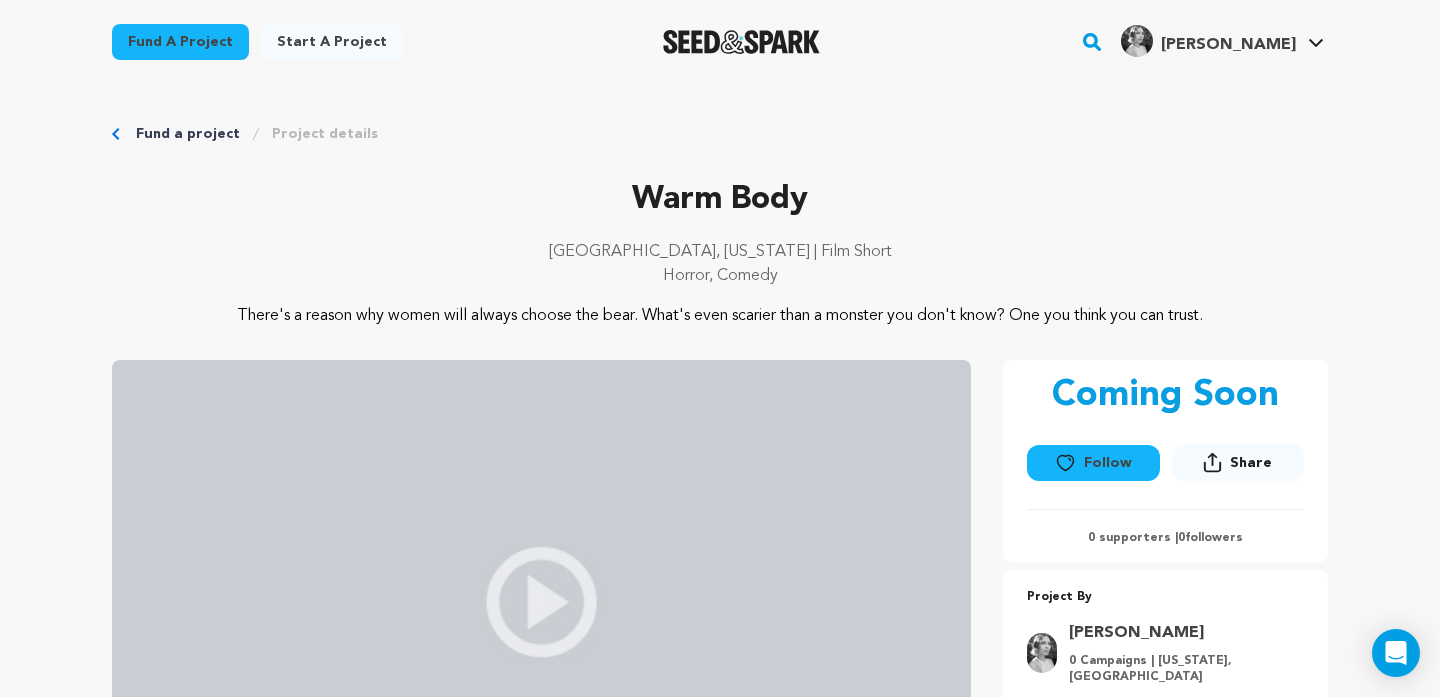 click on "[PERSON_NAME]" at bounding box center (1228, 45) 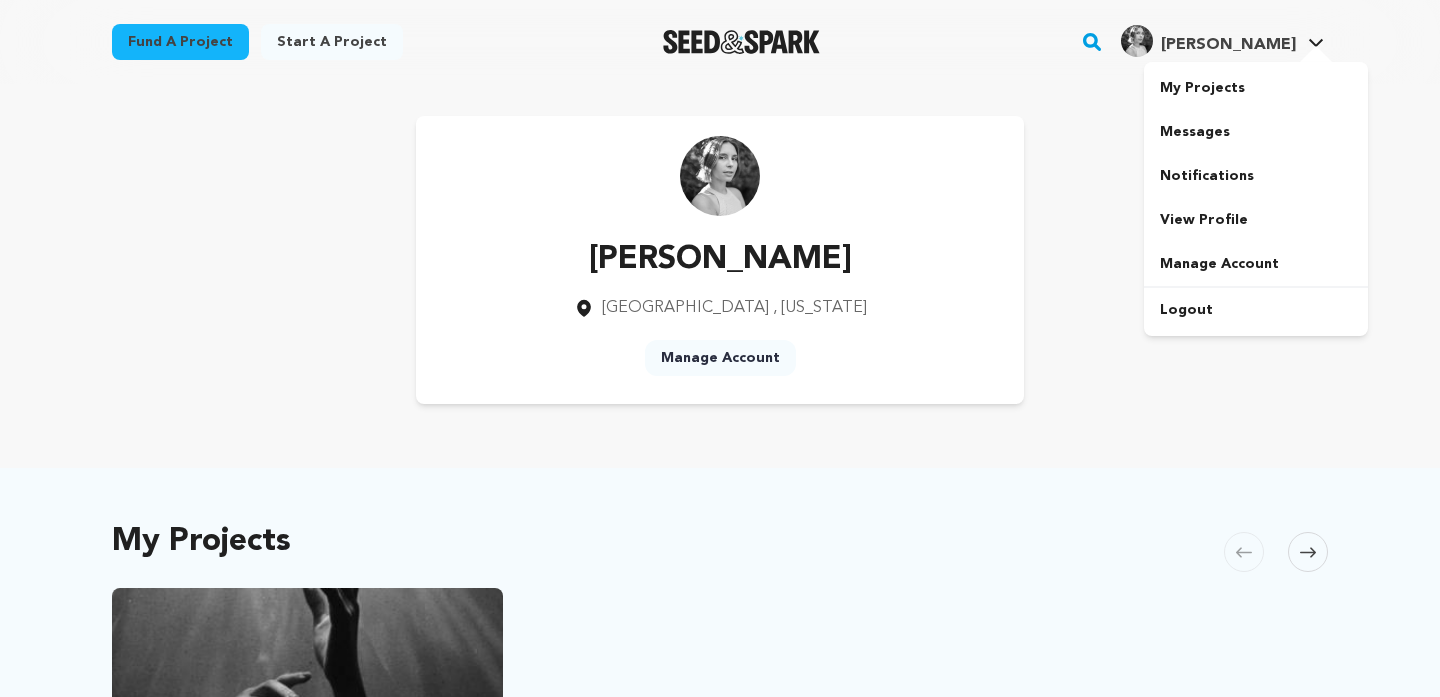 scroll, scrollTop: 0, scrollLeft: 0, axis: both 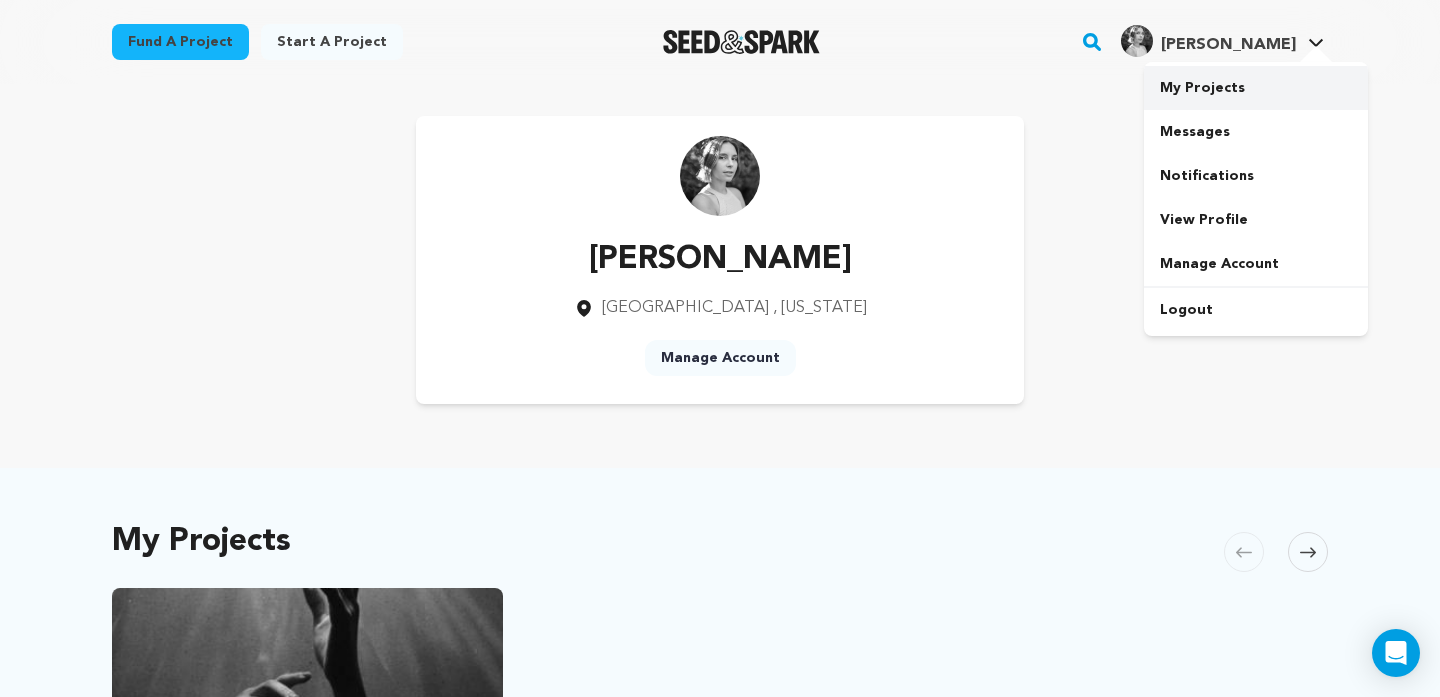 click on "My Projects" at bounding box center [1256, 88] 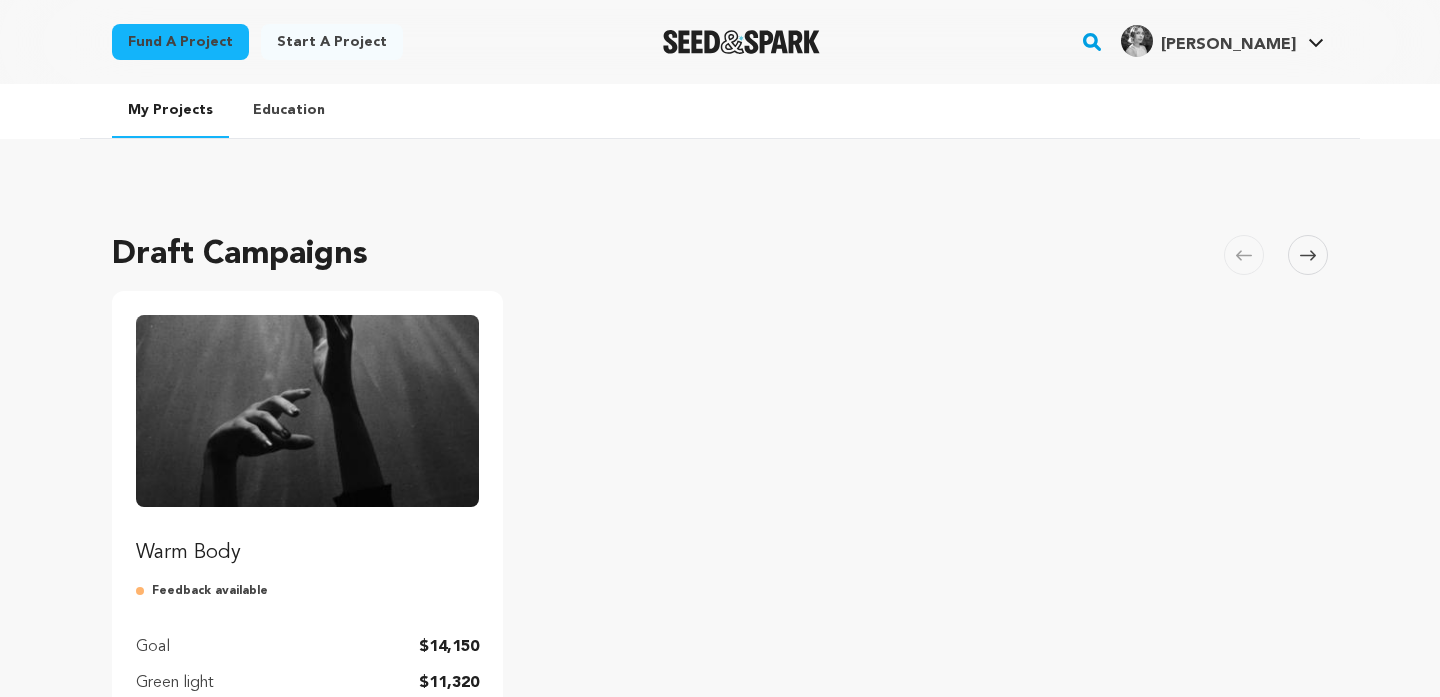 scroll, scrollTop: 462, scrollLeft: 0, axis: vertical 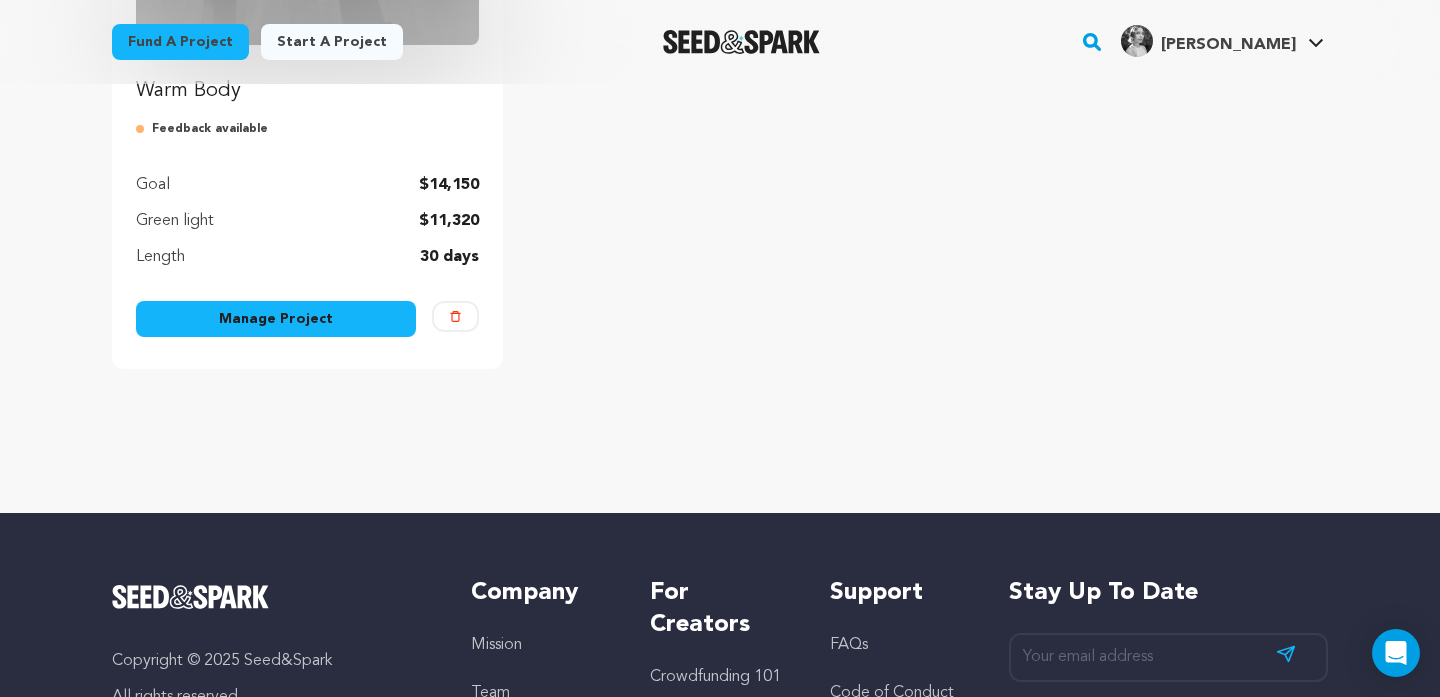 click on "Manage Project" at bounding box center (276, 319) 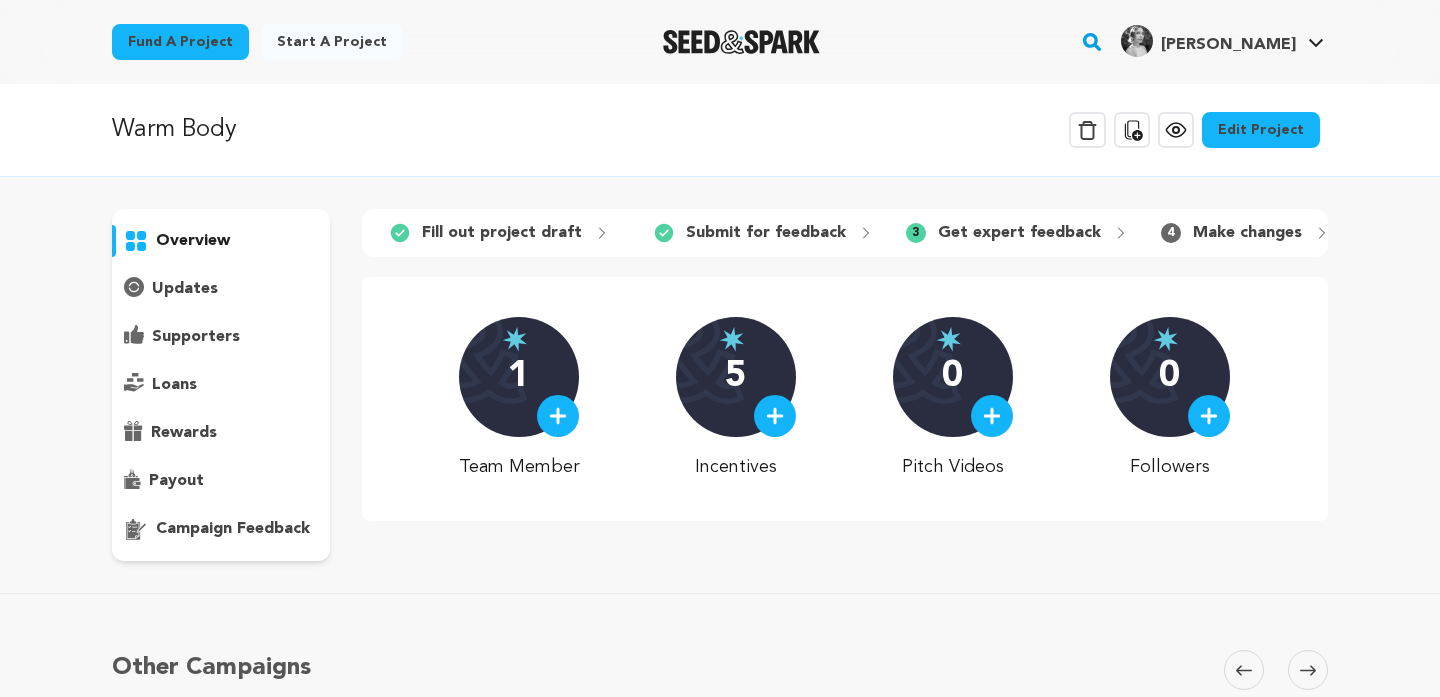scroll, scrollTop: 0, scrollLeft: 0, axis: both 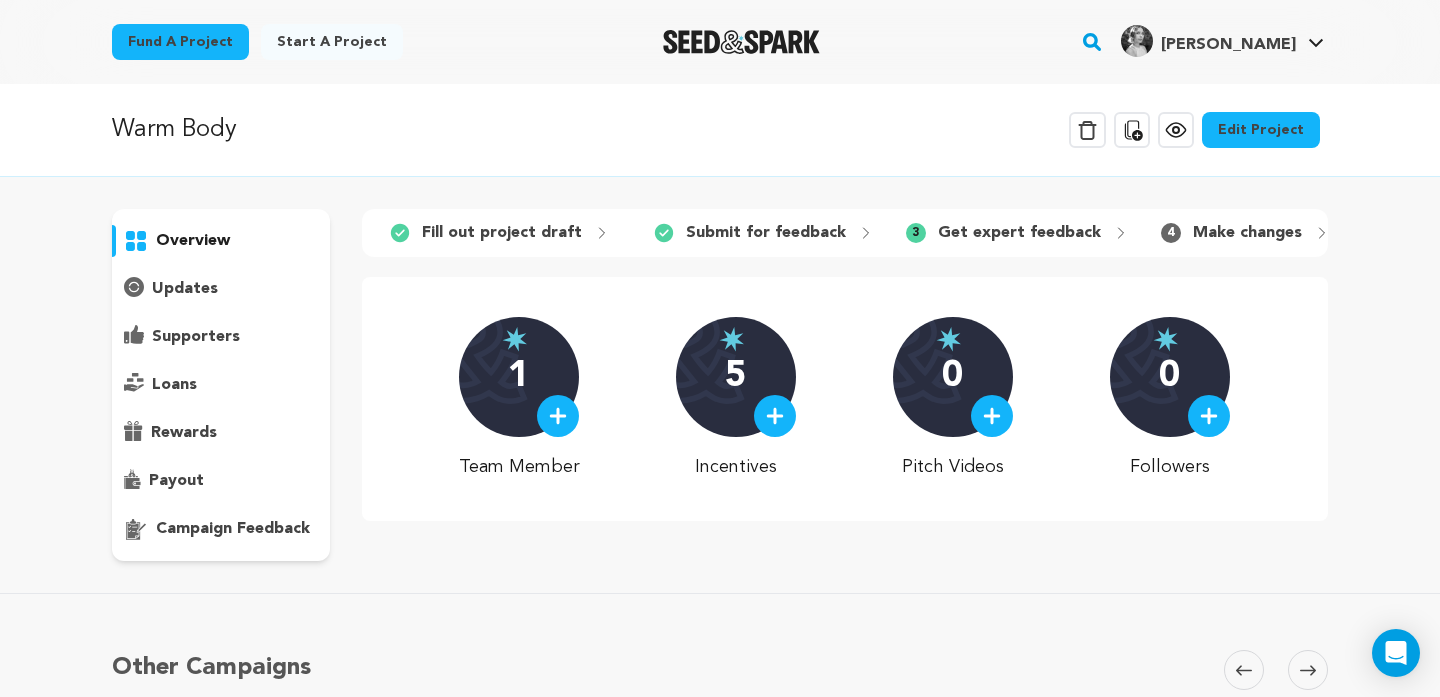 click on "Edit Project" at bounding box center (1261, 130) 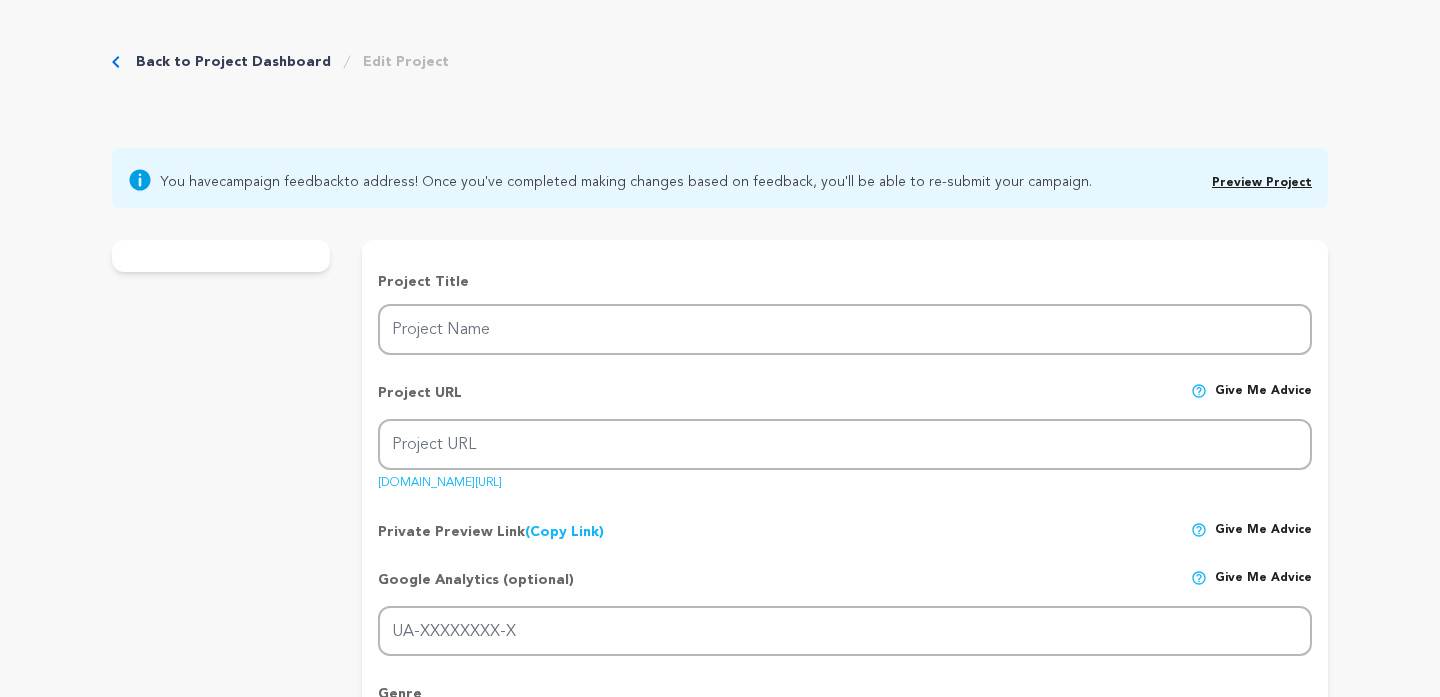 scroll, scrollTop: 0, scrollLeft: 0, axis: both 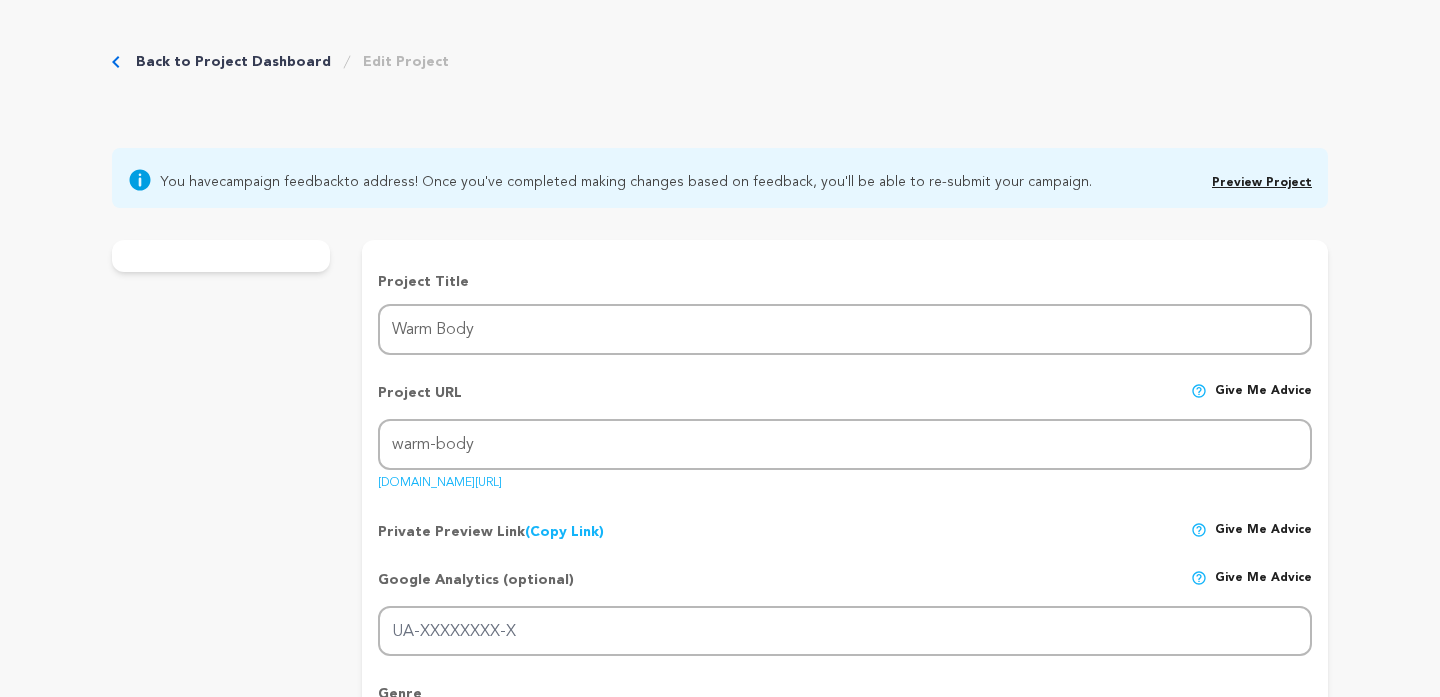 type 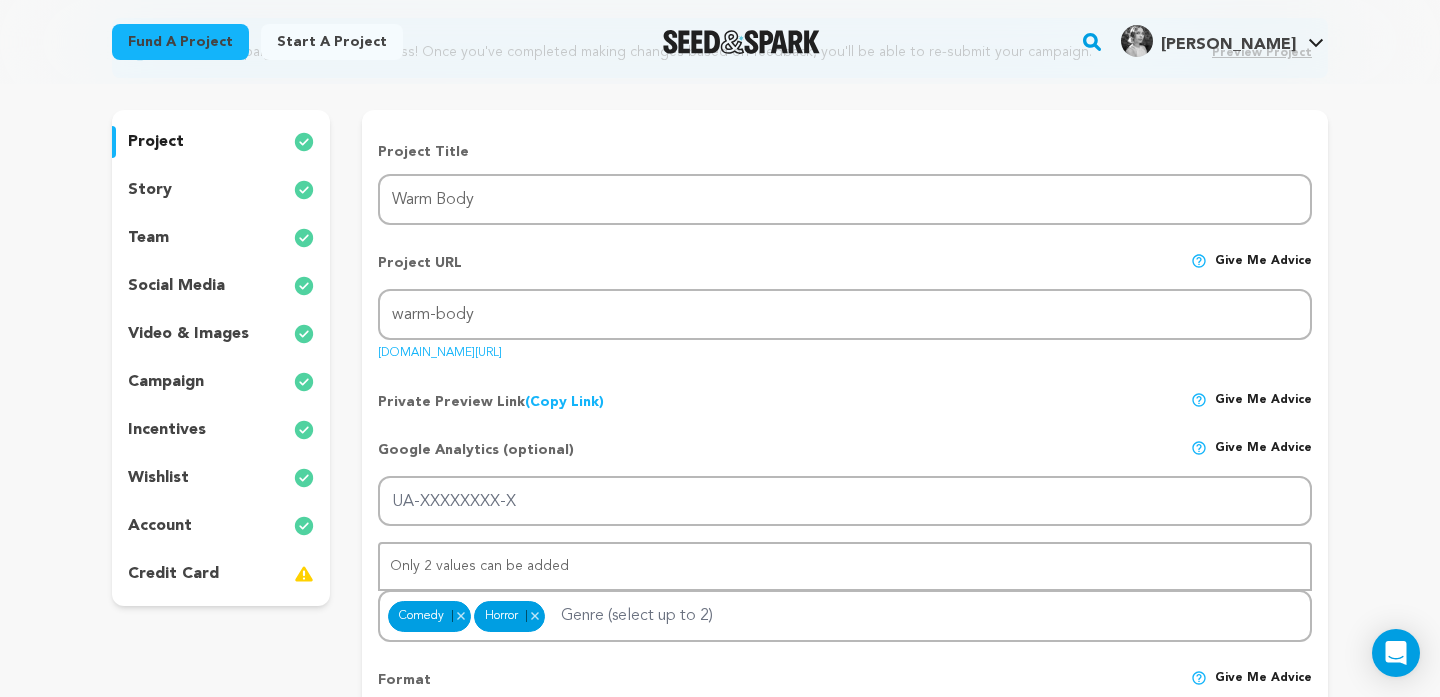 scroll, scrollTop: 198, scrollLeft: 0, axis: vertical 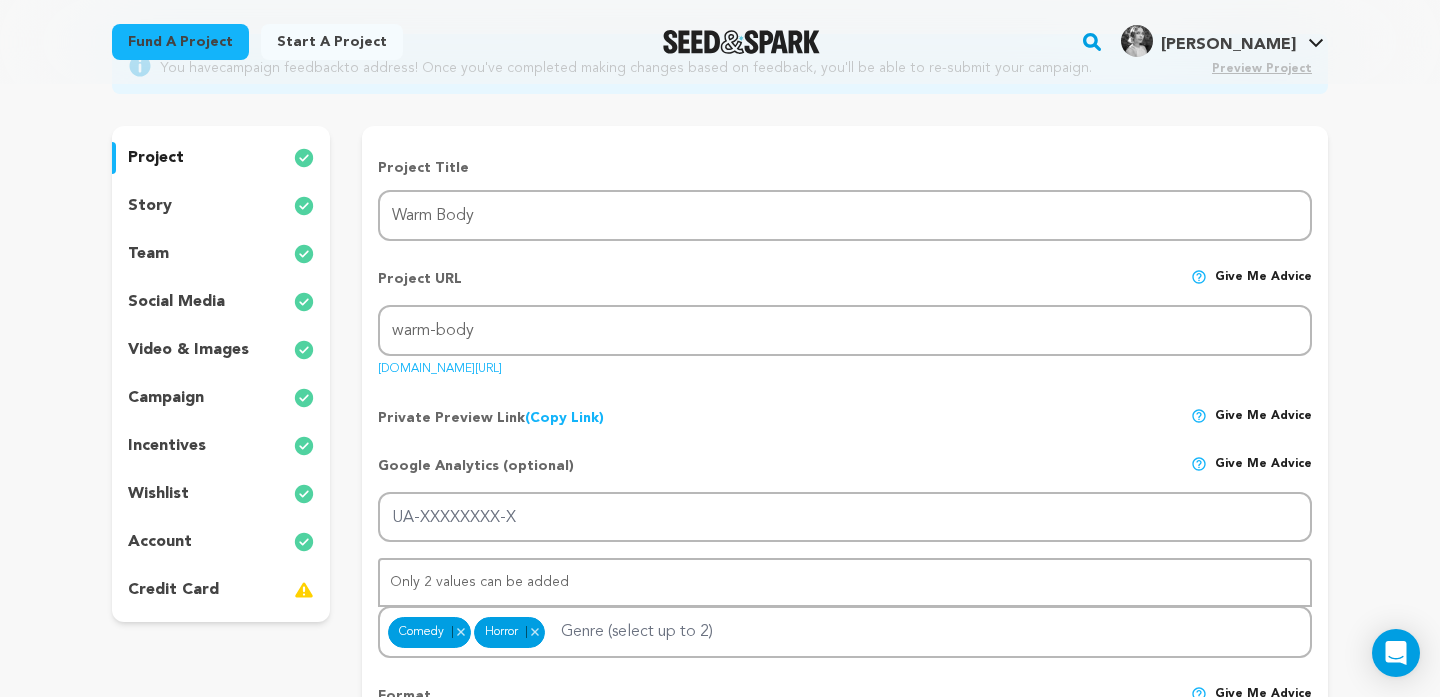 click on "story" at bounding box center (221, 206) 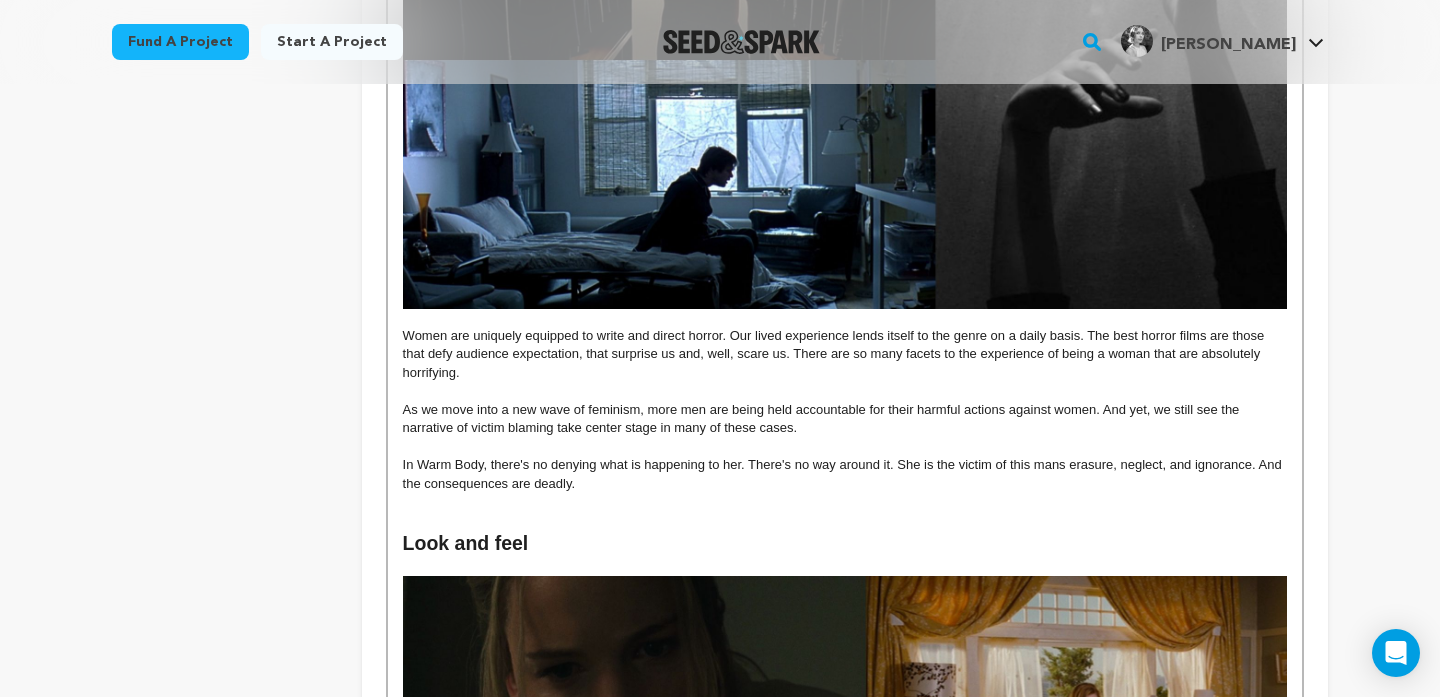 scroll, scrollTop: 1920, scrollLeft: 0, axis: vertical 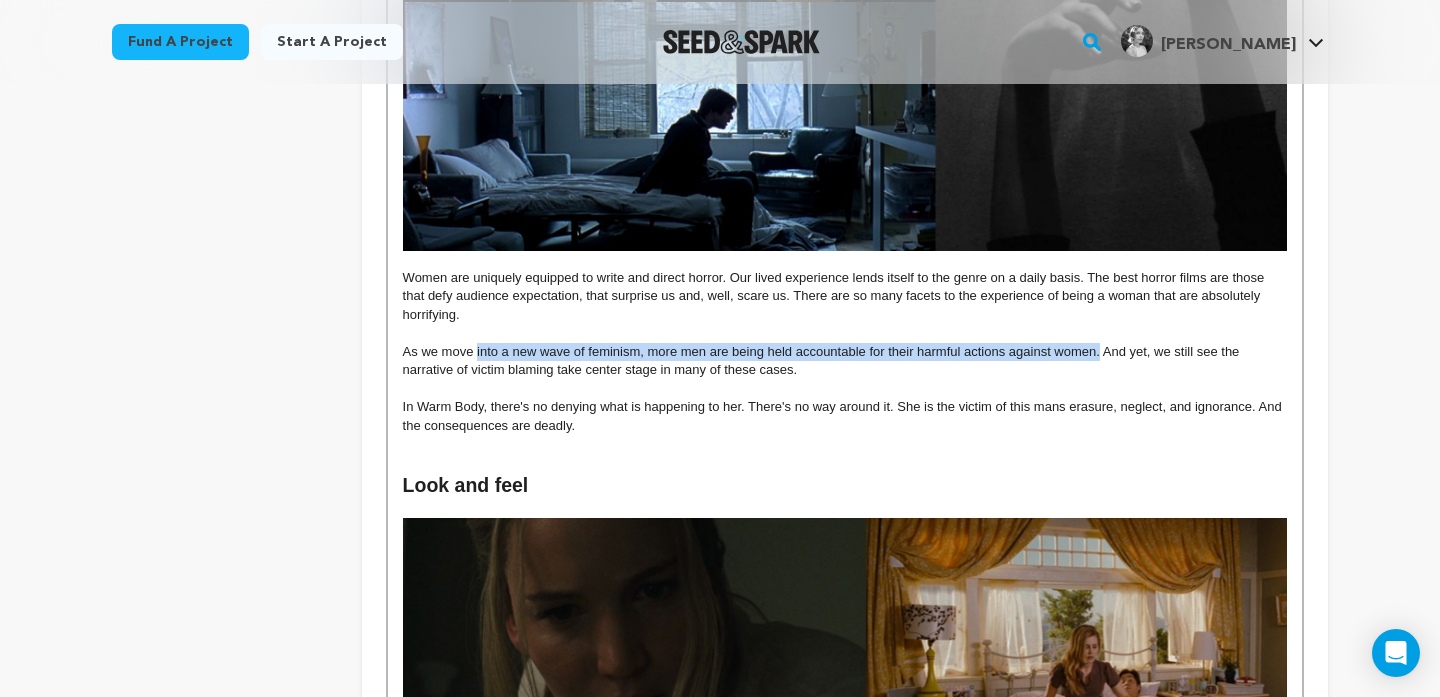 drag, startPoint x: 477, startPoint y: 353, endPoint x: 1098, endPoint y: 355, distance: 621.00323 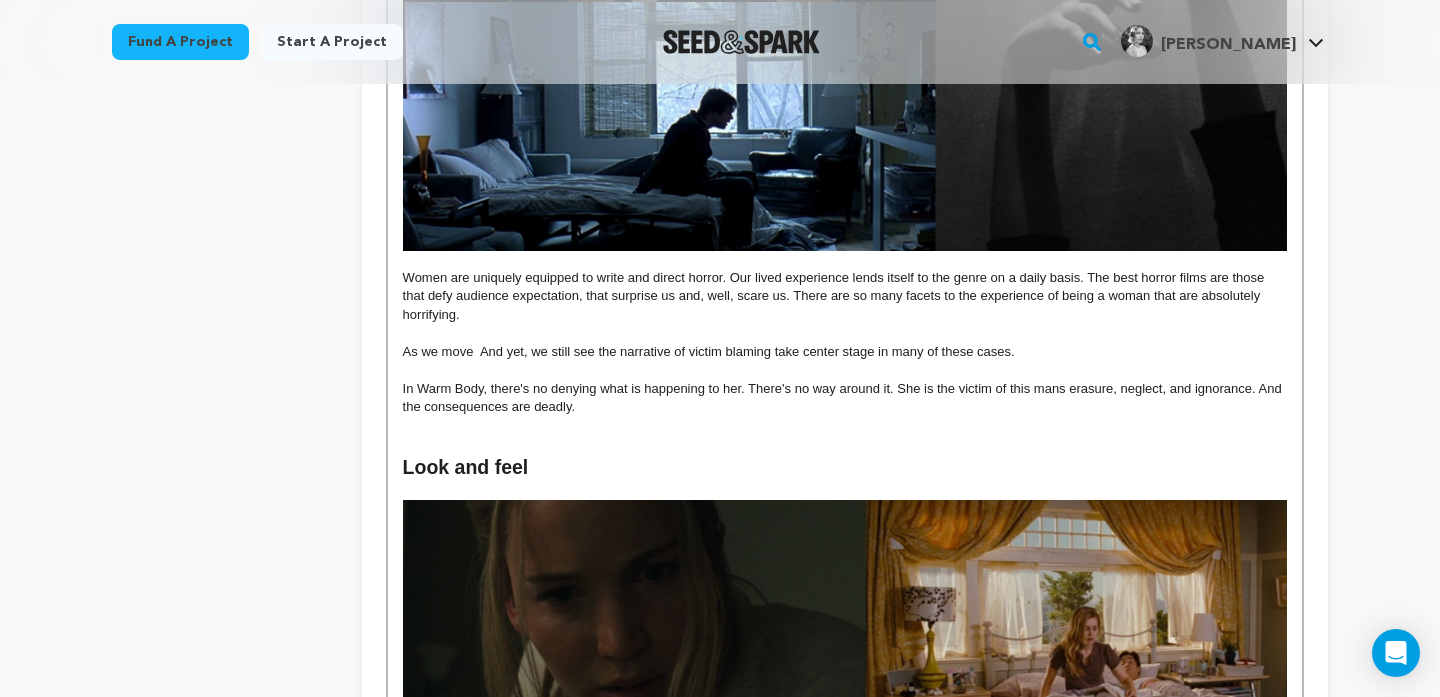 type 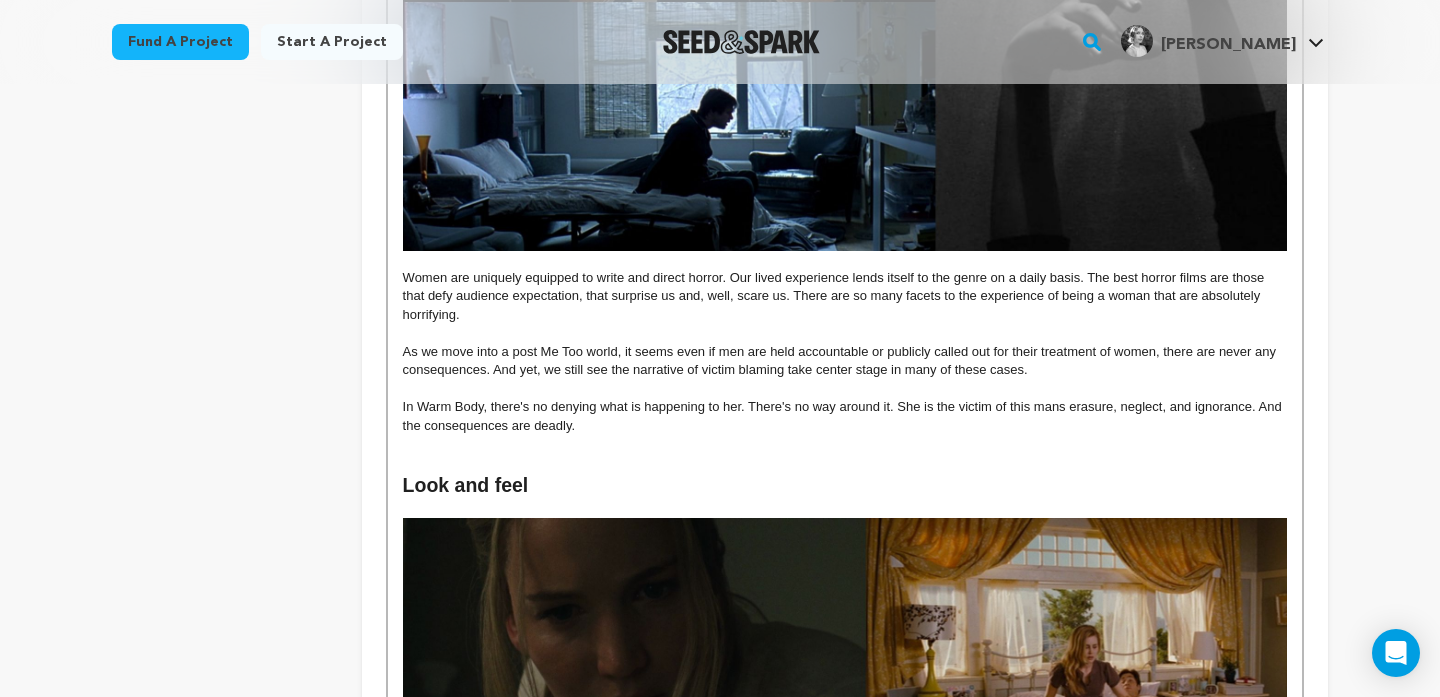 click on "As we move into a post Me Too world, it seems even if men are held accountable or publicly called out for their treatment of women, there are never any consequences. And yet, we still see the narrative of victim blaming take center stage in many of these cases." at bounding box center [845, 361] 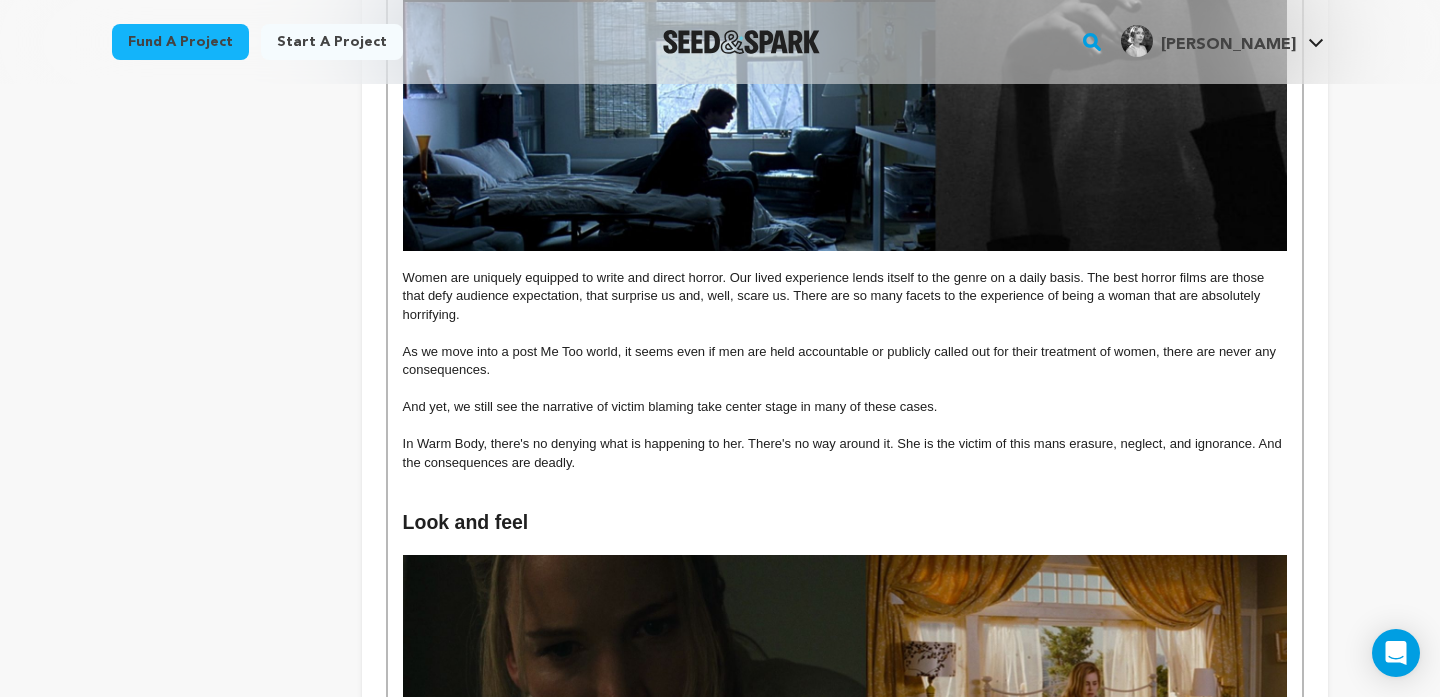 click on "As we move into a post Me Too world, it seems even if men are held accountable or publicly called out for their treatment of women, there are never any consequences." at bounding box center (845, 361) 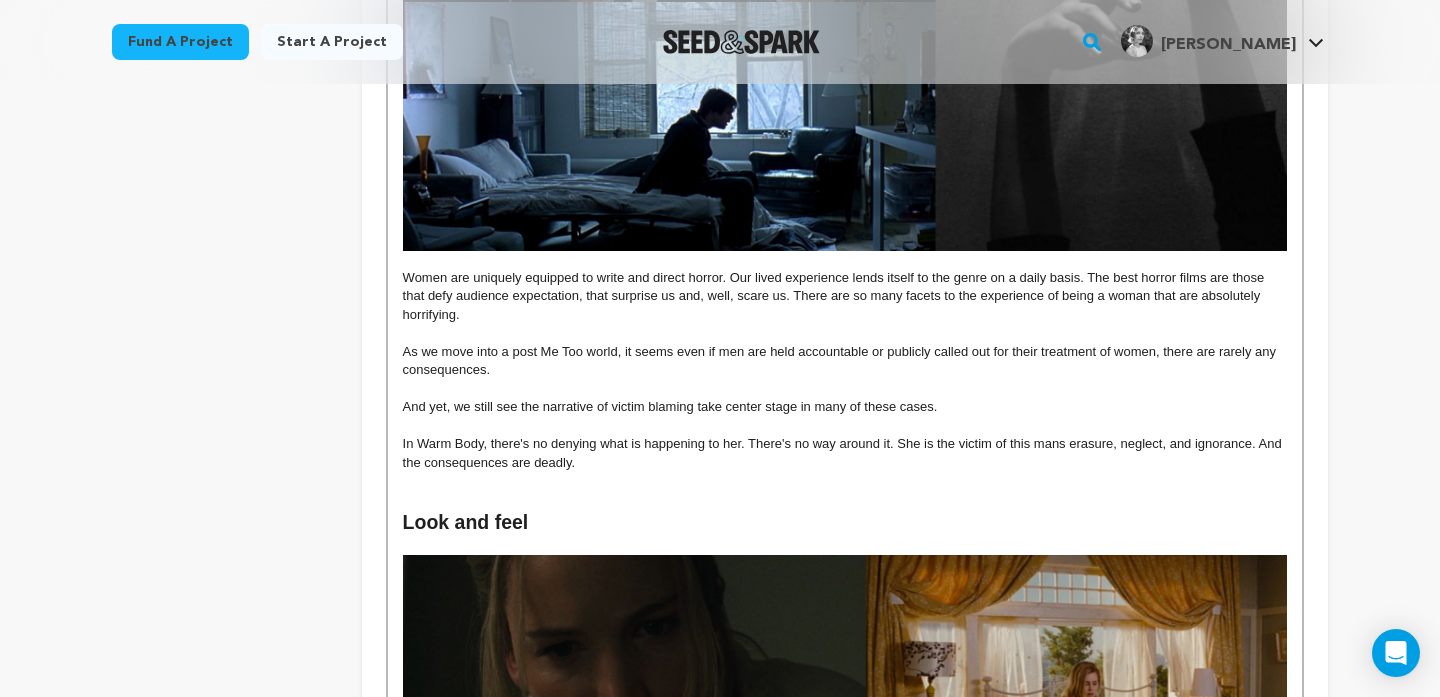 click on "As we move into a post Me Too world, it seems even if men are held accountable or publicly called out for their treatment of women, there are rarely any consequences." at bounding box center [845, 361] 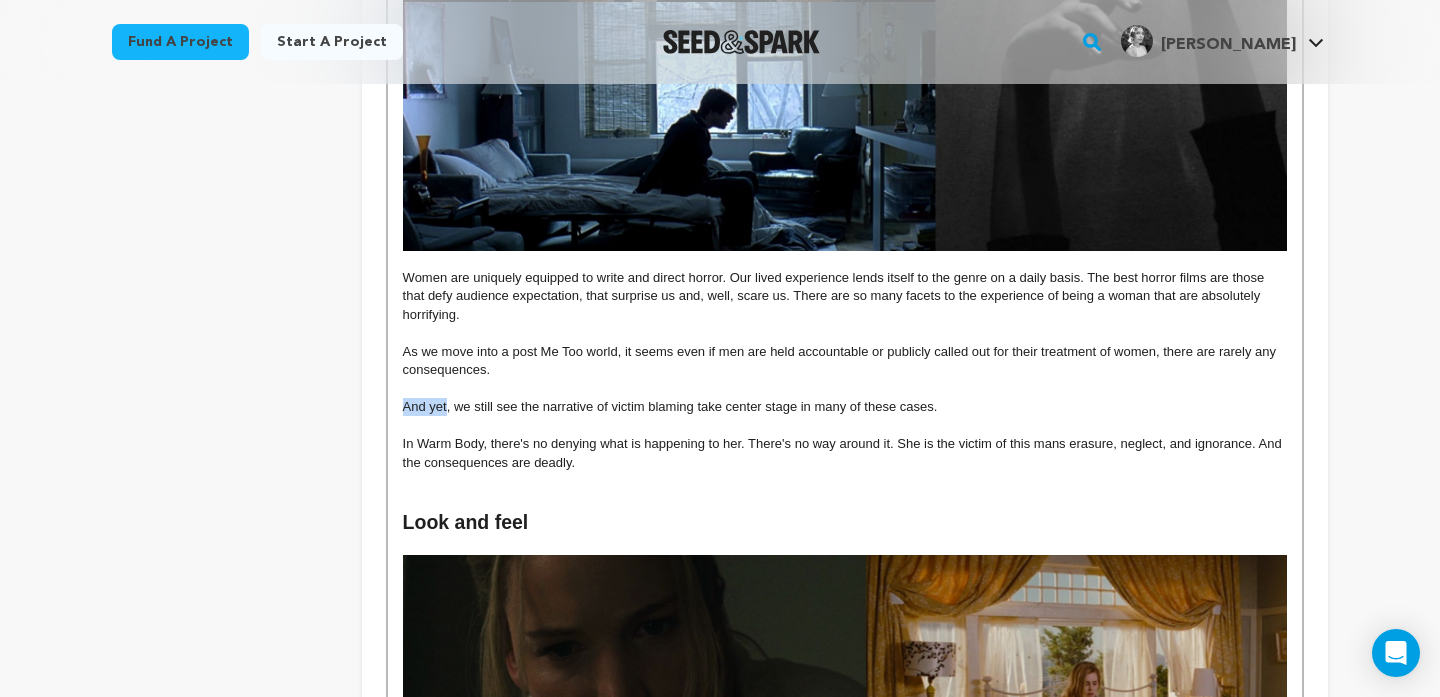 drag, startPoint x: 447, startPoint y: 410, endPoint x: 371, endPoint y: 409, distance: 76.00658 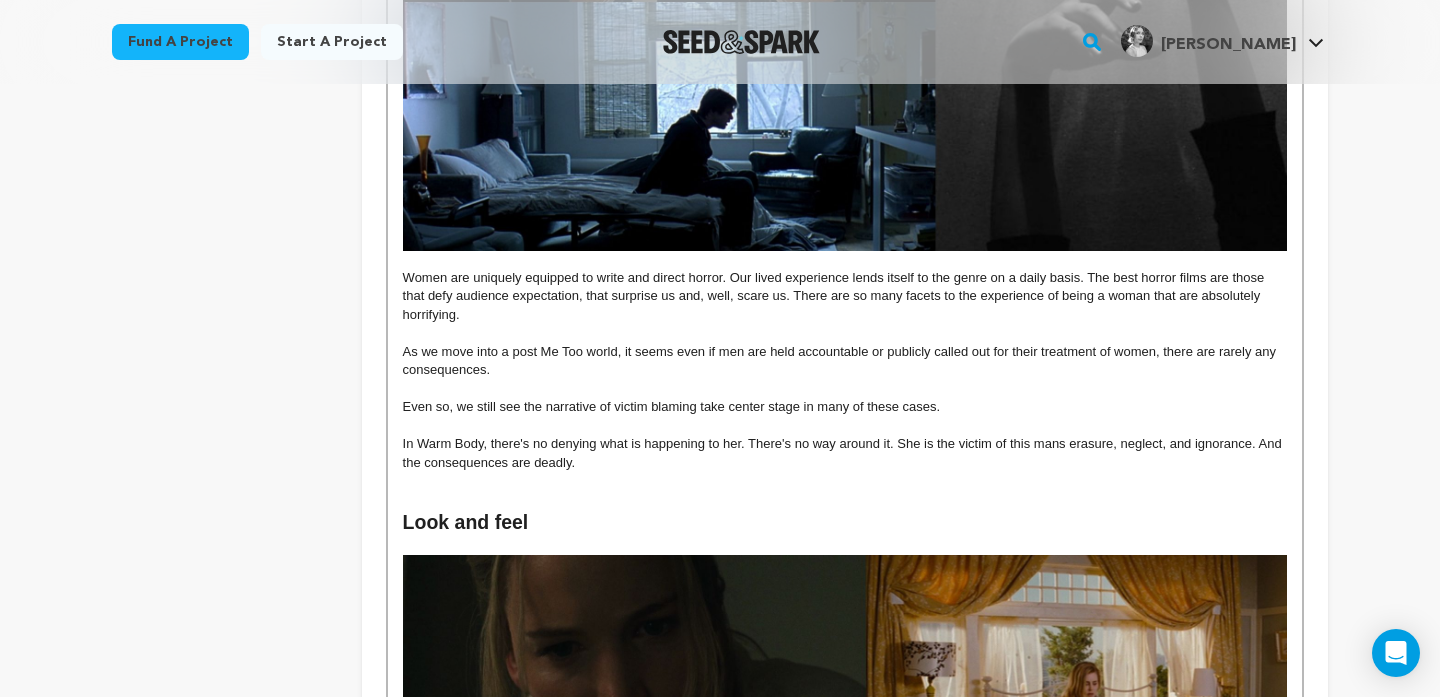 click on "Even so, we still see the narrative of victim blaming take center stage in many of these cases." at bounding box center [845, 407] 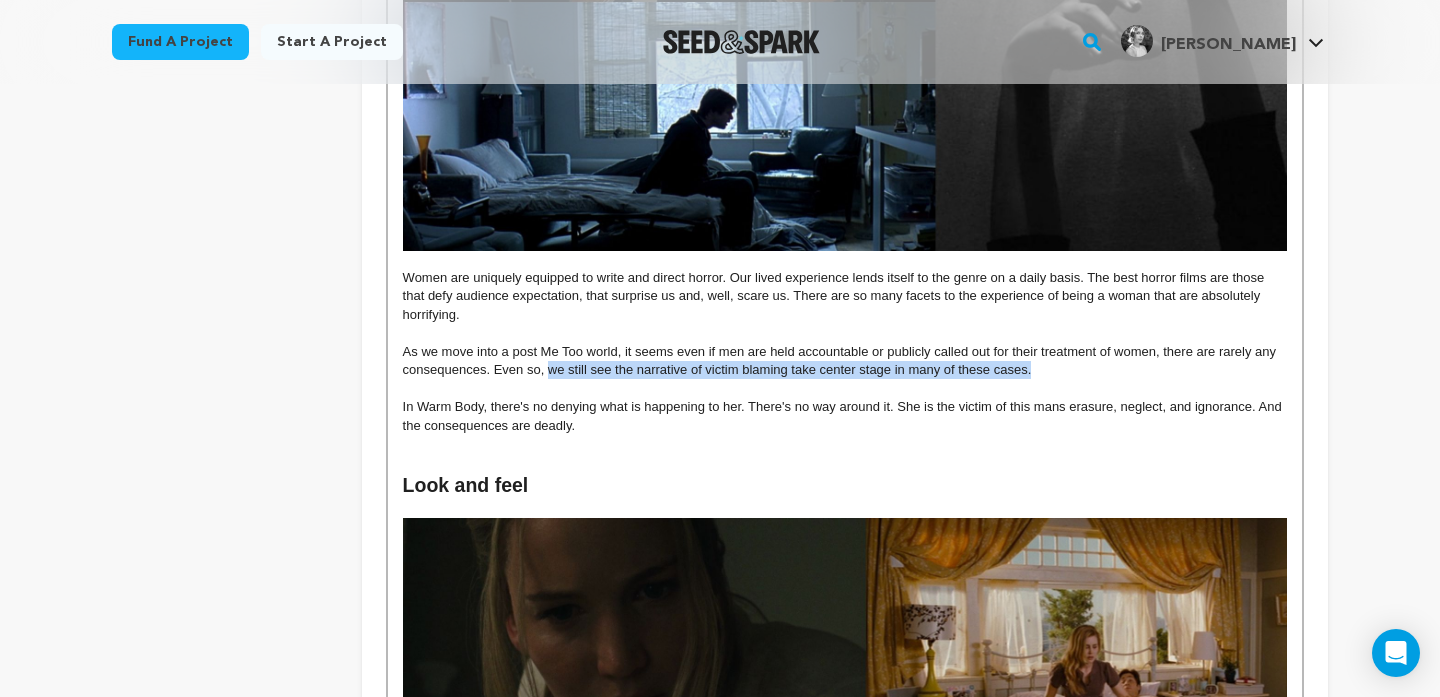drag, startPoint x: 1032, startPoint y: 376, endPoint x: 549, endPoint y: 370, distance: 483.03726 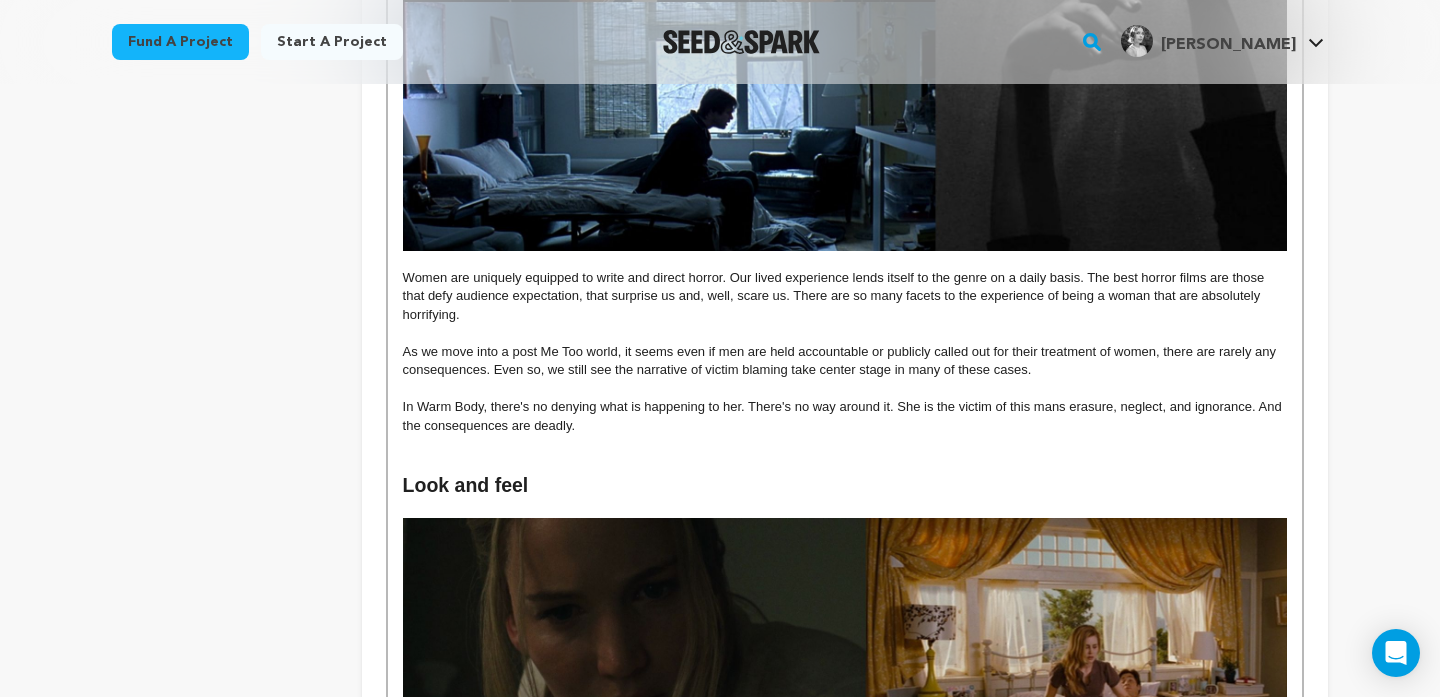 click at bounding box center [845, 389] 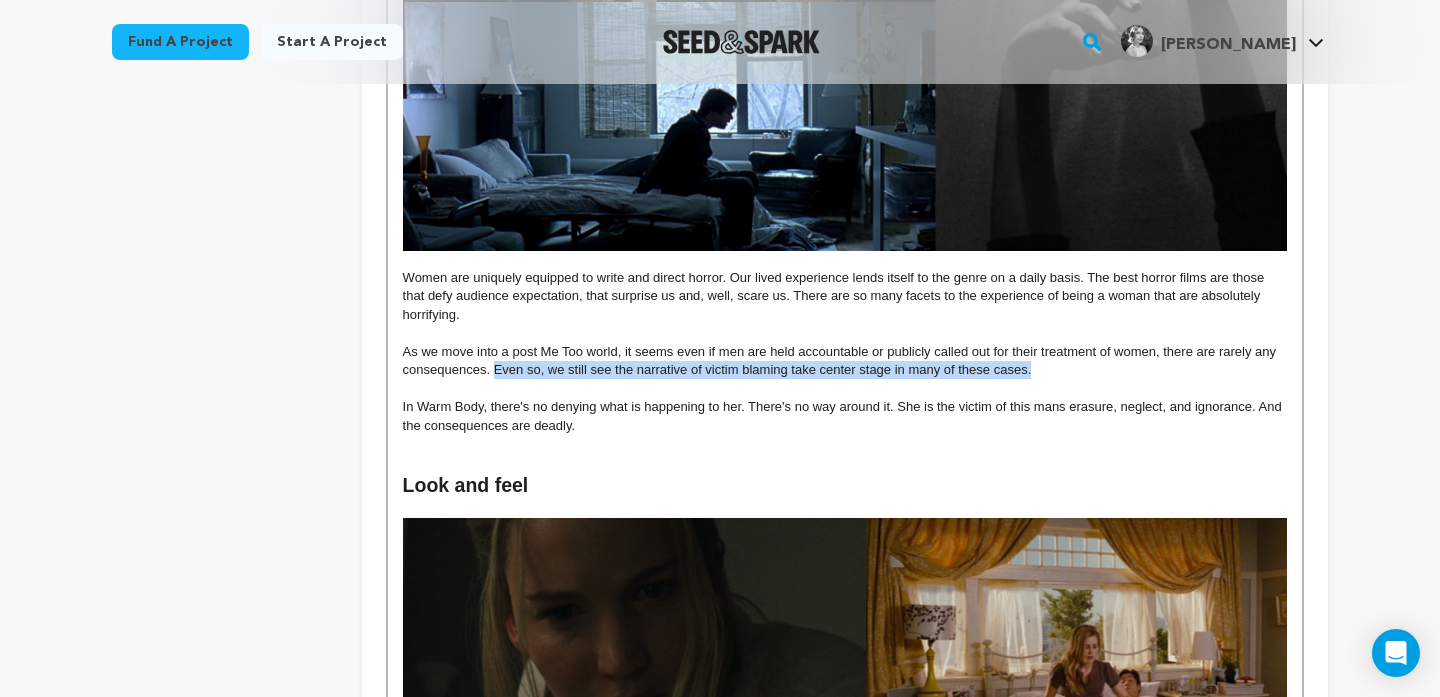 drag, startPoint x: 494, startPoint y: 373, endPoint x: 1031, endPoint y: 368, distance: 537.02325 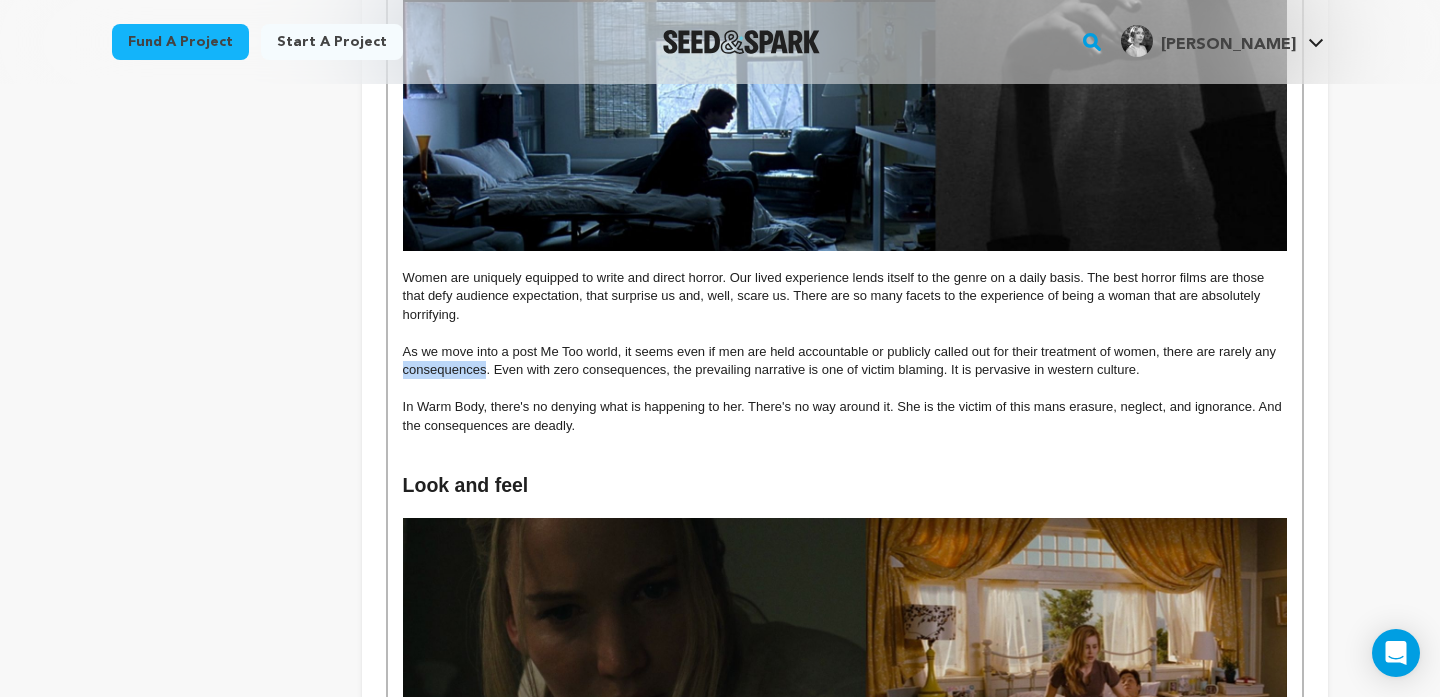 drag, startPoint x: 486, startPoint y: 374, endPoint x: 395, endPoint y: 379, distance: 91.13726 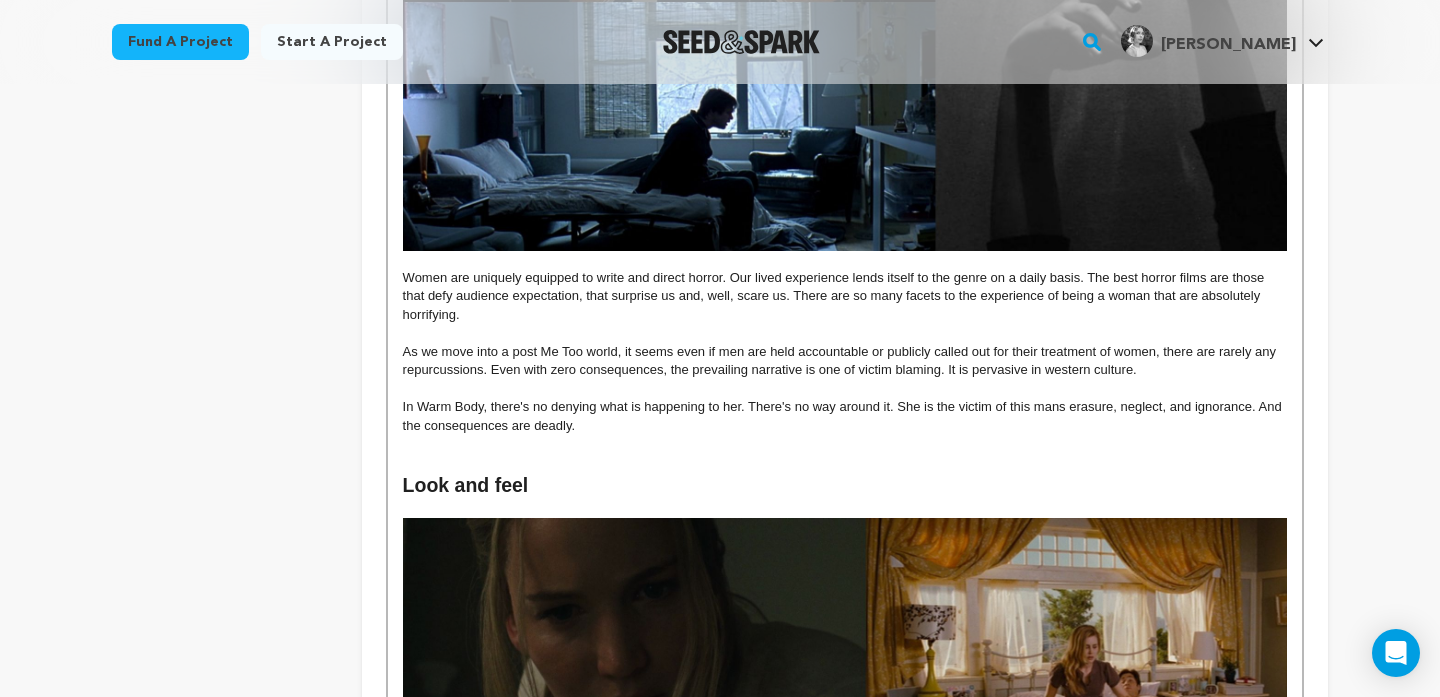 click at bounding box center (845, 444) 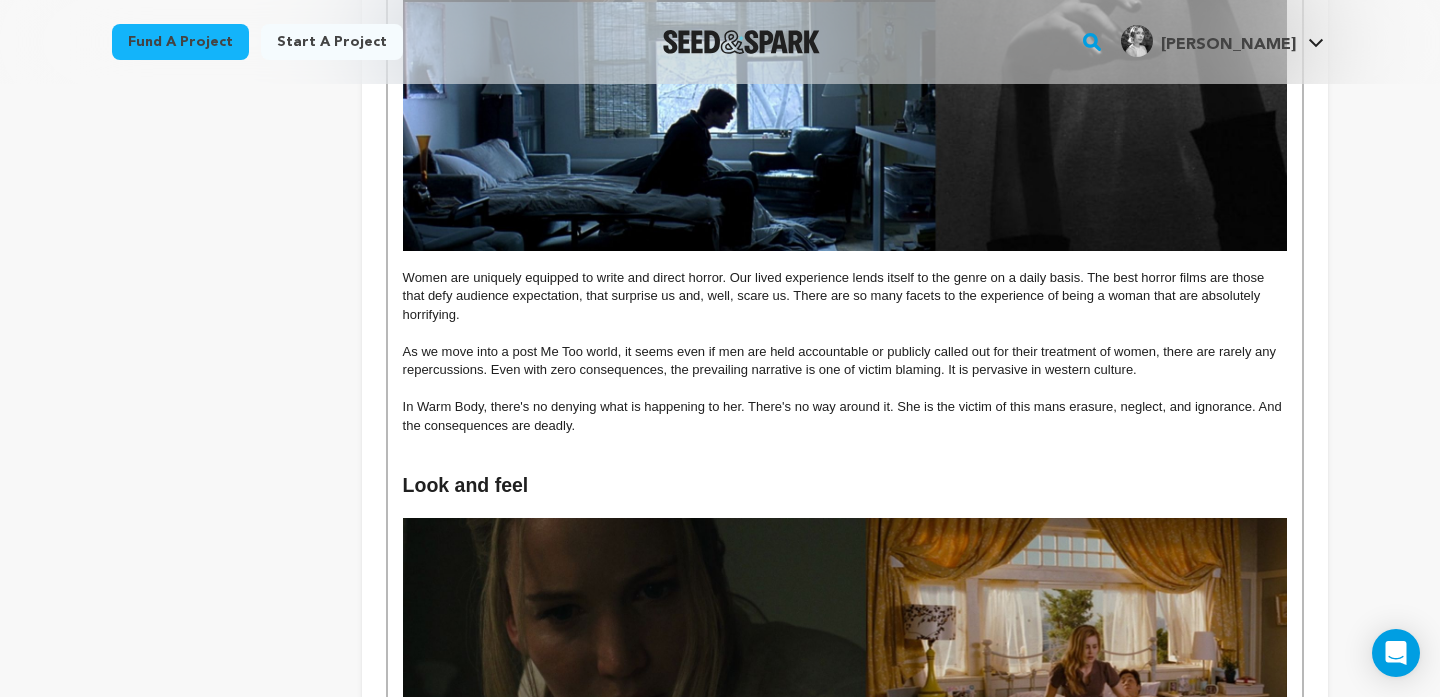 click at bounding box center (845, 444) 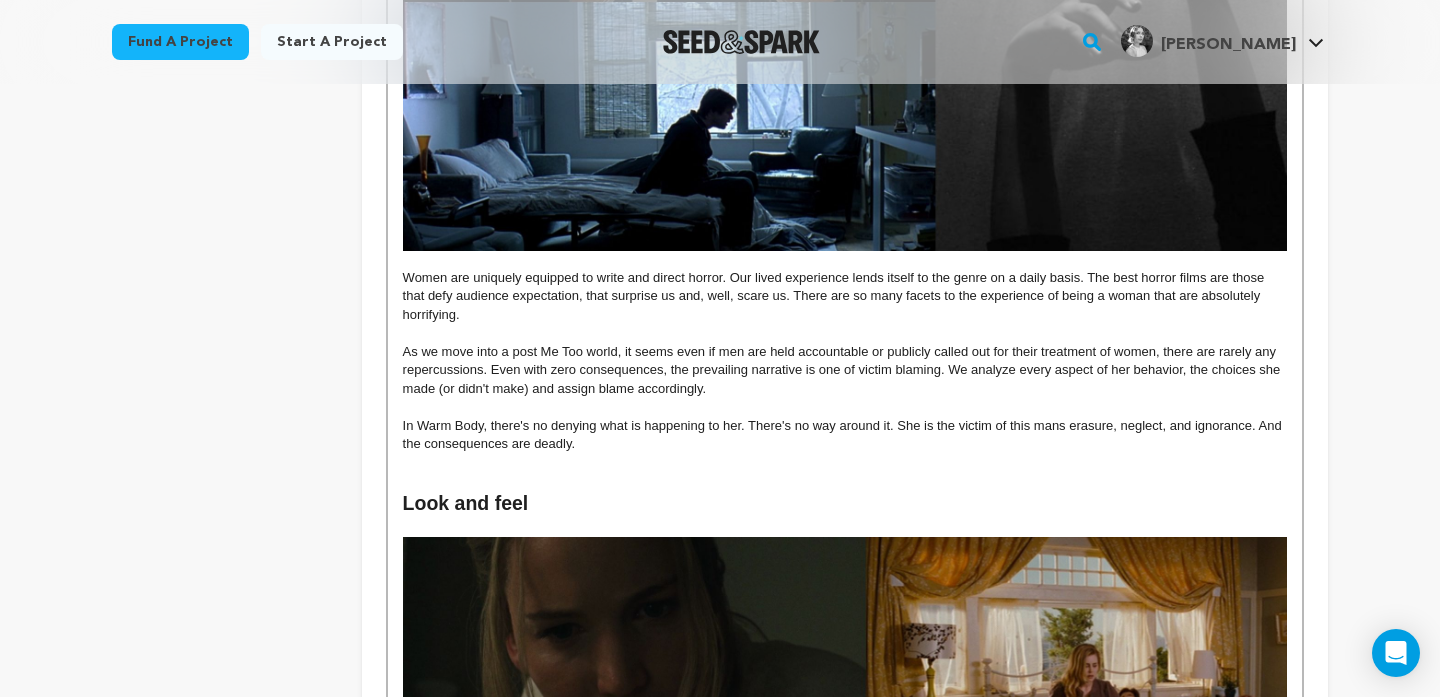 click on "Look and feel" at bounding box center (845, 504) 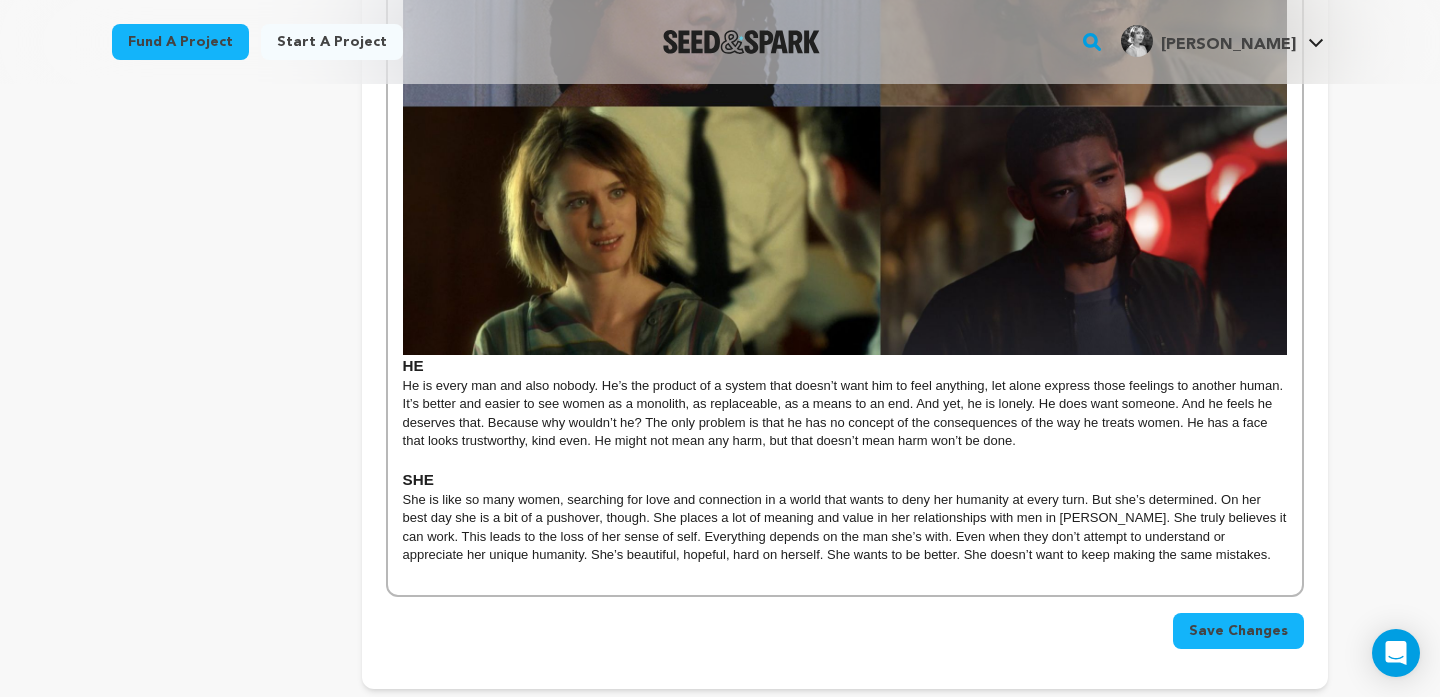 scroll, scrollTop: 3807, scrollLeft: 0, axis: vertical 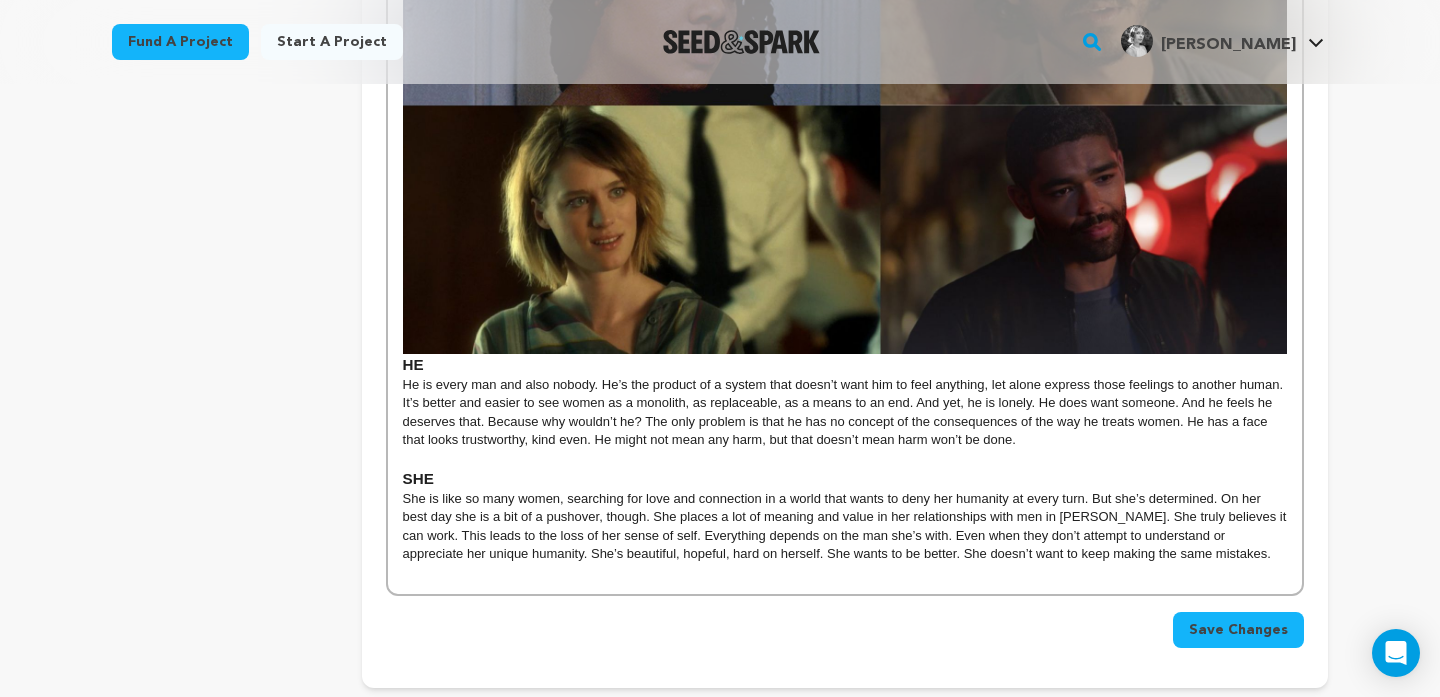 click on "Save Changes" at bounding box center [1238, 630] 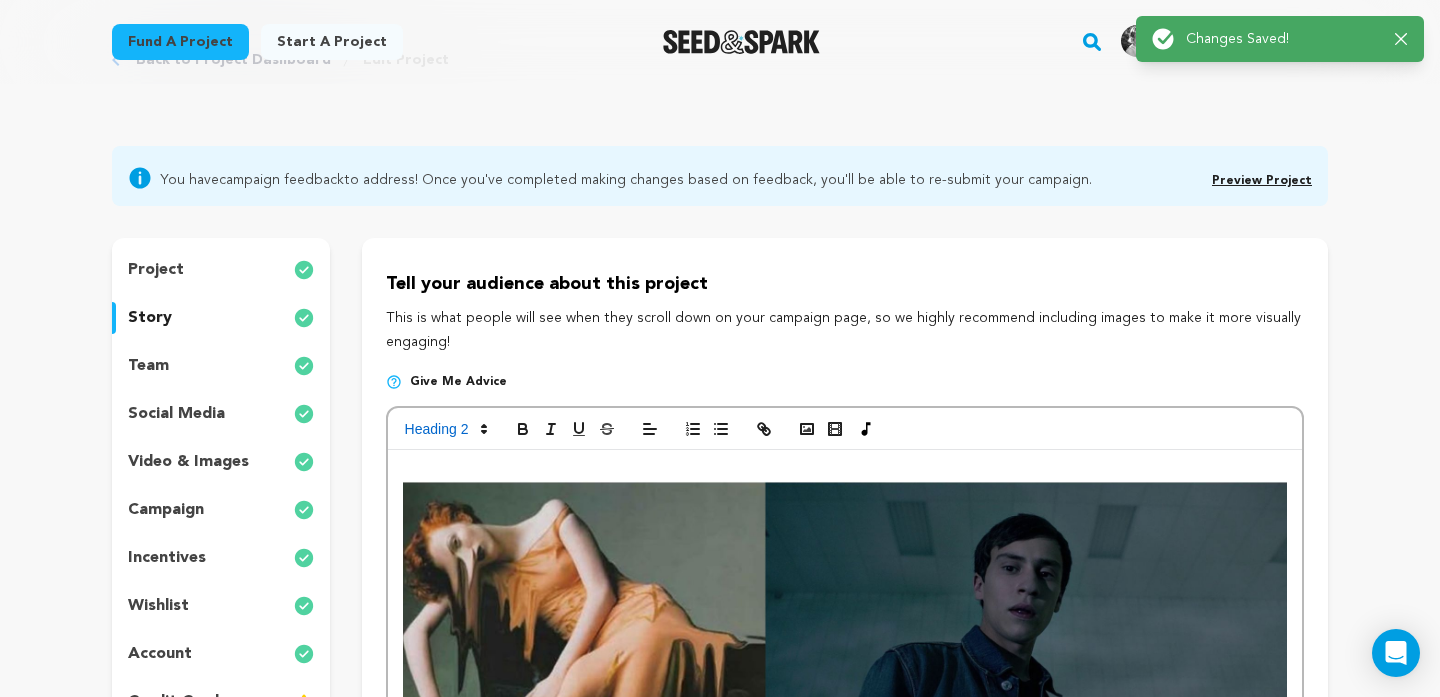 scroll, scrollTop: 0, scrollLeft: 0, axis: both 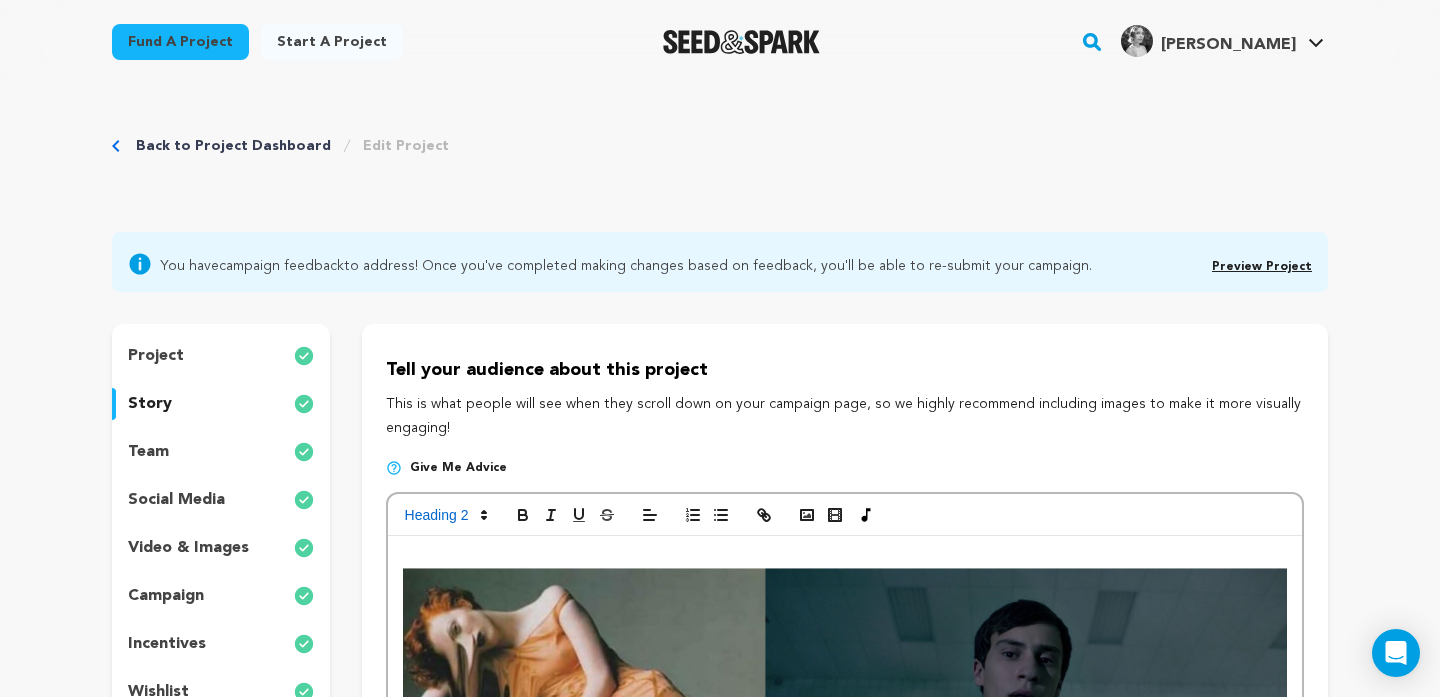click at bounding box center [845, 557] 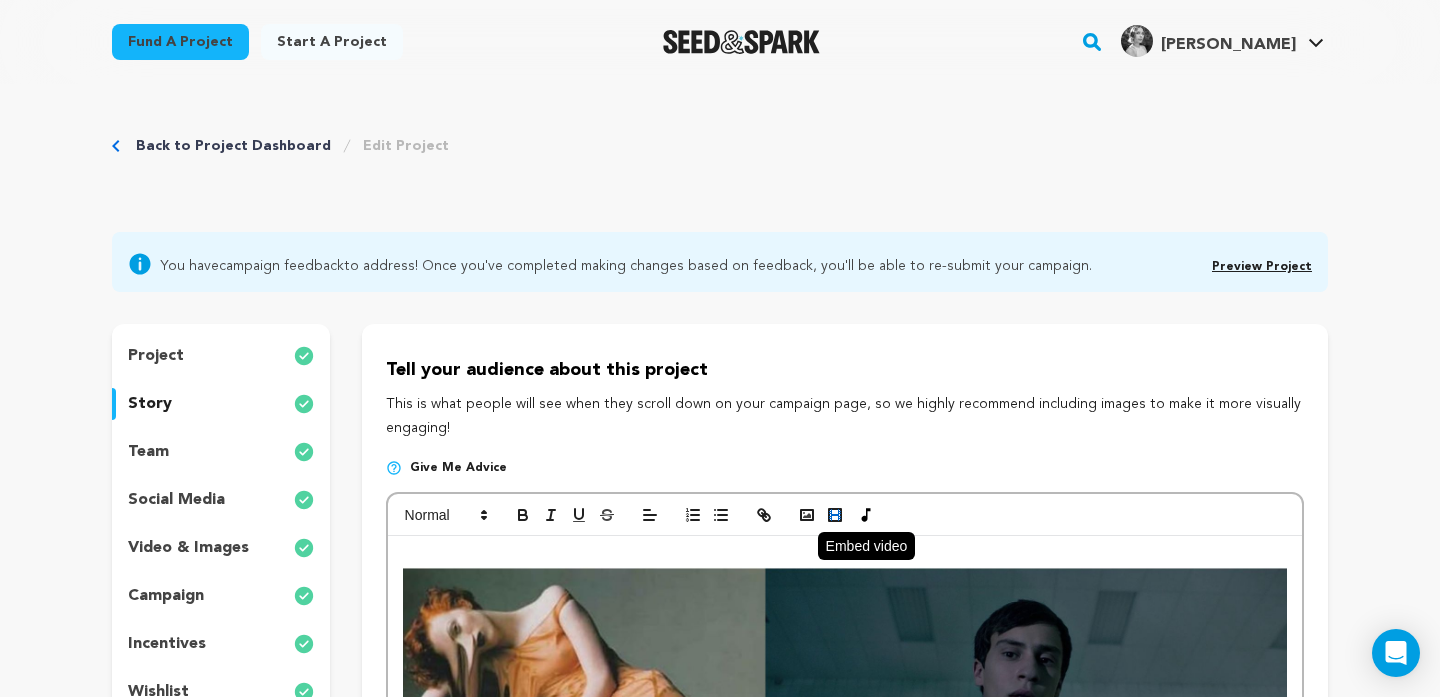 click 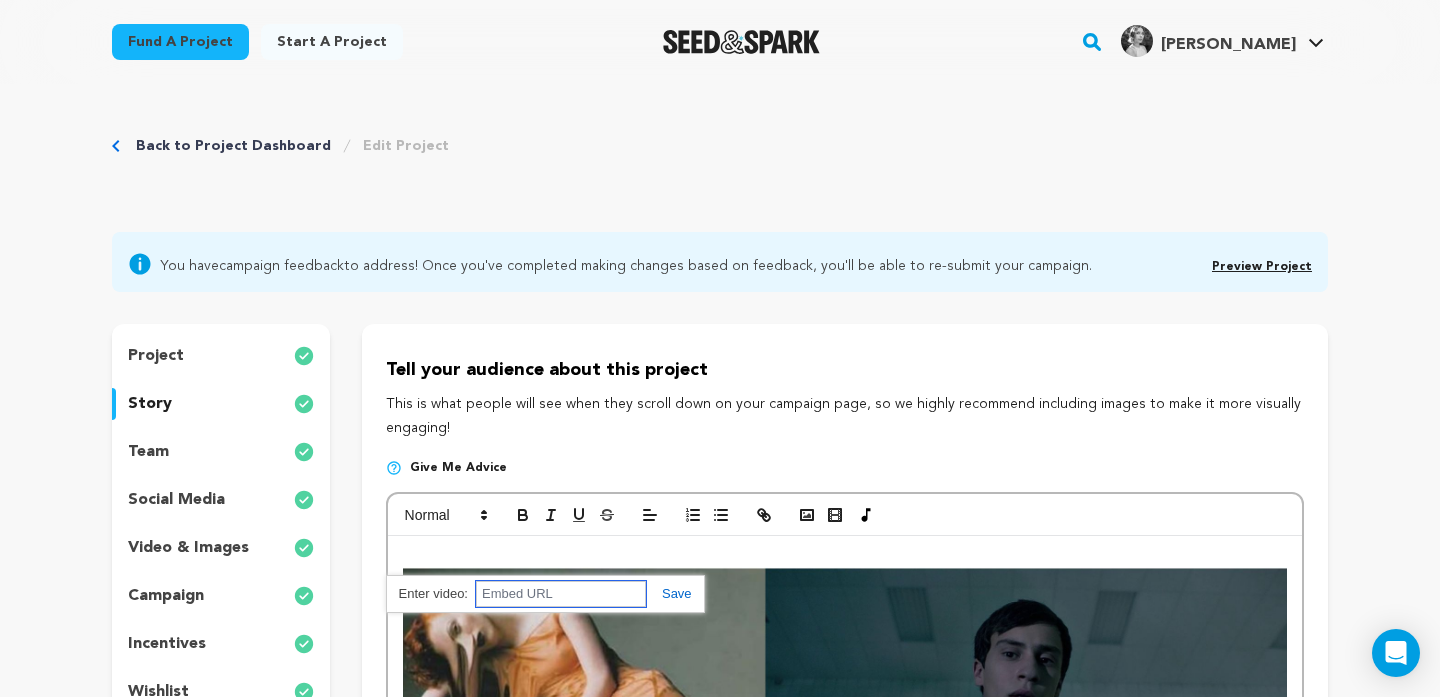 paste on "<iframe title="vimeo-player" src="https://player.vimeo.com/video/1082659689?h=b17bb57fad" width="640" height="360" frameborder="0"    allowfullscreen></iframe>" 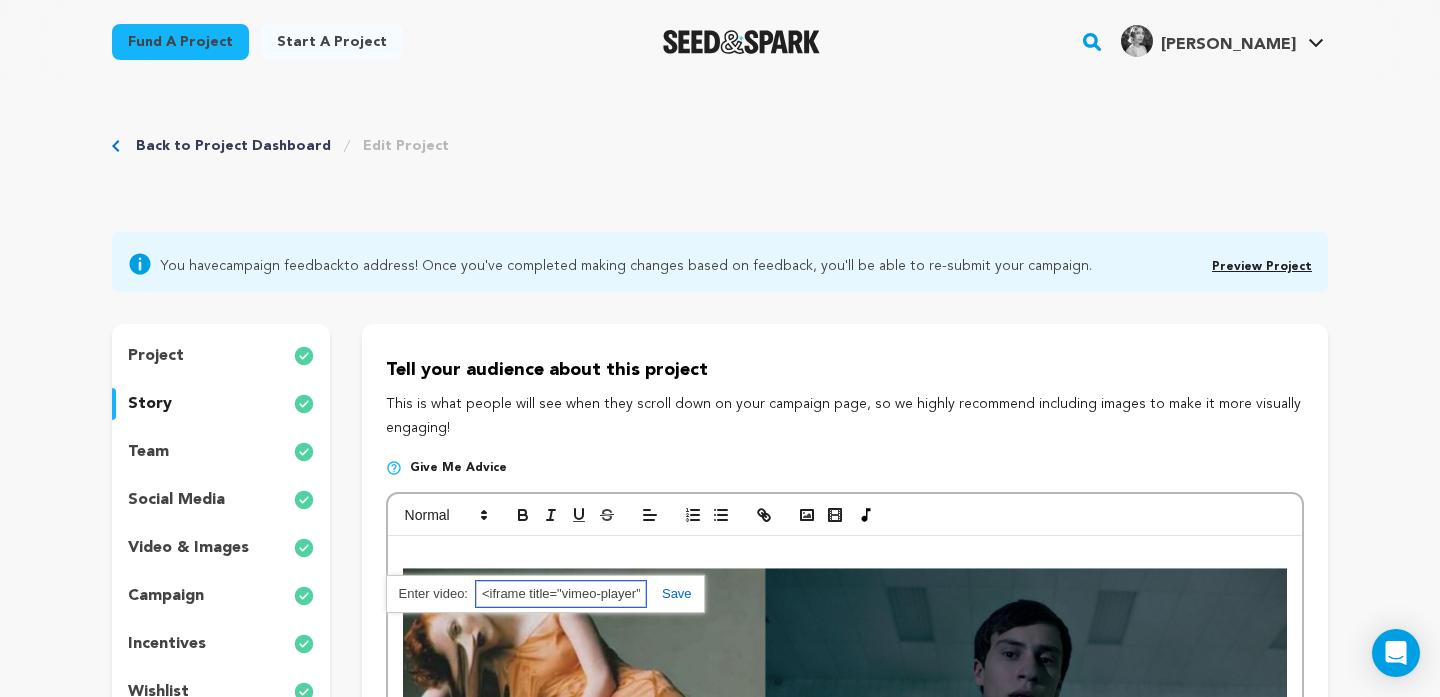 scroll, scrollTop: 0, scrollLeft: 790, axis: horizontal 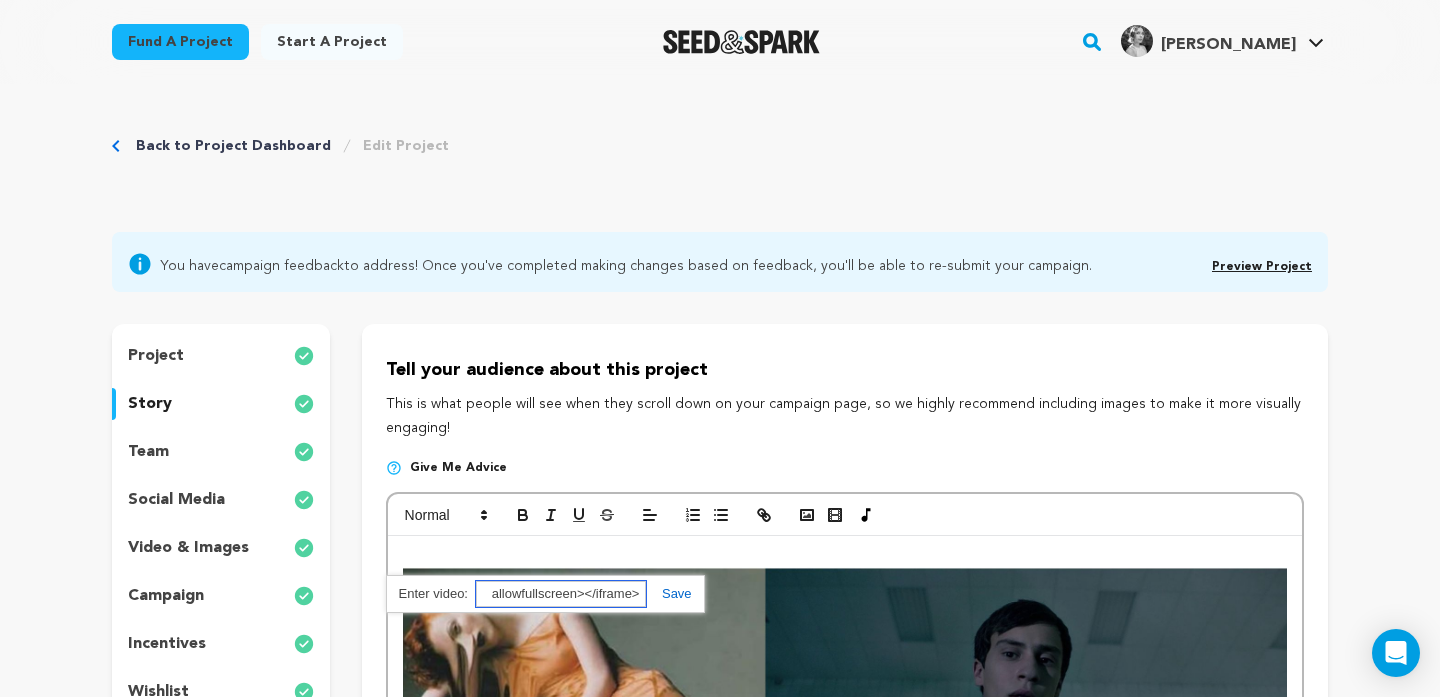 type on "<iframe title="vimeo-player" src="https://player.vimeo.com/video/1082659689?h=b17bb57fad" width="640" height="360" frameborder="0"    allowfullscreen></iframe>" 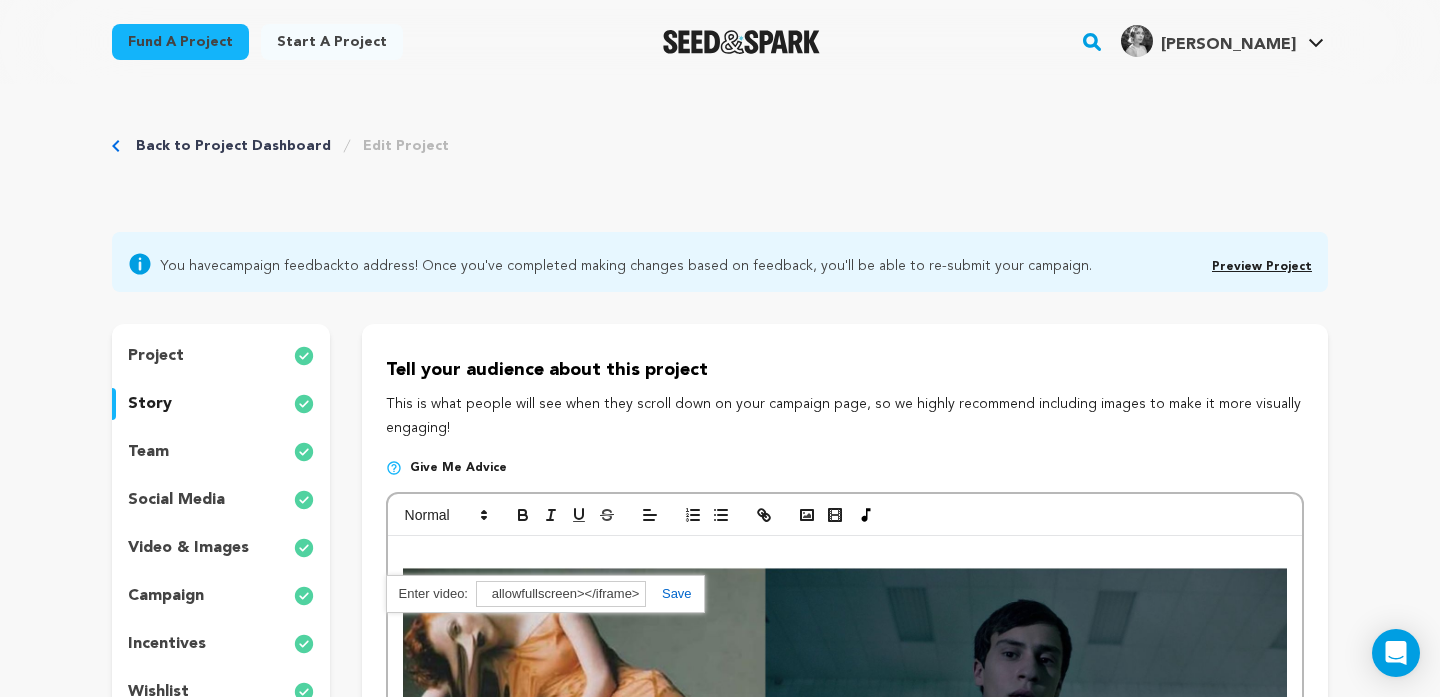 click at bounding box center (669, 593) 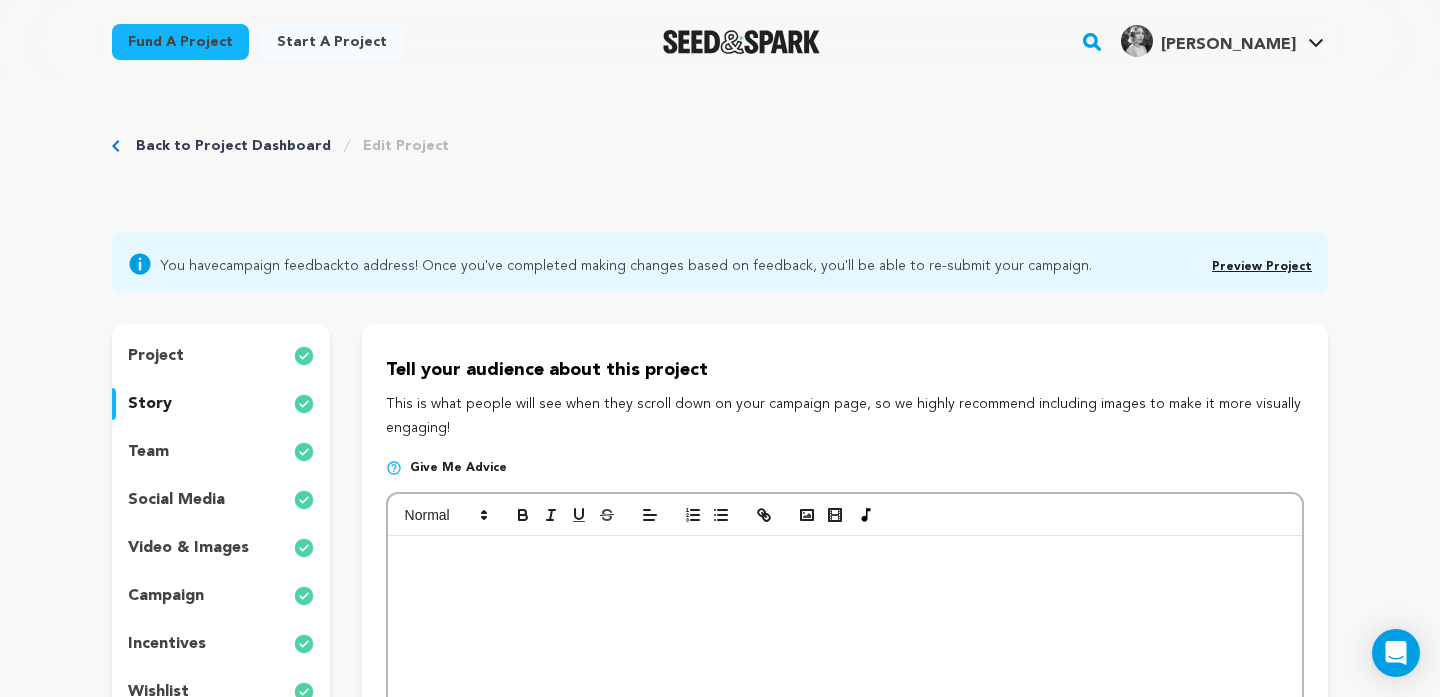 scroll, scrollTop: 0, scrollLeft: 0, axis: both 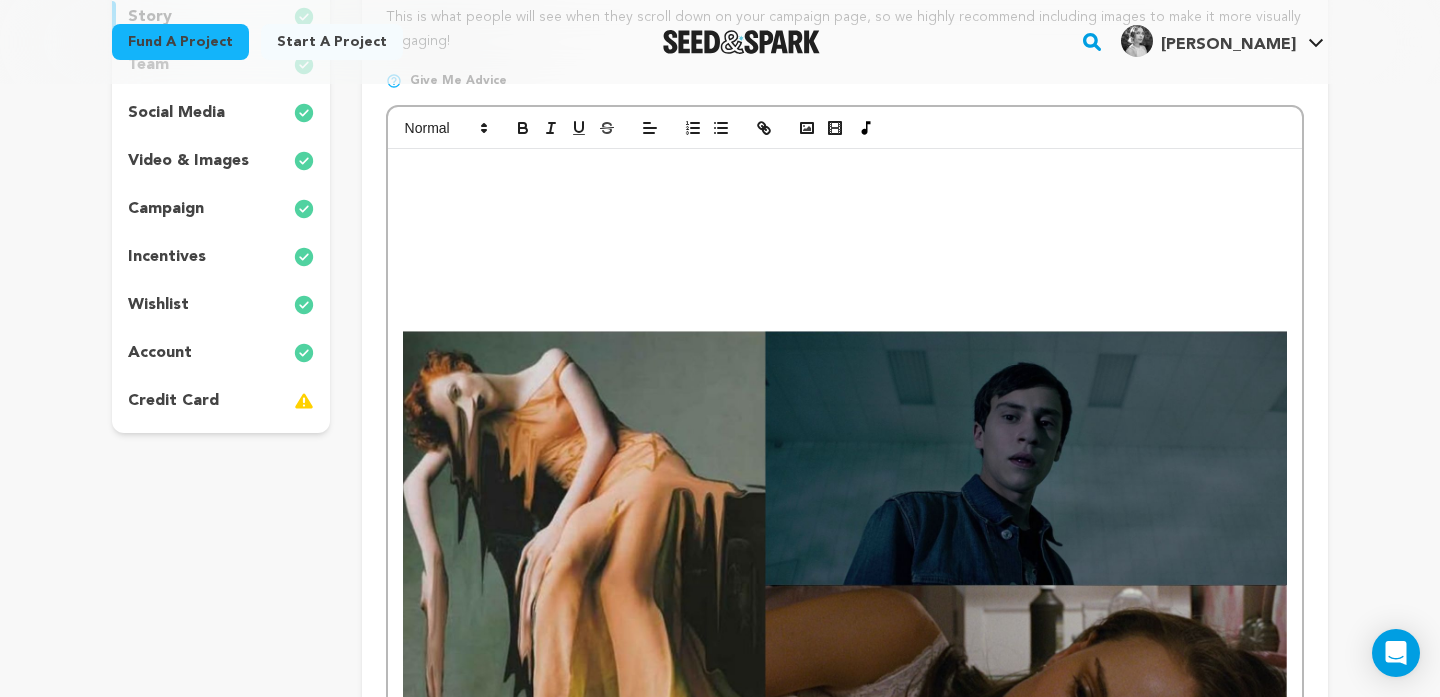 click on "What does it feel like to have your identity slowly siphoned away by someone who refuses to see you as a human being? How does a man like this function in the world, and how does he get away with such violence?  After spending the night with her ex boyfriend and thinking they’ve reconnected, she learns he is actually still seeing the very woman he left her for. An argument ensues, leaving her frustrated, embarrassed, and eventually, stuck to his mattress. Literally. She can’t move, she can’t get up, and though he  tries , he fails to help her.  She invested so much of herself into a relationship with a man who refused to see her holistically. He only values her up to the point at which he stops benefitting from her existence. This leads the woman to be totally consumed by him. She loses any sense of autonomy and is ultimately sucked into his mattress, never to be seen again.  Does he feel remorse, or just relief? Warm Body is about the 'nice guys' who are actually monsters. Why me? Why now? Characters" at bounding box center (845, 2156) 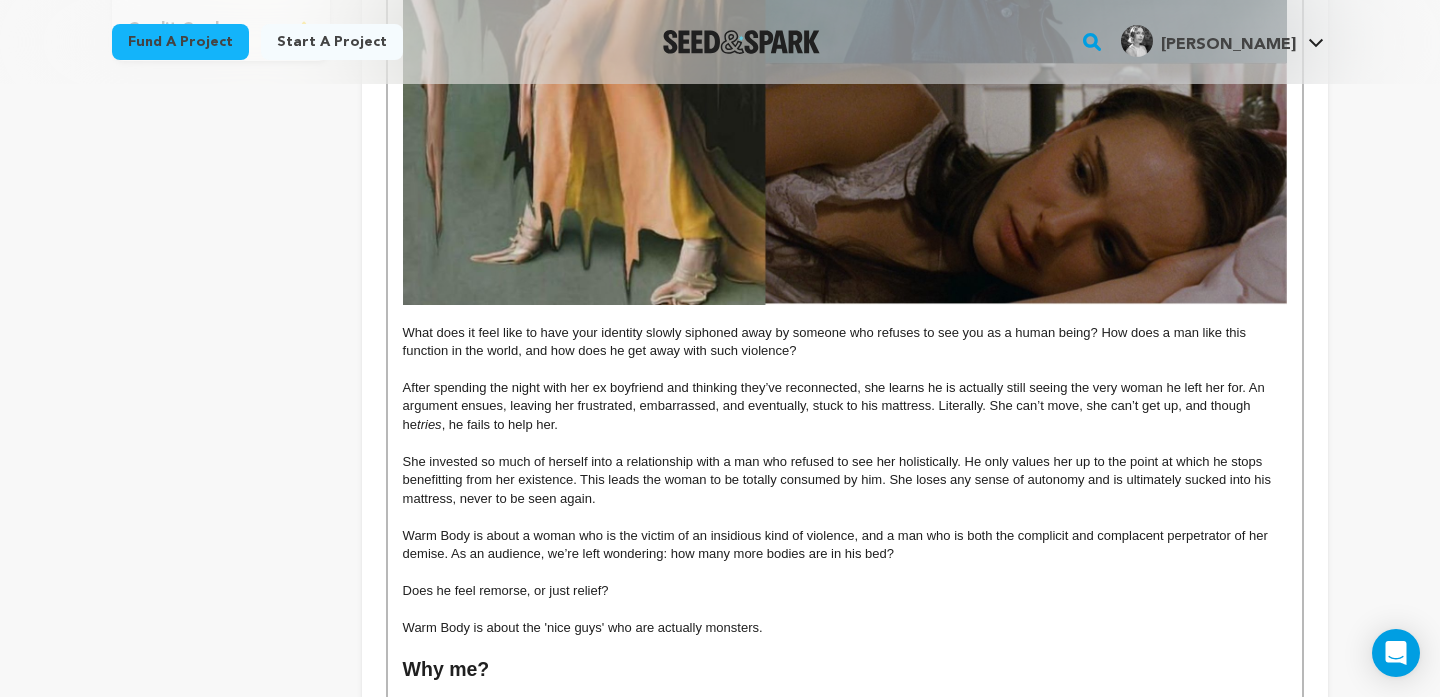 scroll, scrollTop: 775, scrollLeft: 0, axis: vertical 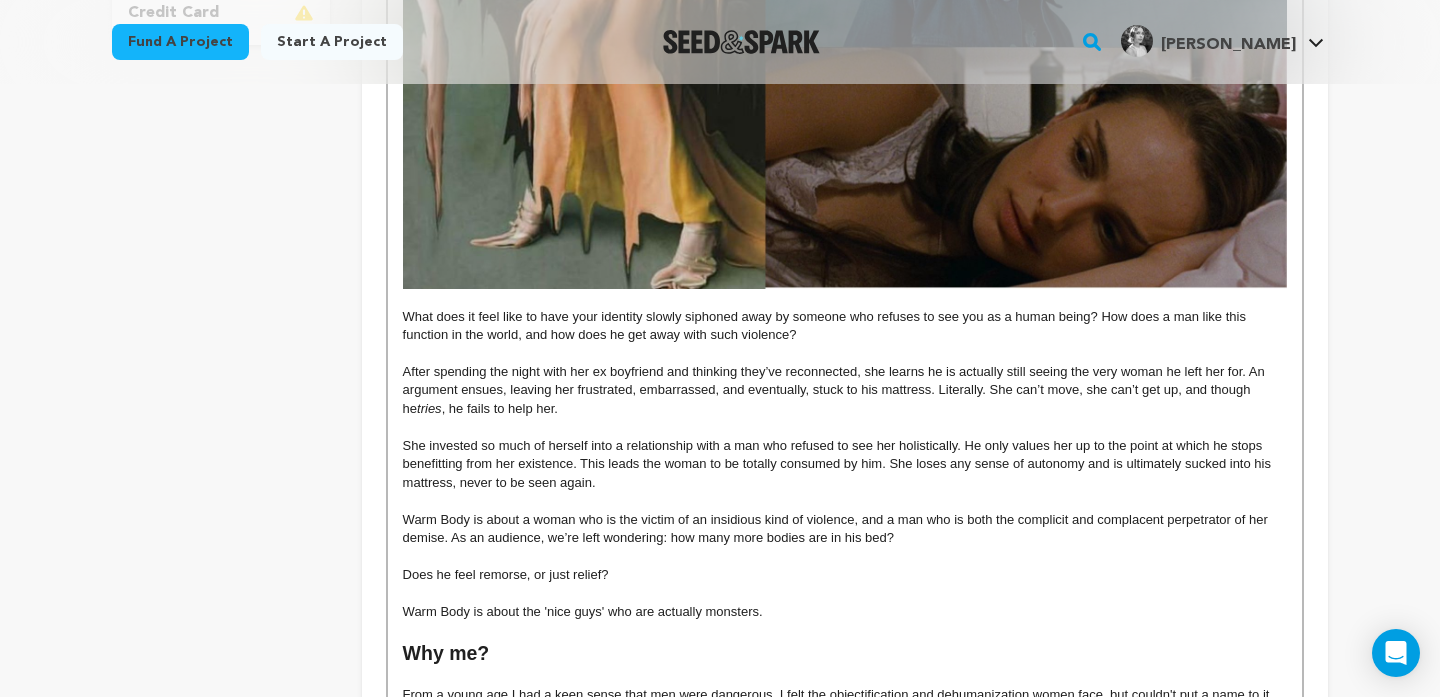 click on "What does it feel like to have your identity slowly siphoned away by someone who refuses to see you as a human being? How does a man like this function in the world, and how does he get away with such violence?" at bounding box center [826, 325] 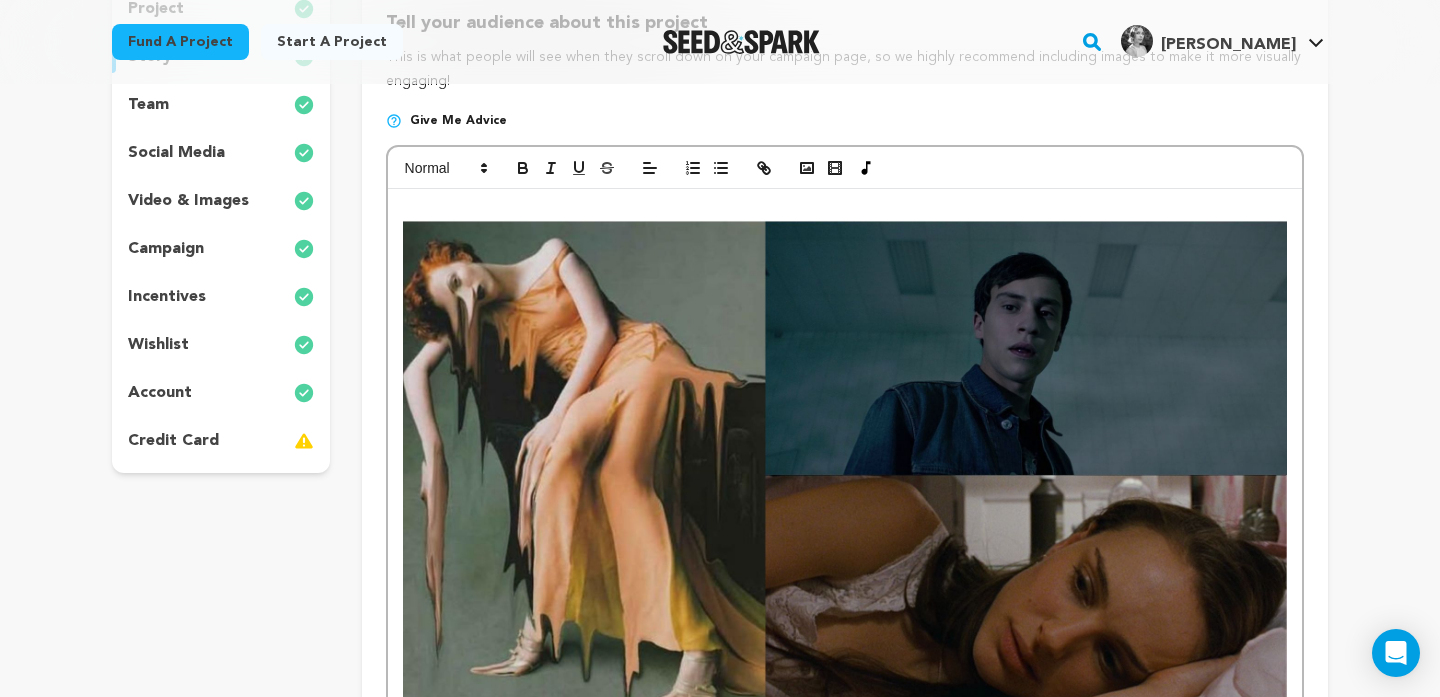 scroll, scrollTop: 0, scrollLeft: 0, axis: both 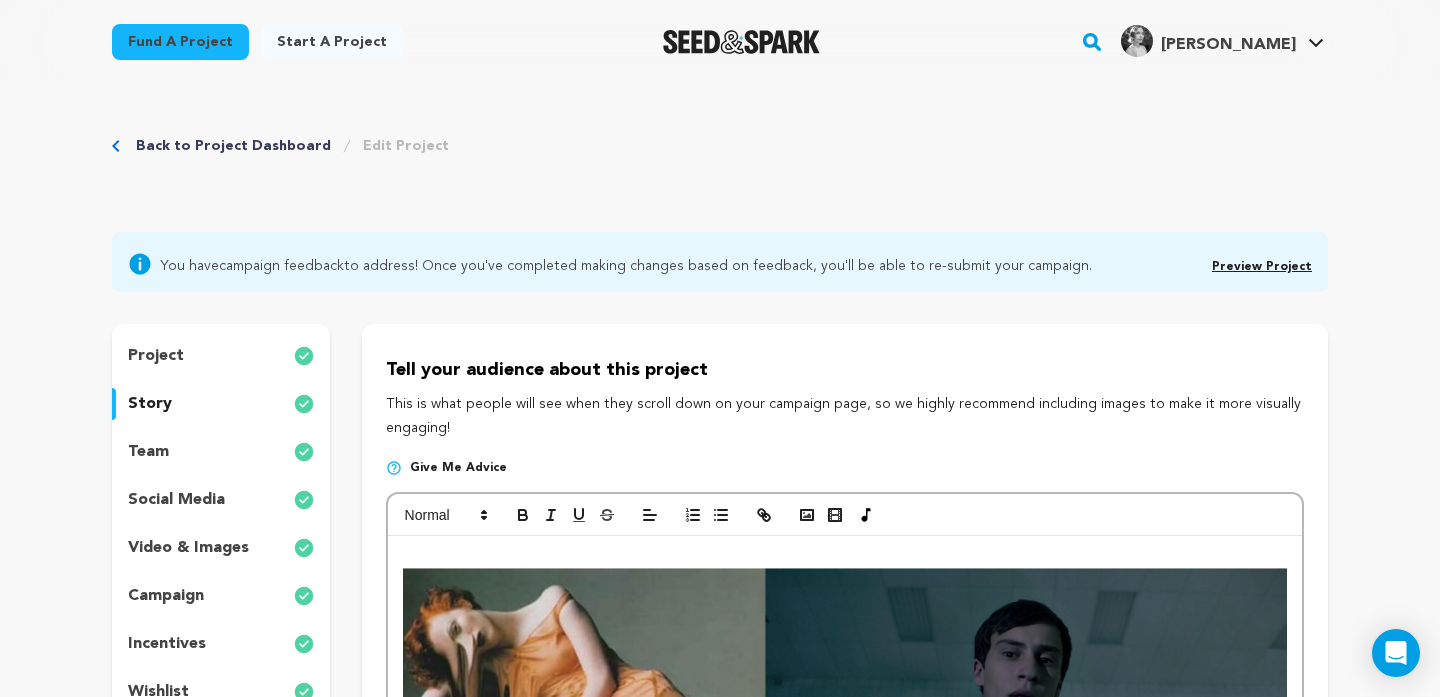 click on "Preview Project" at bounding box center (1262, 267) 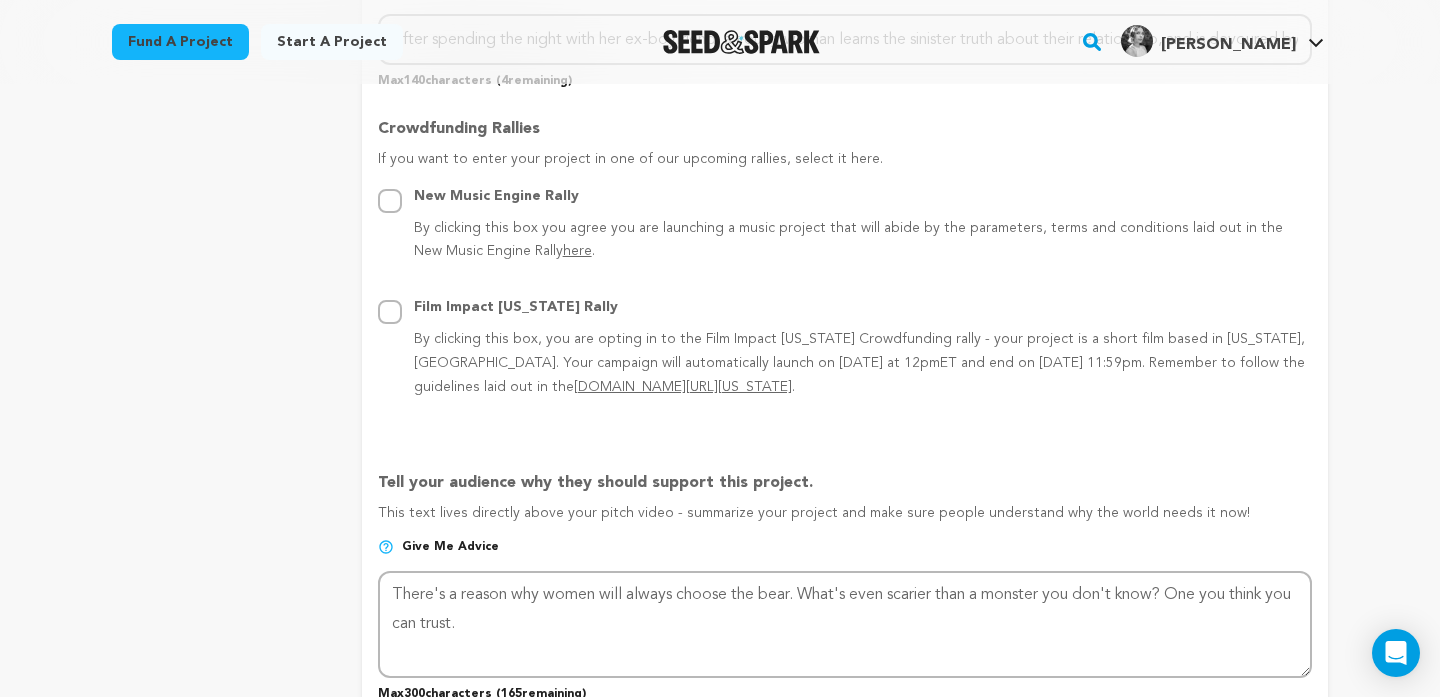 scroll, scrollTop: 1055, scrollLeft: 0, axis: vertical 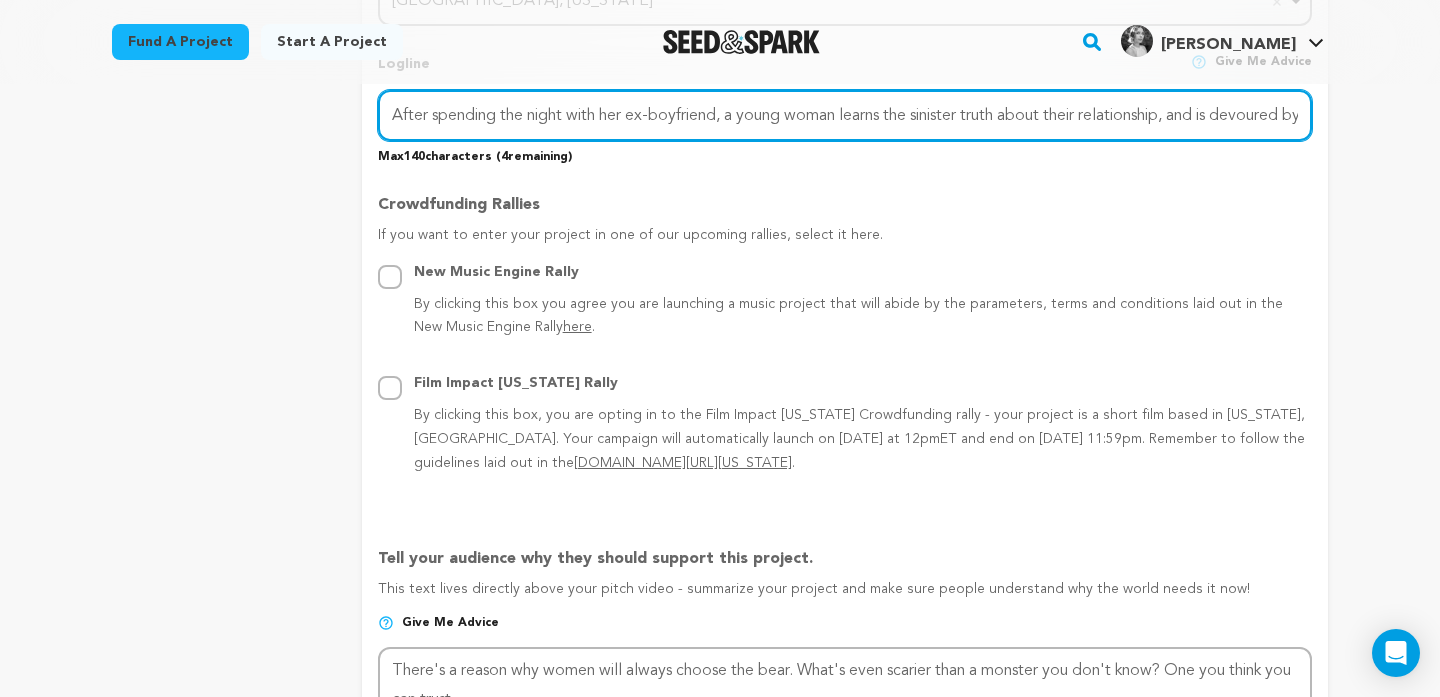 drag, startPoint x: 891, startPoint y: 117, endPoint x: 851, endPoint y: 116, distance: 40.012497 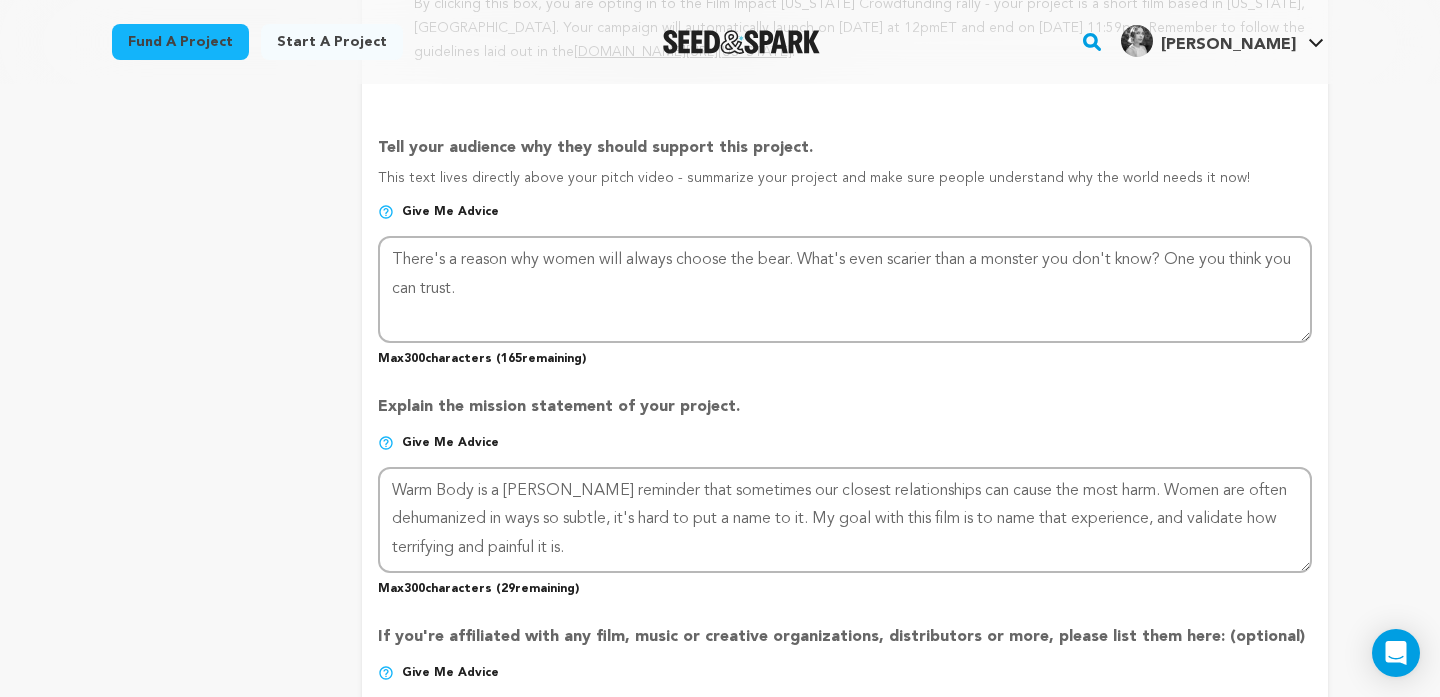 scroll, scrollTop: 1471, scrollLeft: 0, axis: vertical 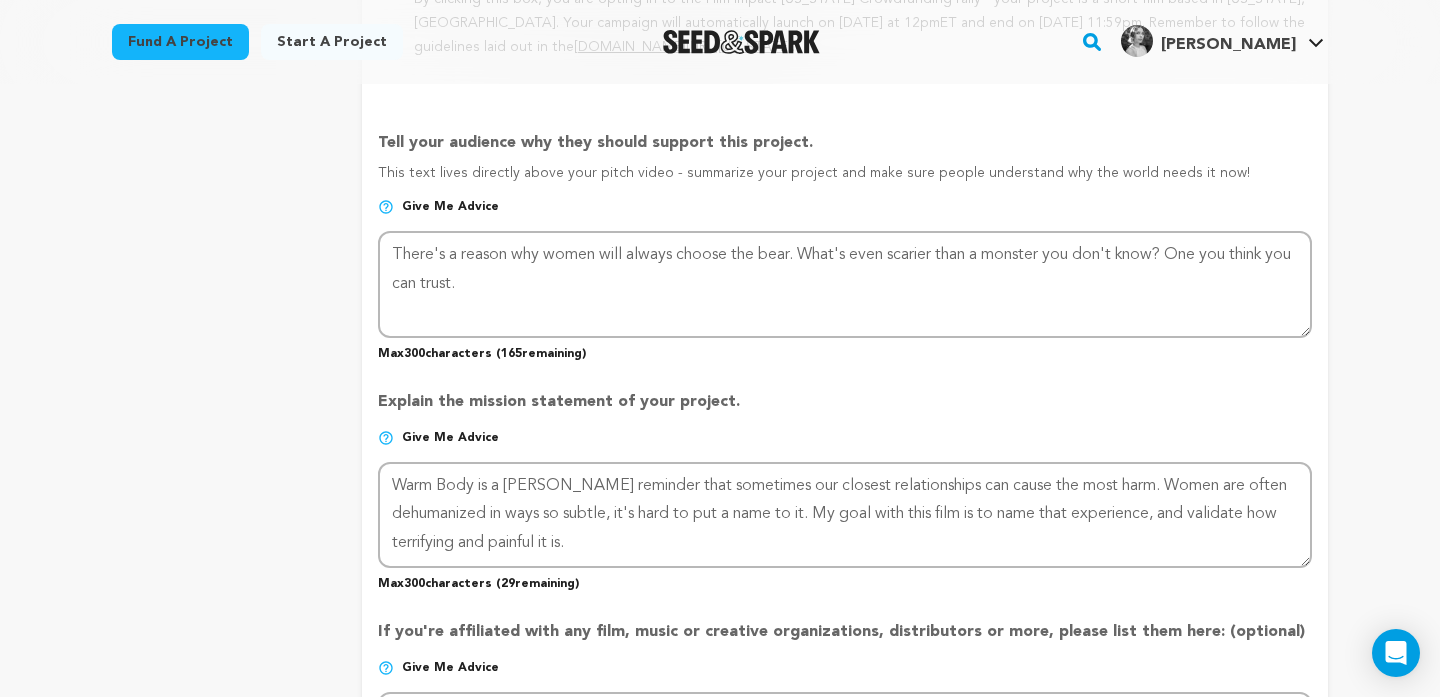 type on "After spending the night with her ex-boyfriend, a young woman uncovers the sinister truth about their relationship, and is devoured by it." 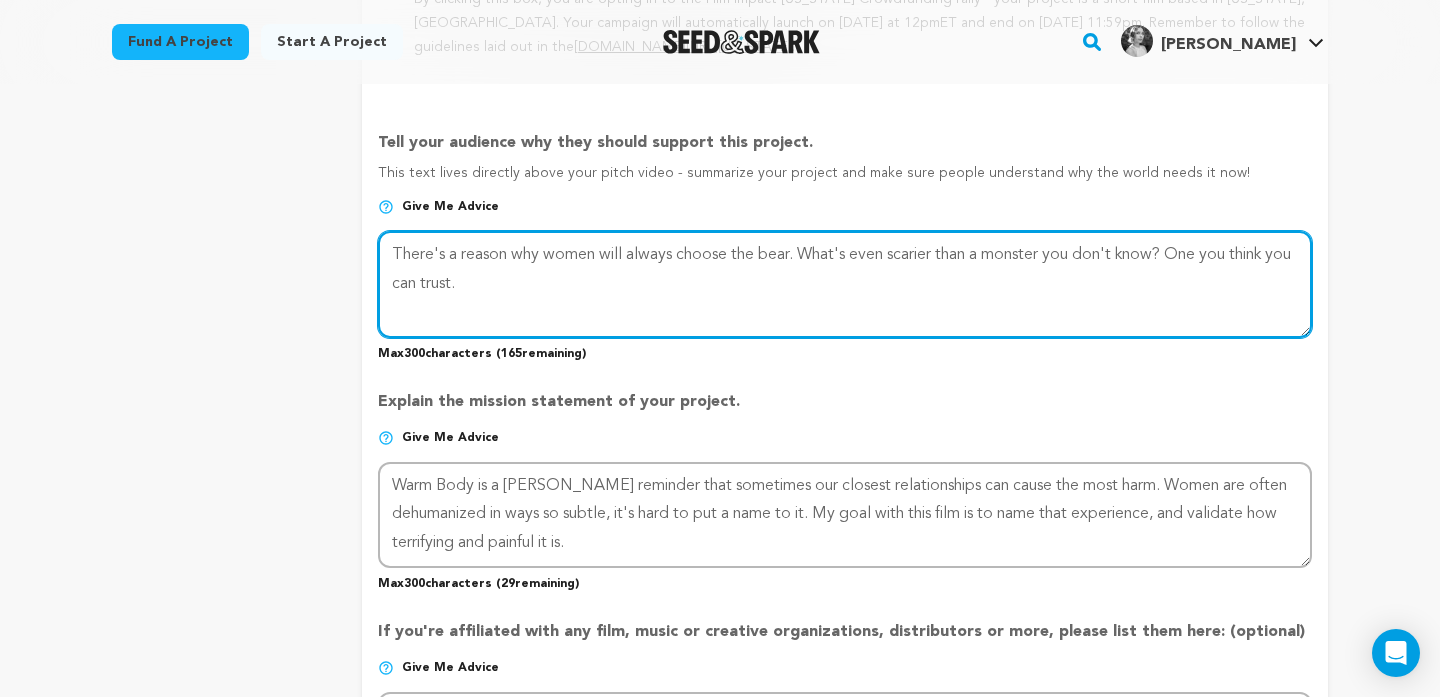 drag, startPoint x: 802, startPoint y: 253, endPoint x: 366, endPoint y: 256, distance: 436.0103 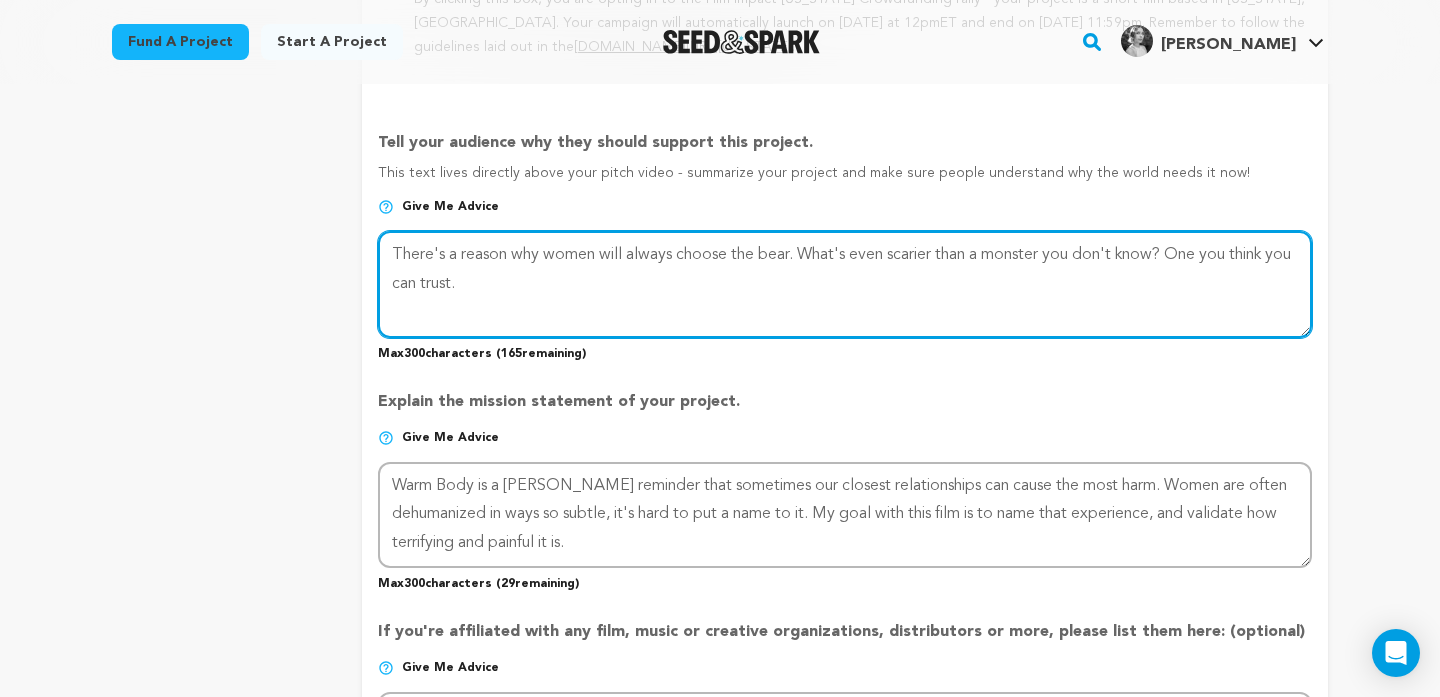 click on "Project Title
Project Name
Warm Body
Project URL
Give me advice
Project URL
warm-body
seedandspark.com/fund/warm-body
Private Preview Link
(Copy Link)
Copy private preview link
Give me advice" at bounding box center (845, 91) 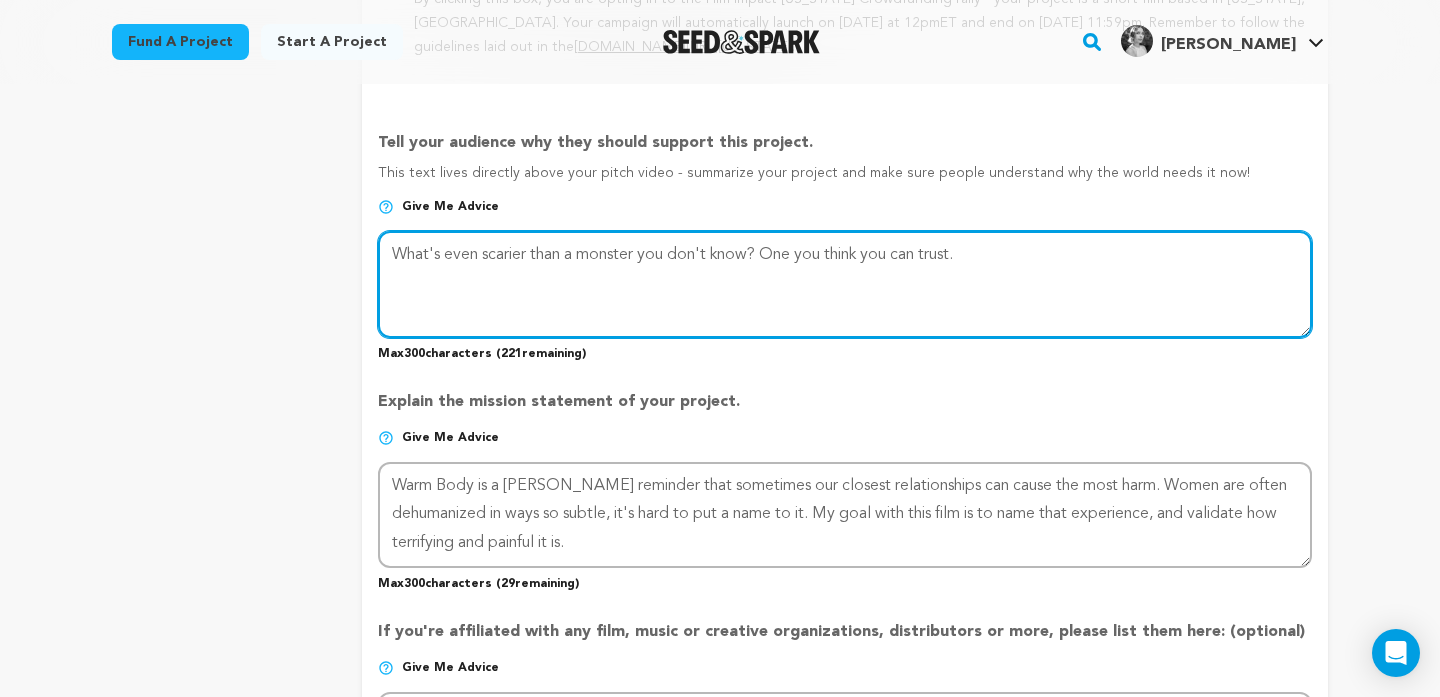 drag, startPoint x: 868, startPoint y: 255, endPoint x: 835, endPoint y: 257, distance: 33.06055 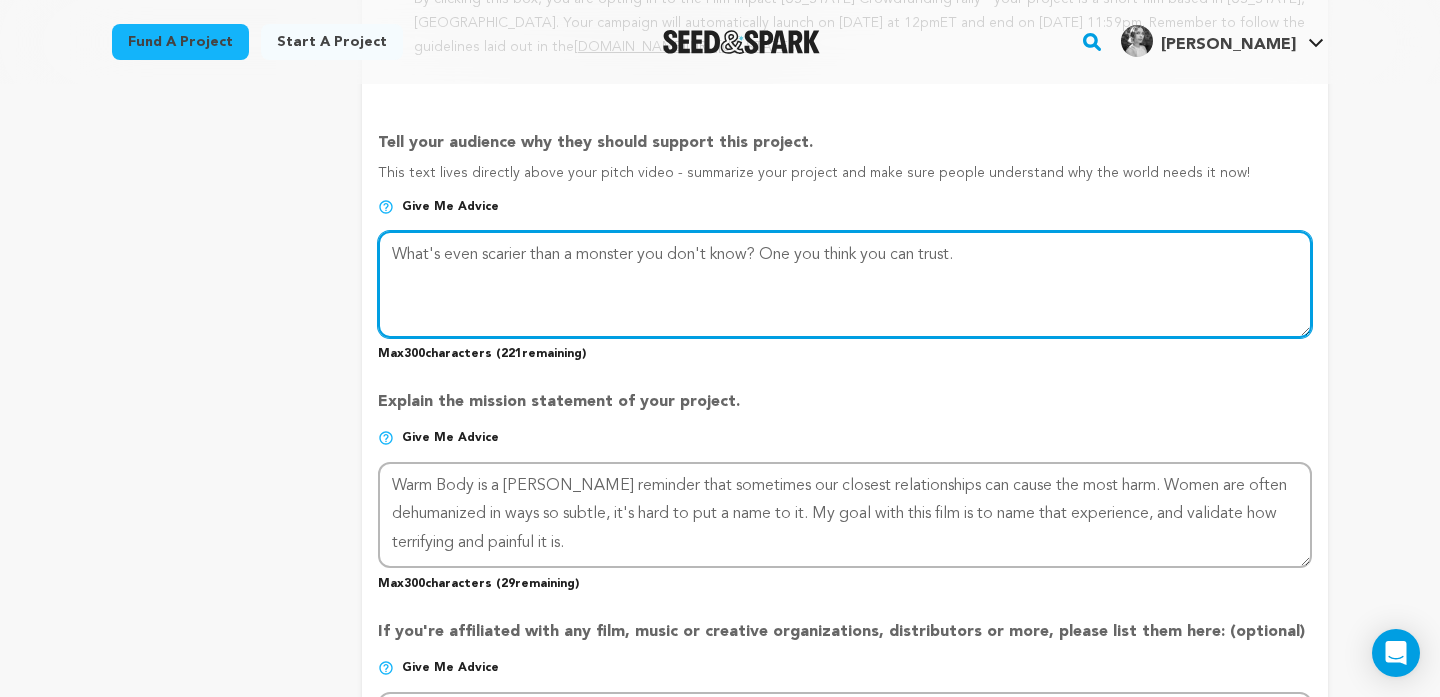 click at bounding box center (845, 284) 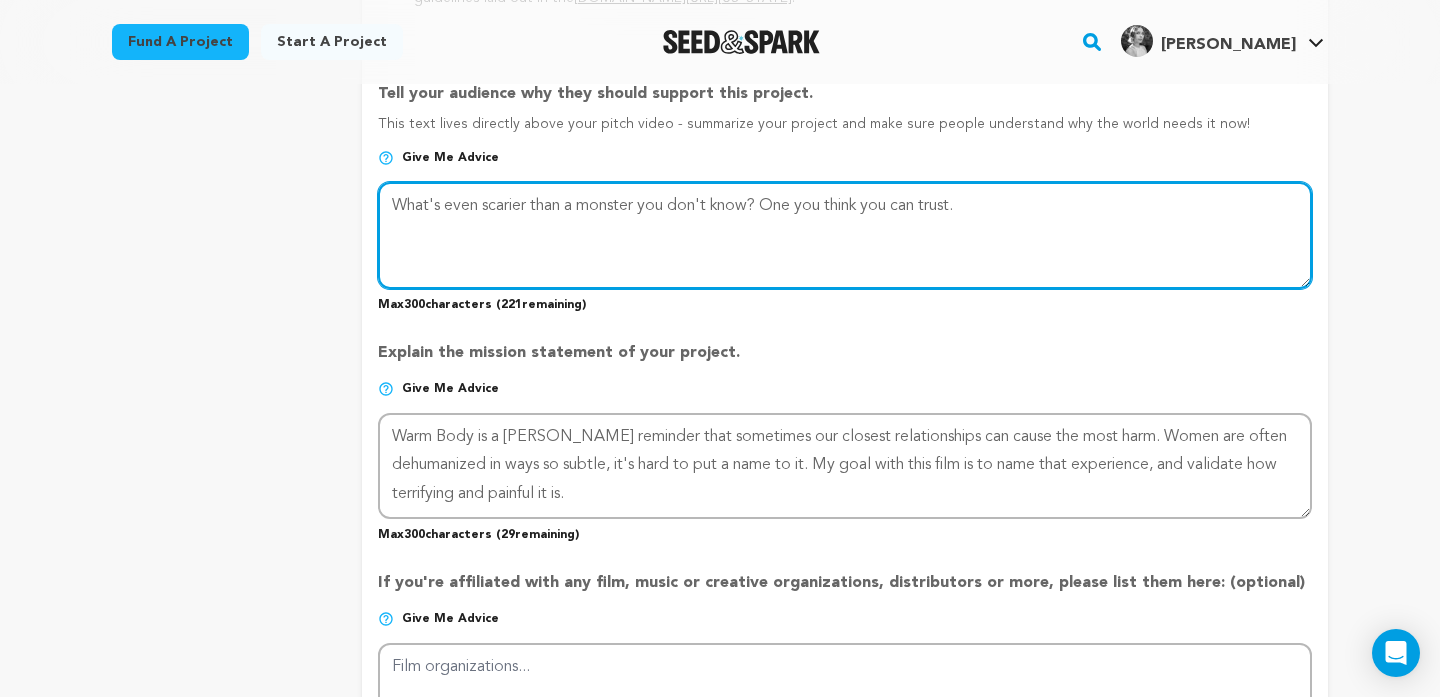 scroll, scrollTop: 1644, scrollLeft: 0, axis: vertical 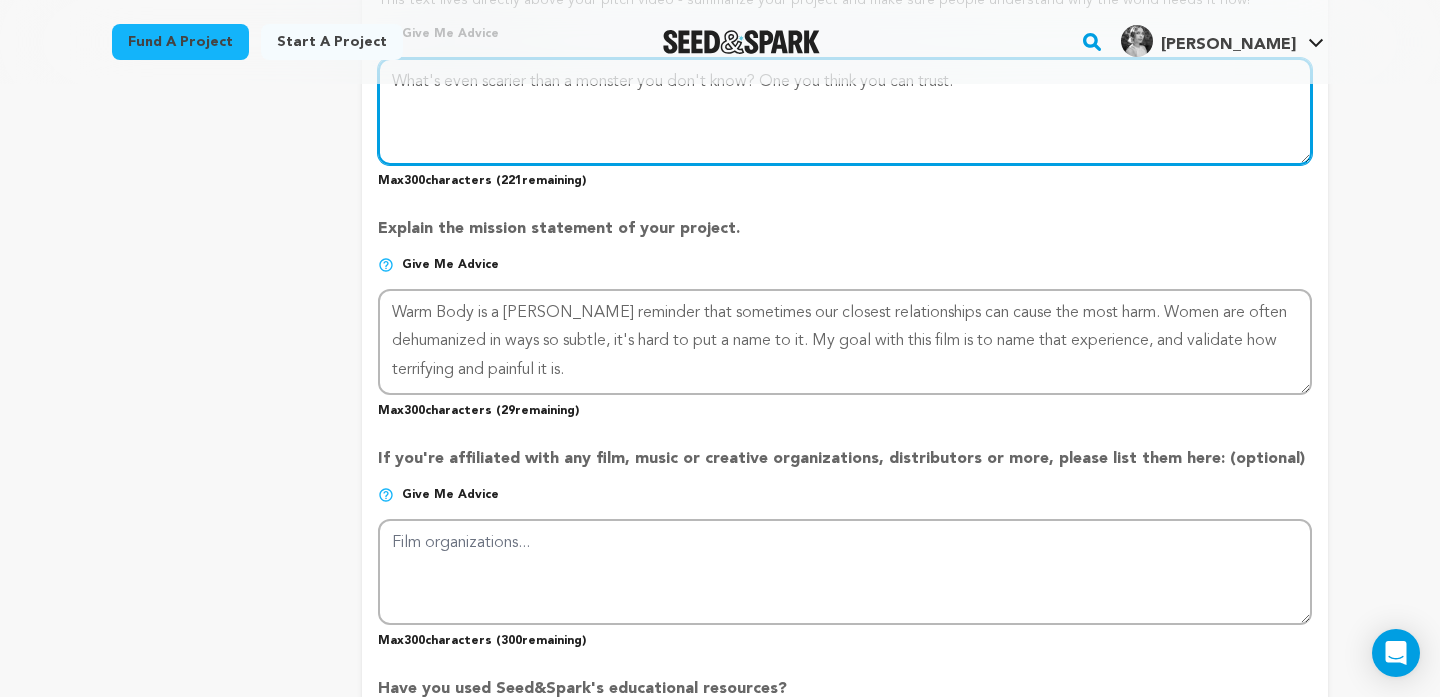 type on "What's even scarier than a monster you don't know? One you think you can trust." 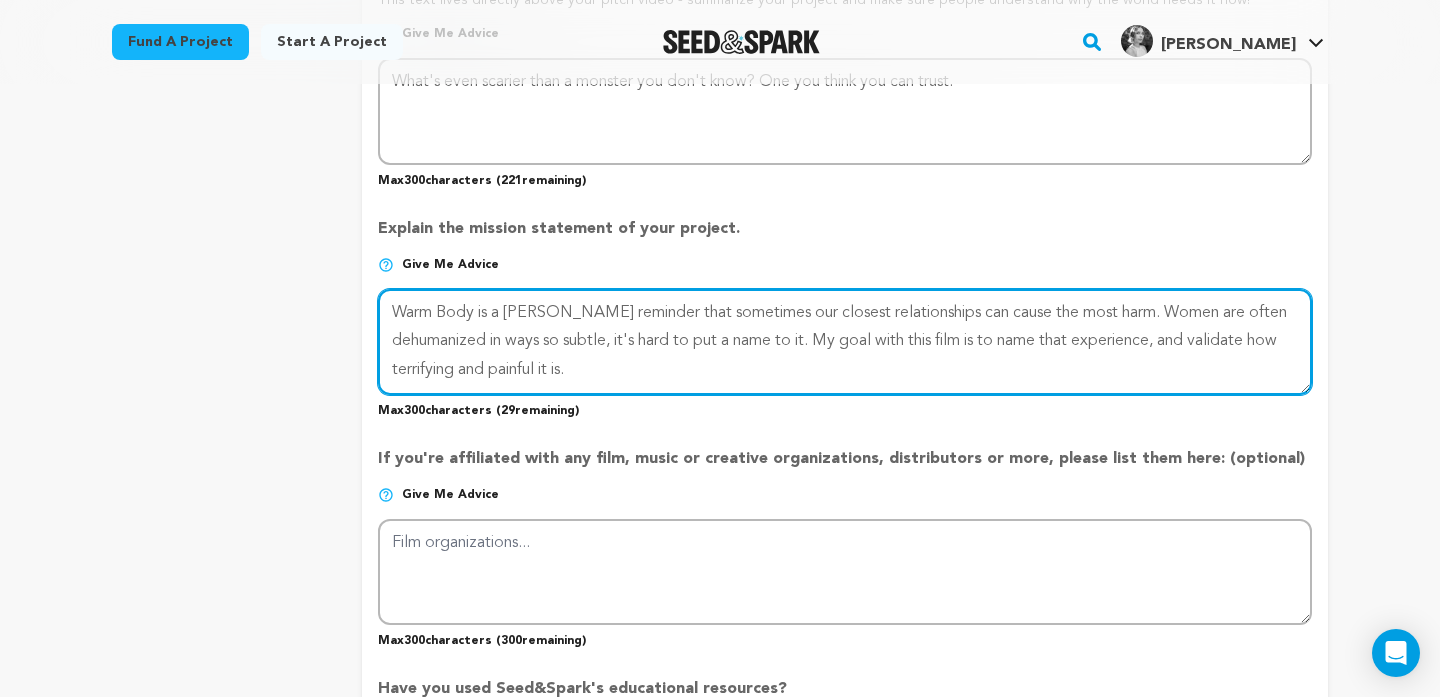 click at bounding box center (845, 342) 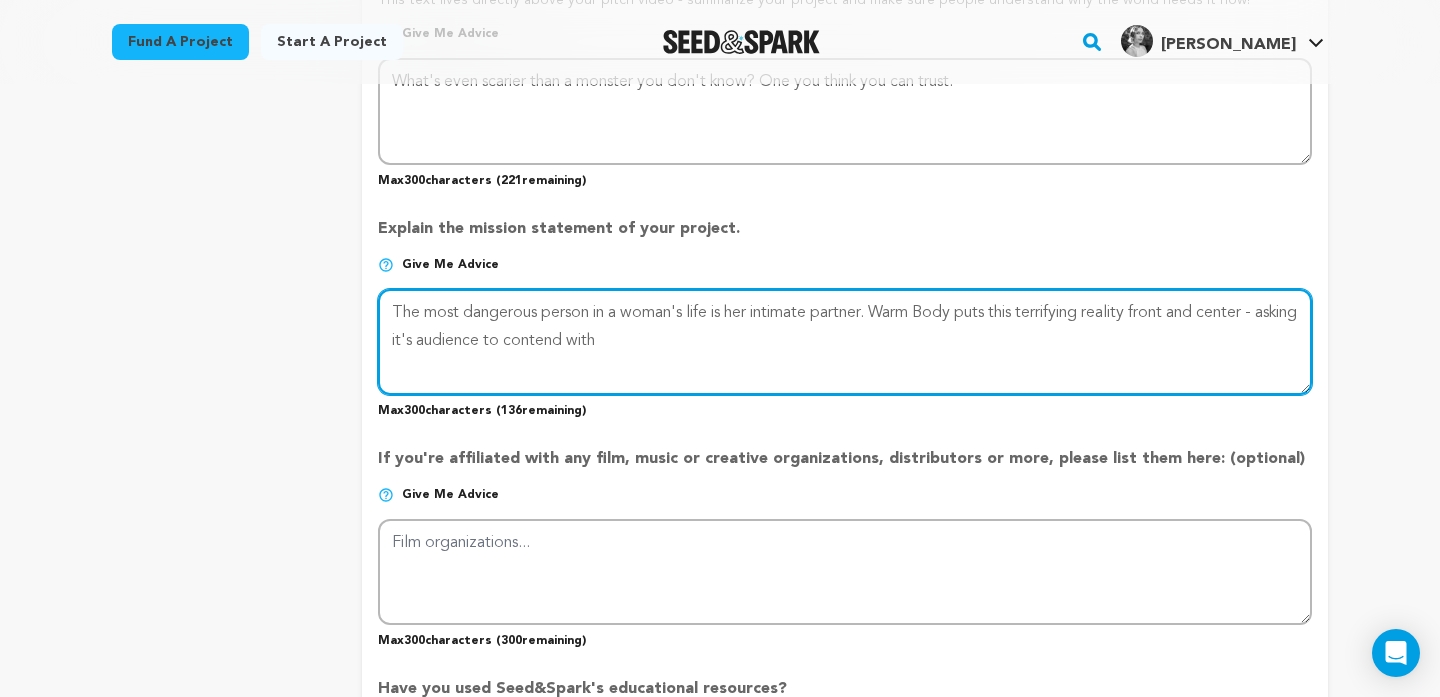 drag, startPoint x: 657, startPoint y: 339, endPoint x: 389, endPoint y: 344, distance: 268.04663 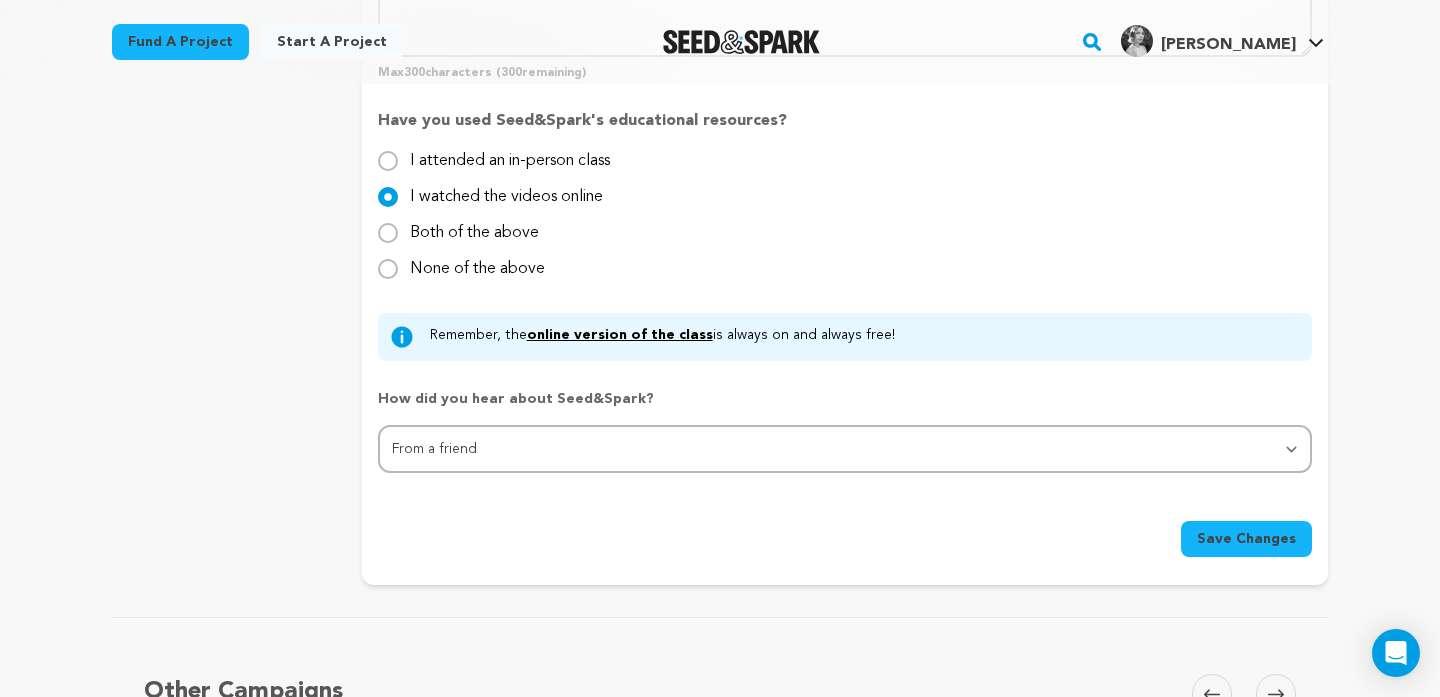 scroll, scrollTop: 2213, scrollLeft: 0, axis: vertical 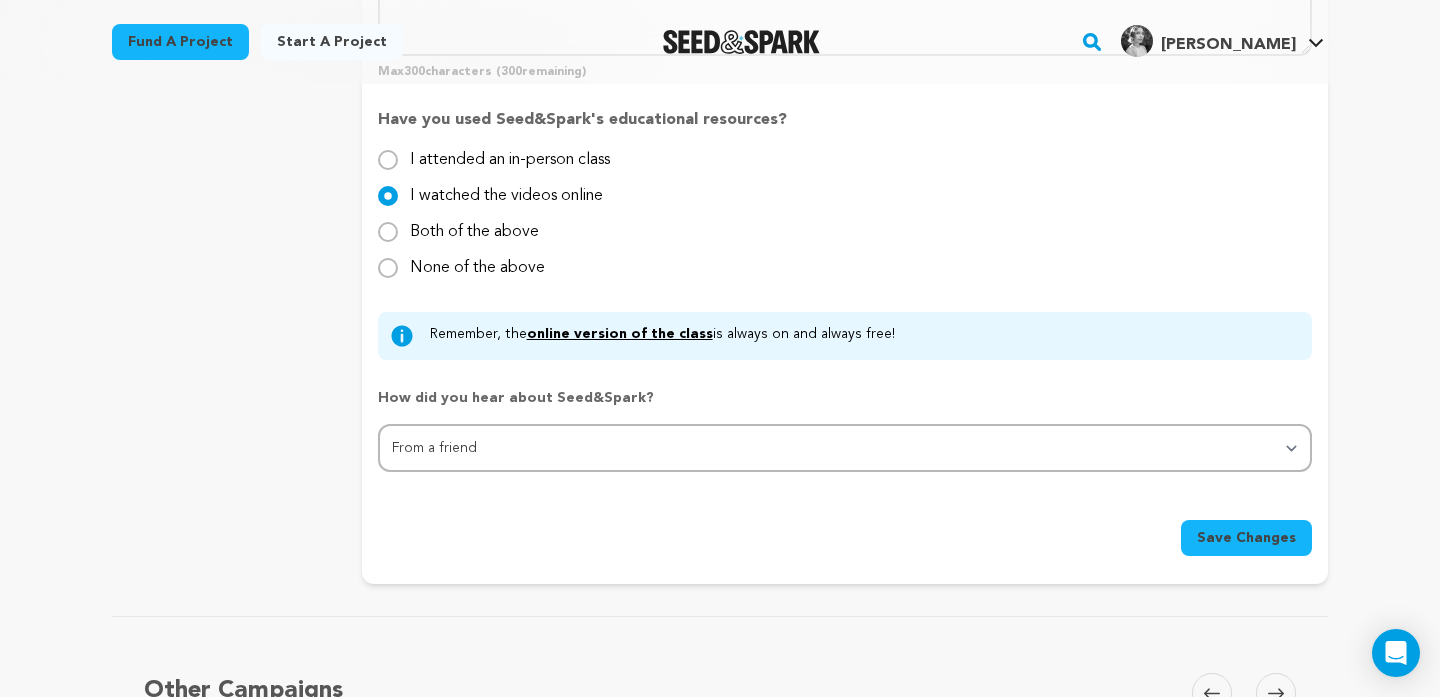 click on "Save Changes" at bounding box center [1246, 538] 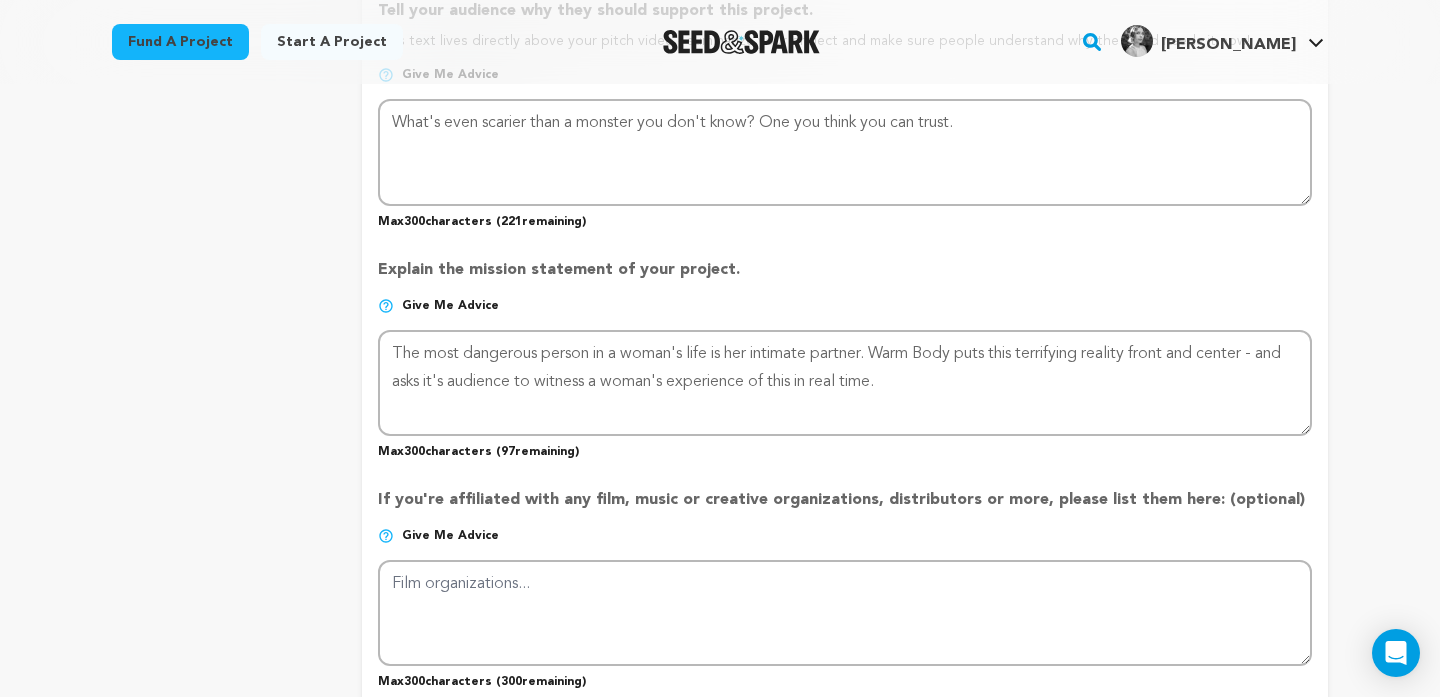 scroll, scrollTop: 1607, scrollLeft: 0, axis: vertical 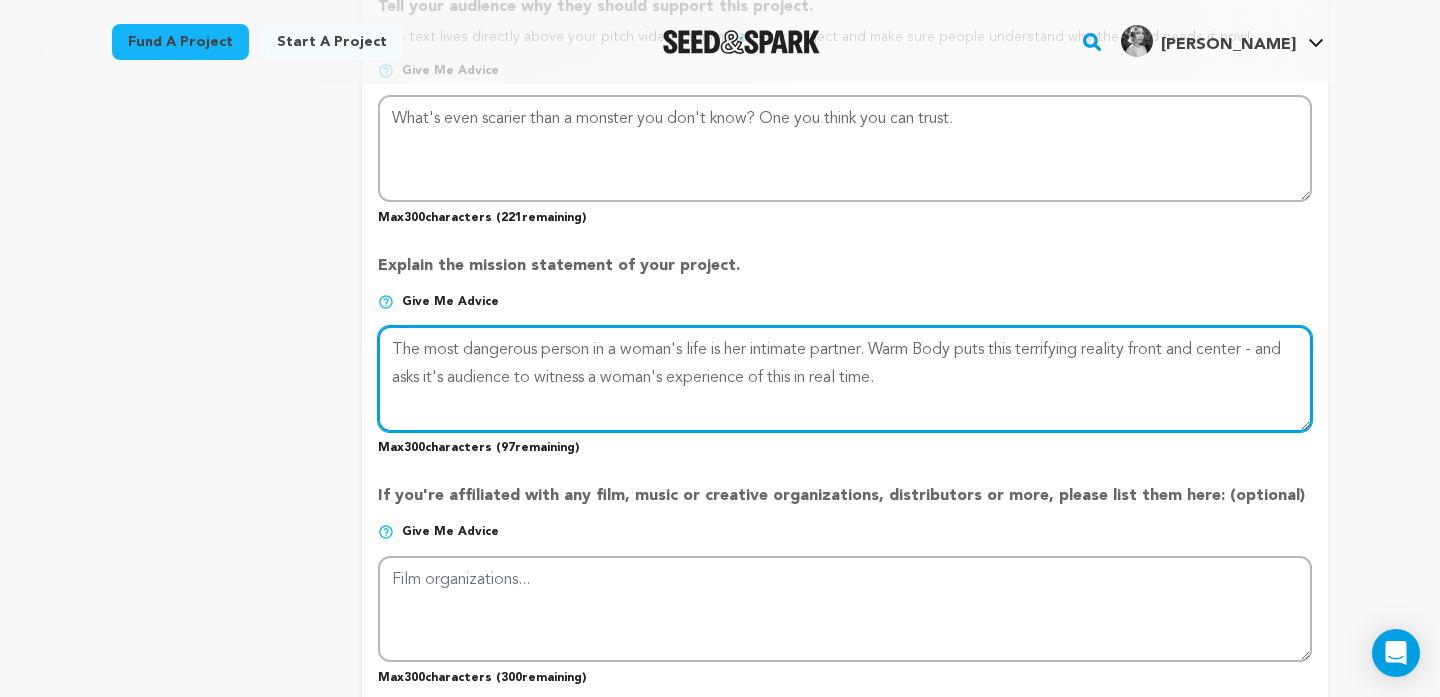 click at bounding box center [845, 379] 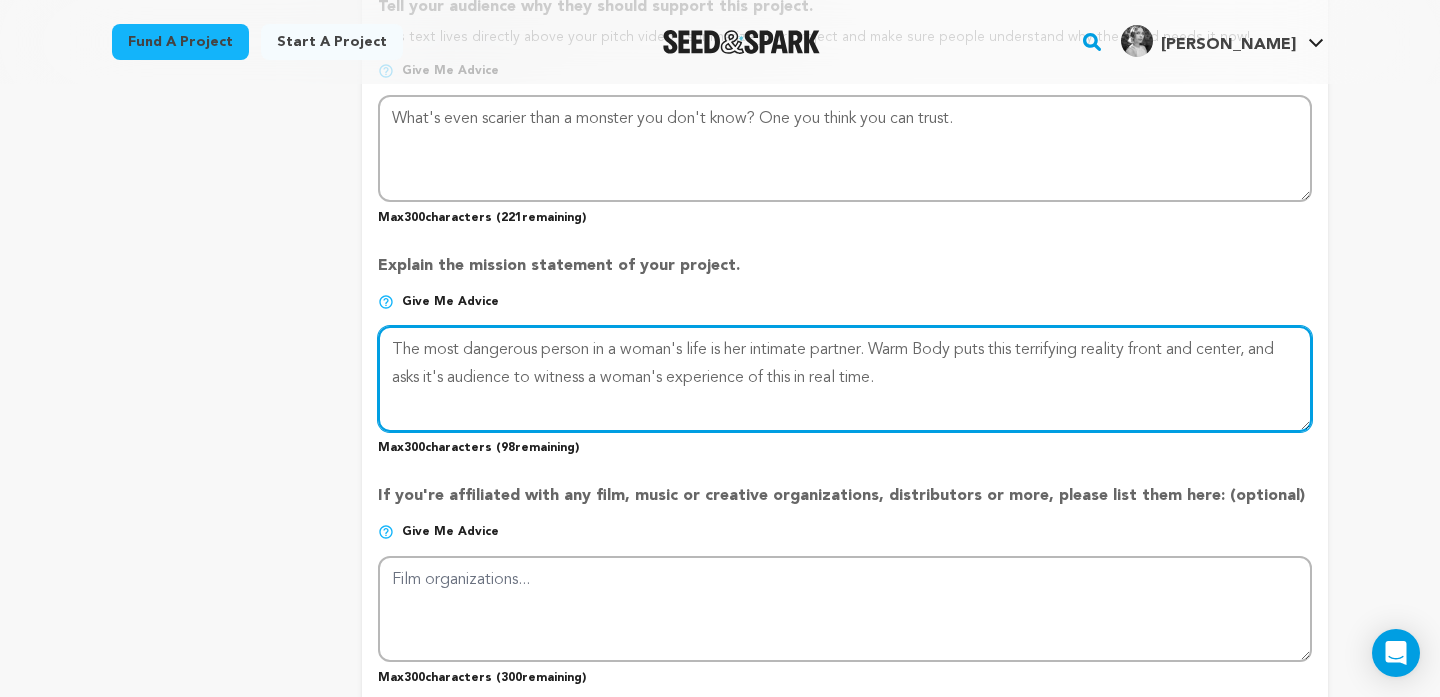 click at bounding box center (845, 379) 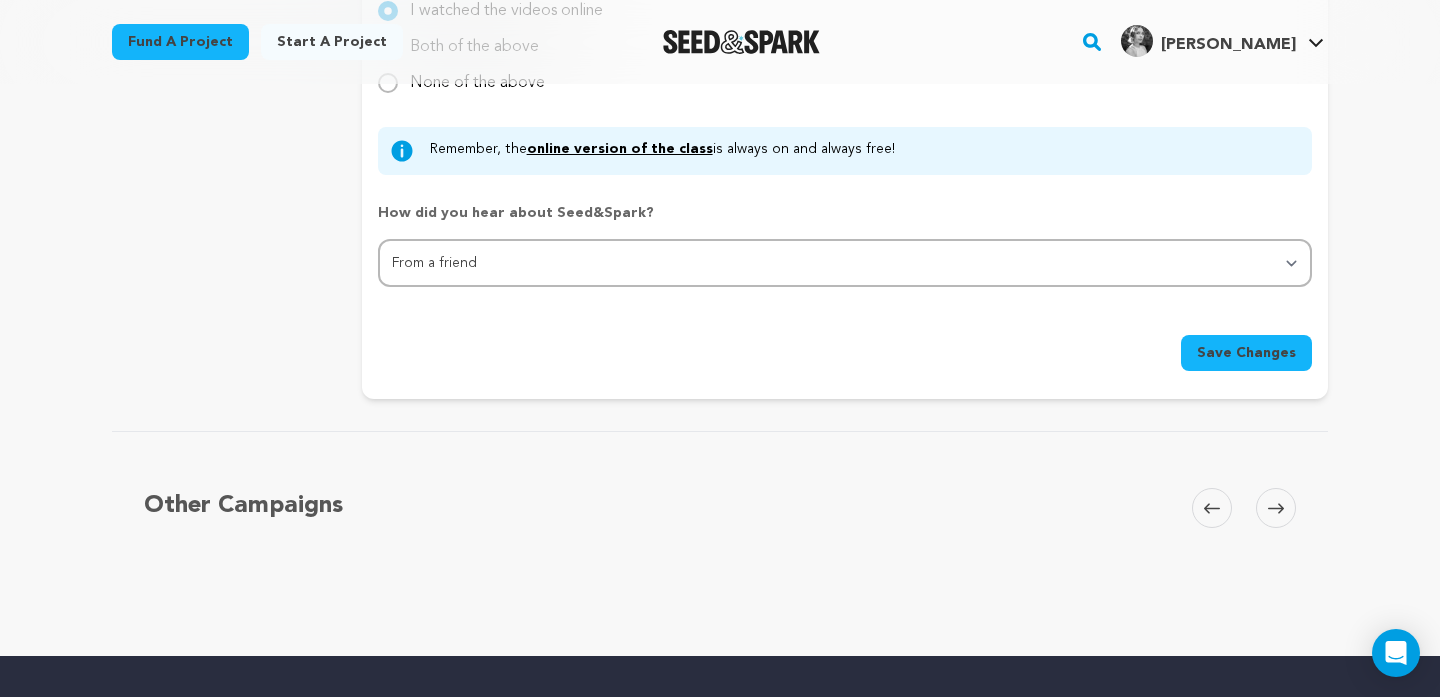 scroll, scrollTop: 2543, scrollLeft: 0, axis: vertical 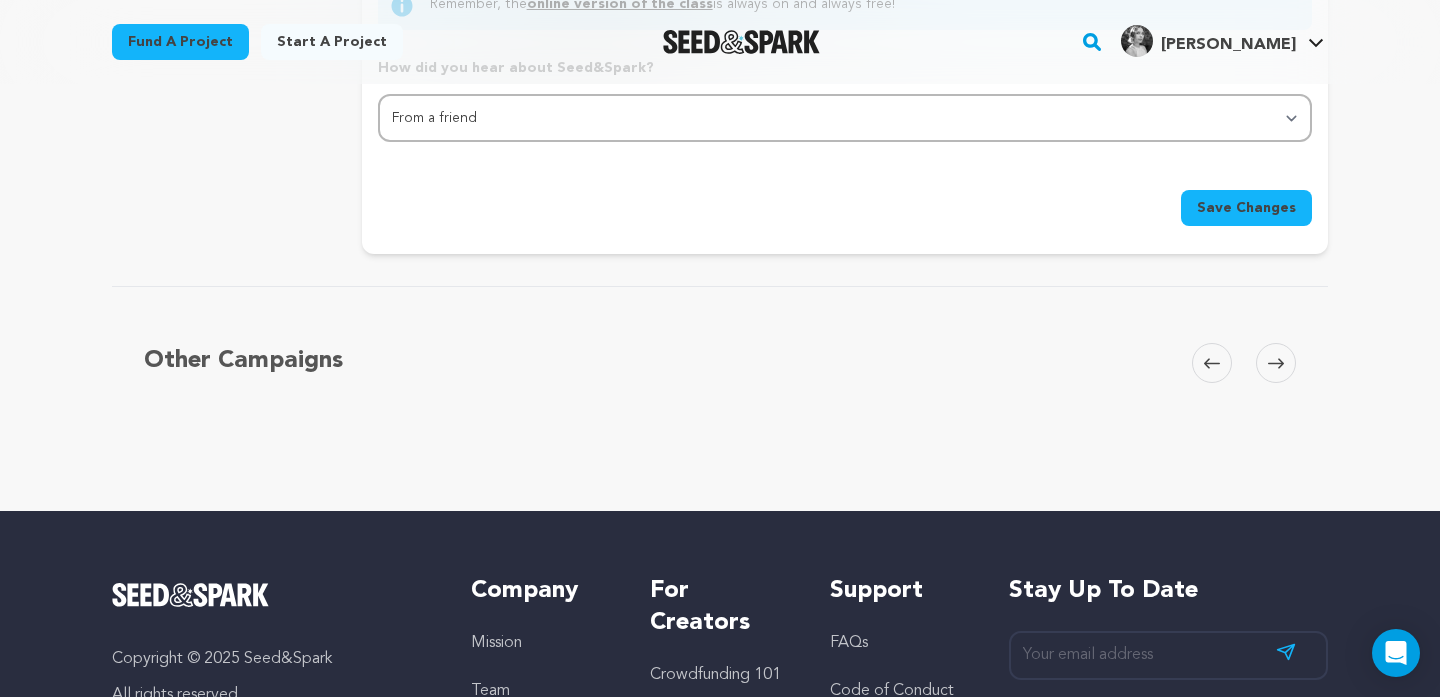 type on "The most dangerous person in a woman's life is her intimate partner. Warm Body puts this terrifying reality front and center, and asks it's audience to witness a woman's experience of this in real time -- with a supernatural twist." 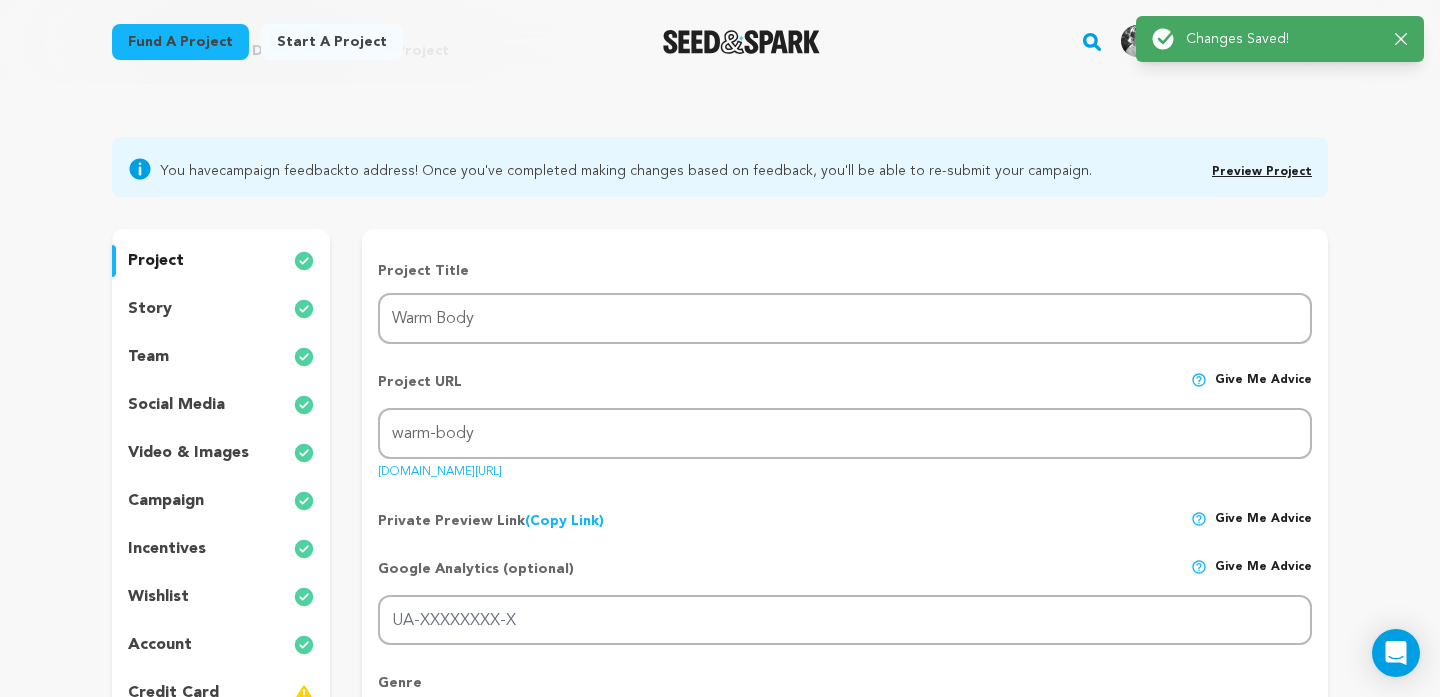 scroll, scrollTop: 96, scrollLeft: 0, axis: vertical 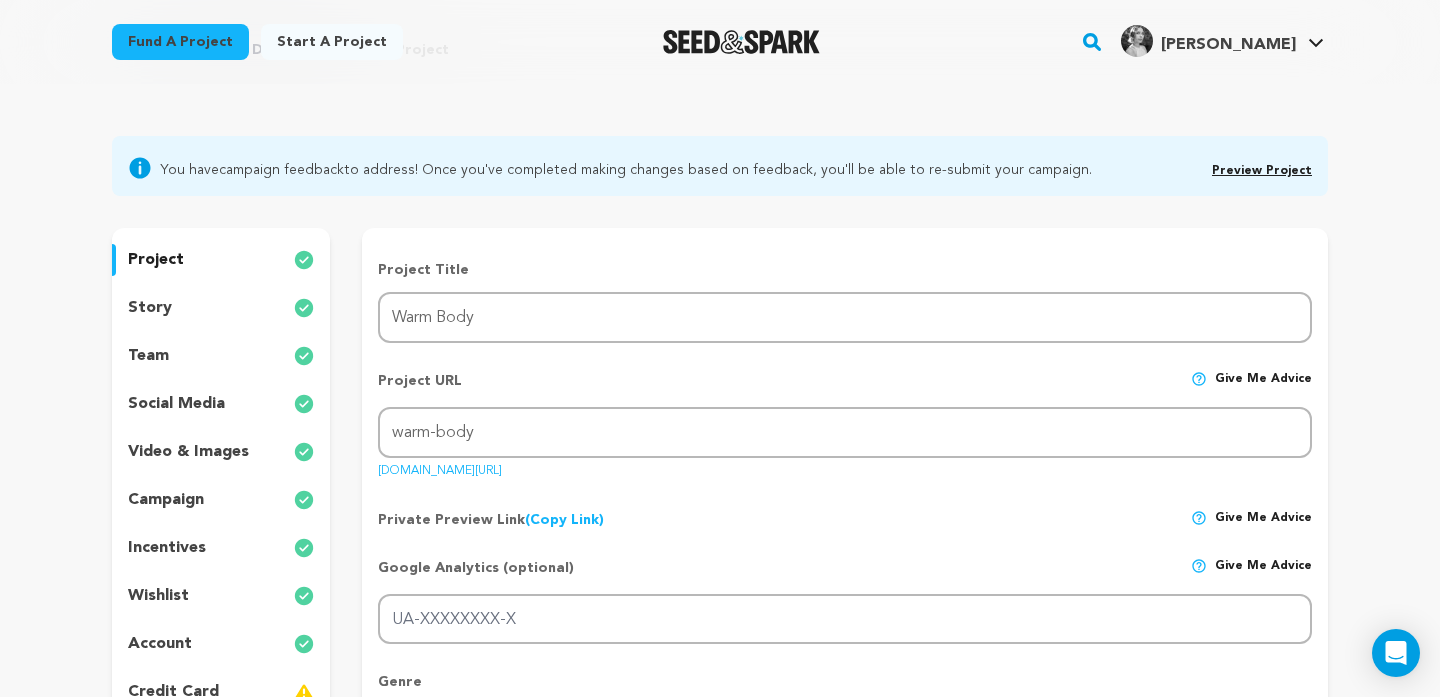 click on "incentives" at bounding box center (167, 548) 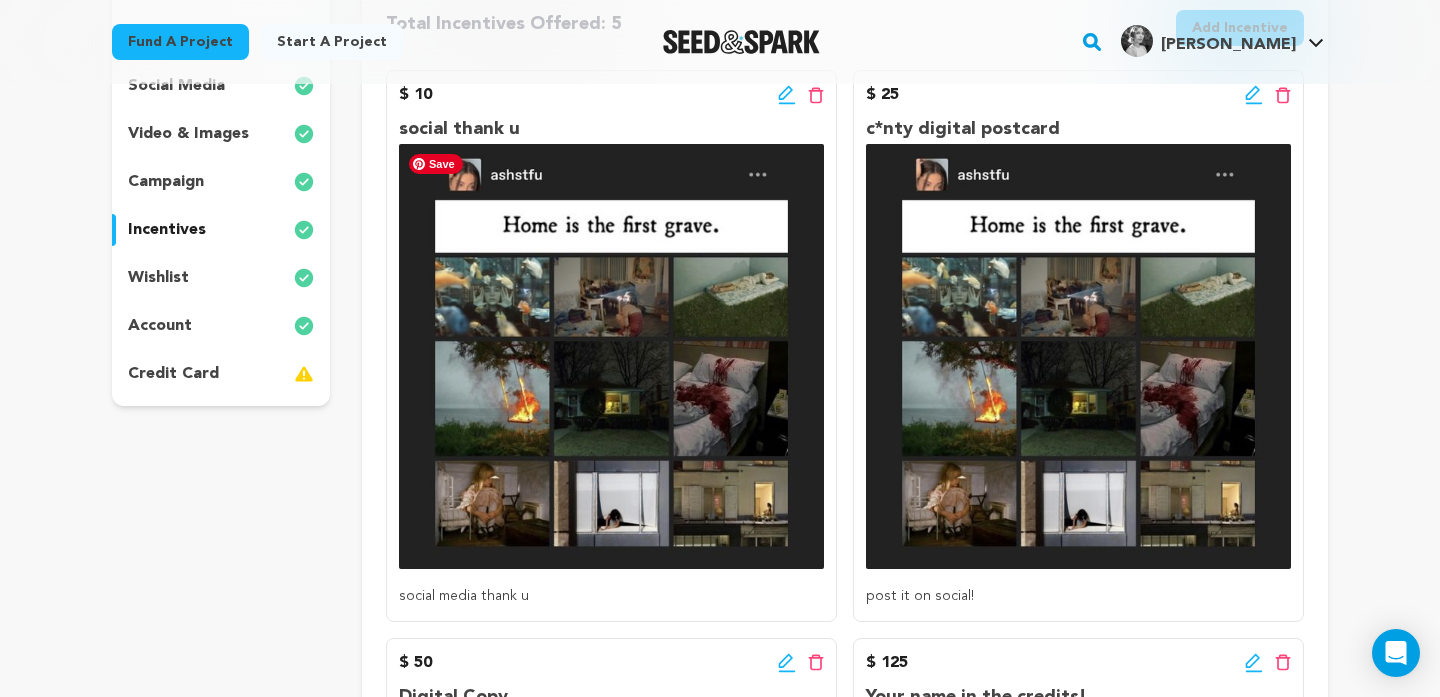 scroll, scrollTop: 415, scrollLeft: 0, axis: vertical 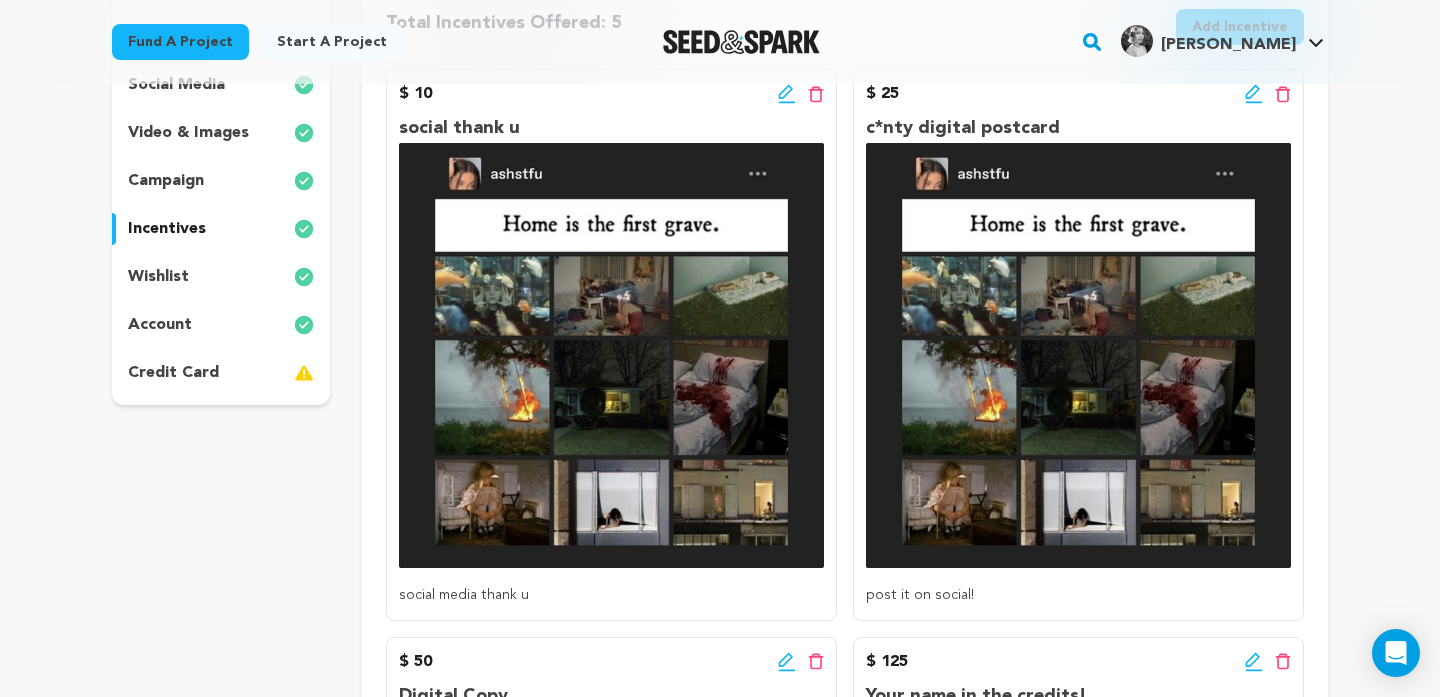 click 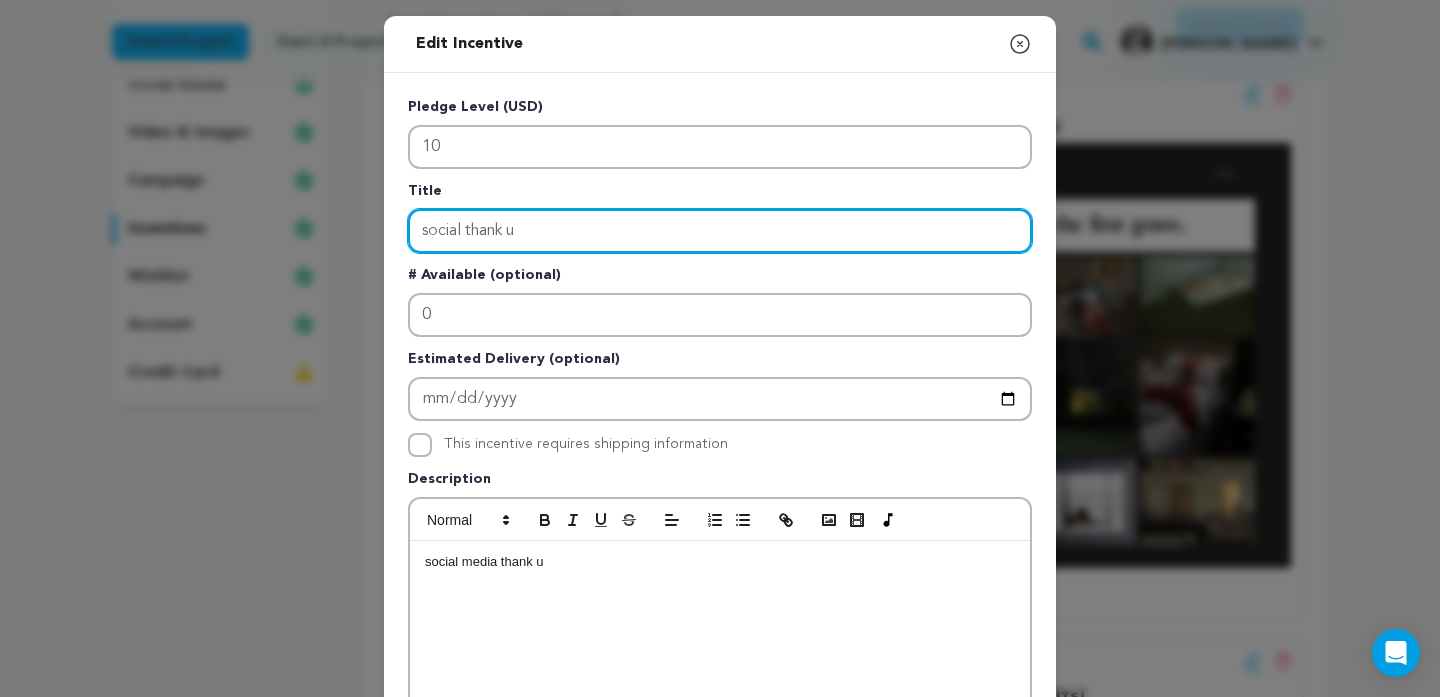 click on "social thank u" at bounding box center [720, 231] 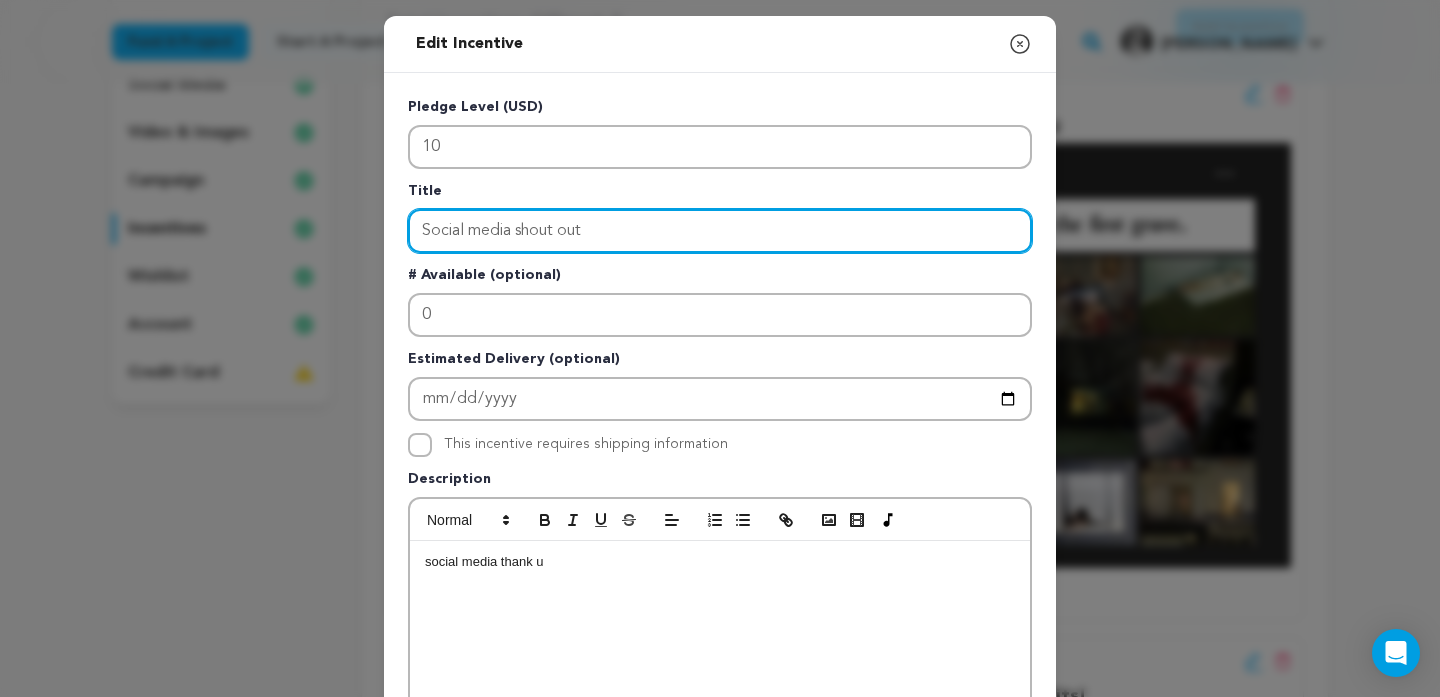 type on "Social media shout out" 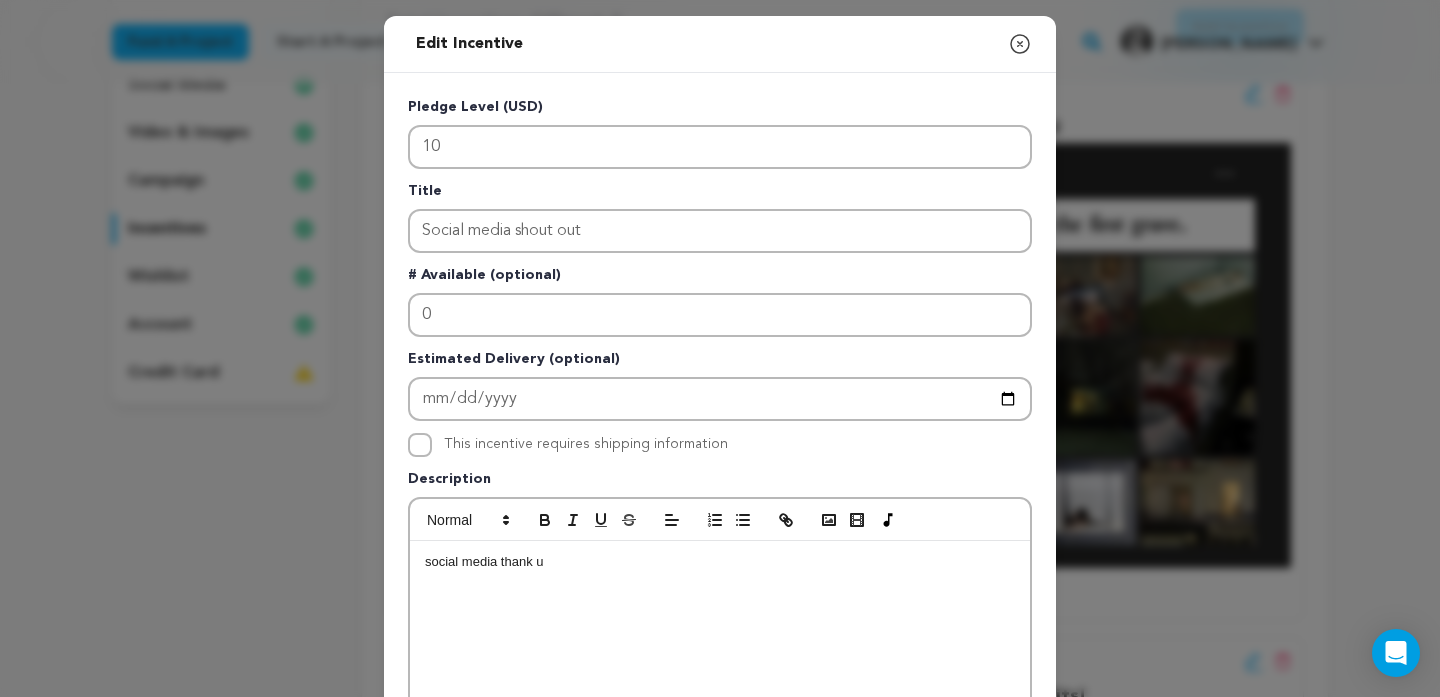 click on "social media thank u" at bounding box center (720, 562) 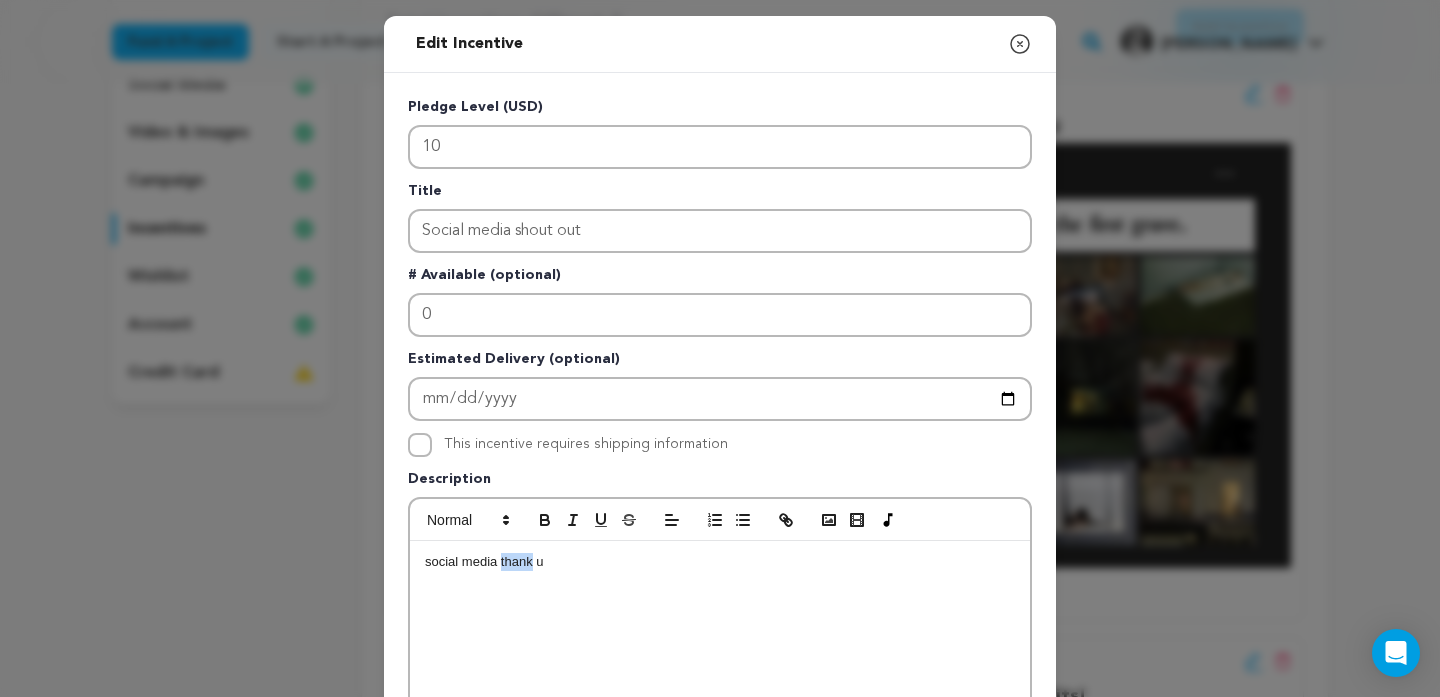 click on "social media thank u" at bounding box center [720, 562] 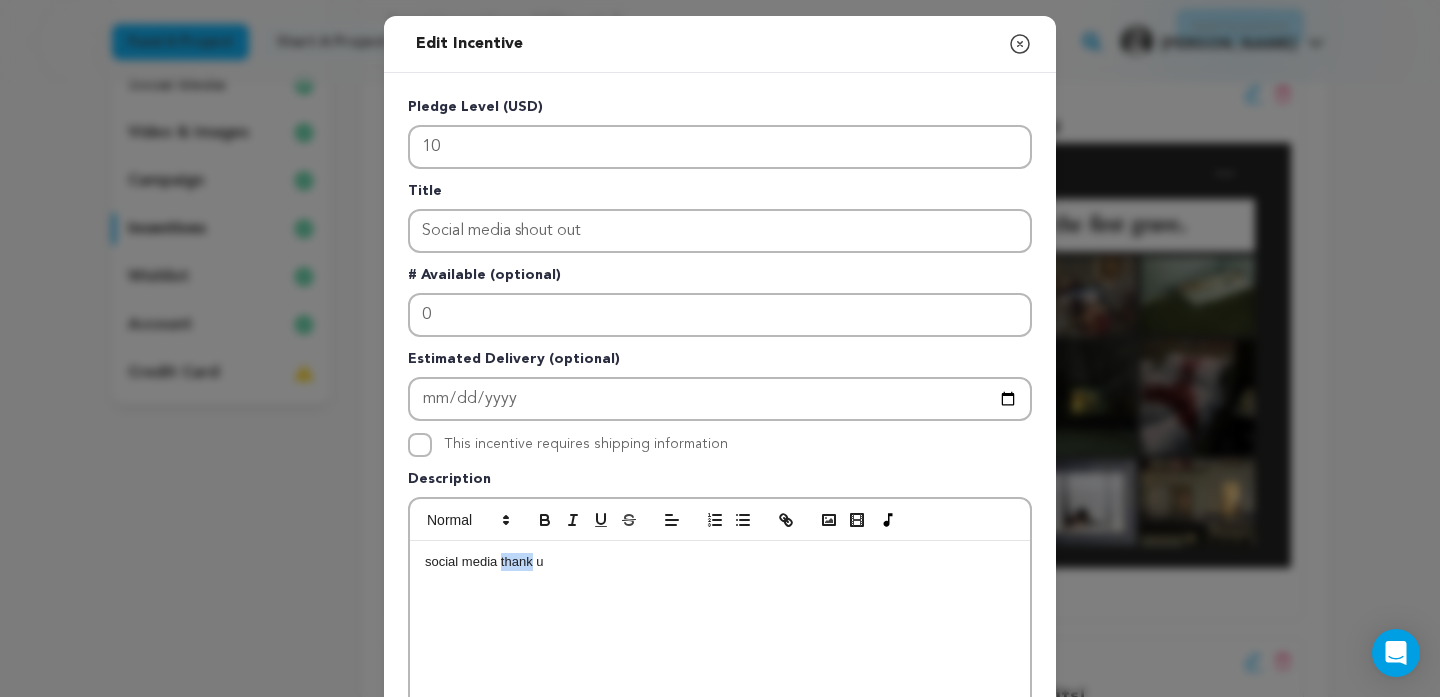 click on "social media thank u" at bounding box center [720, 562] 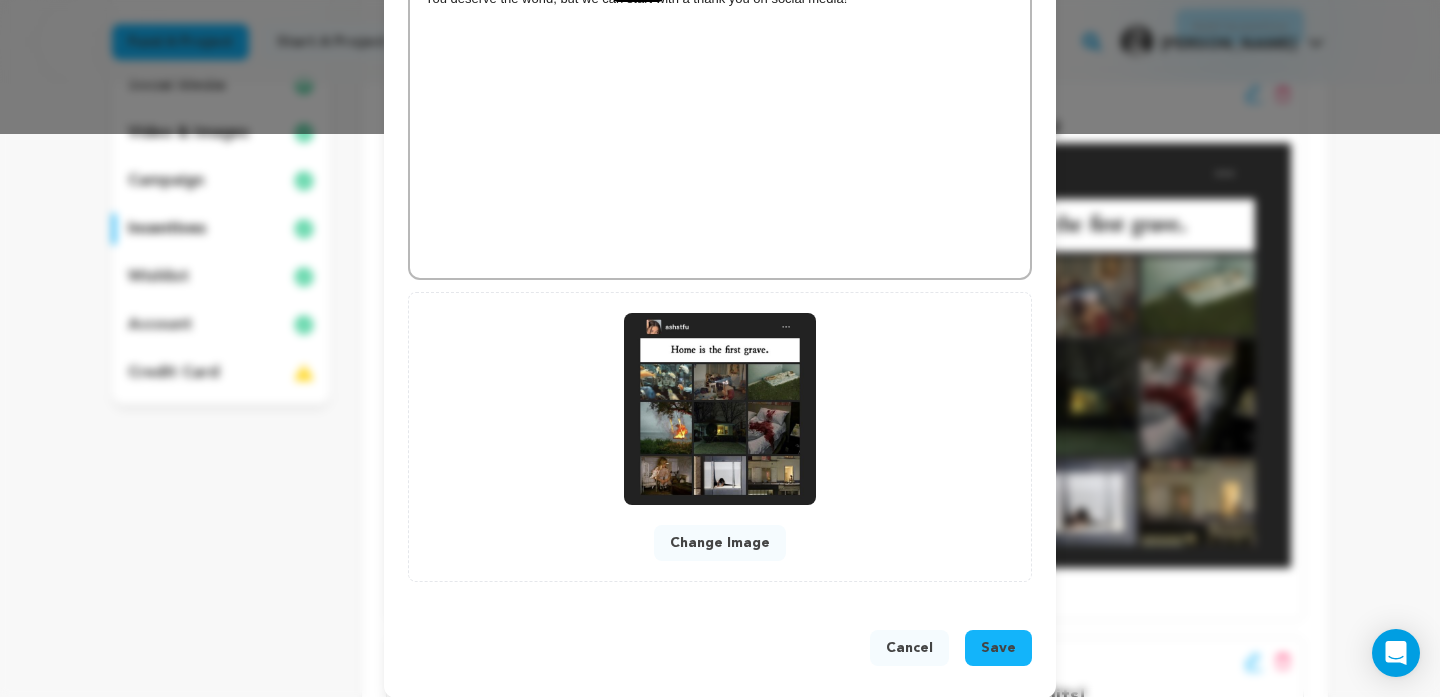 scroll, scrollTop: 580, scrollLeft: 0, axis: vertical 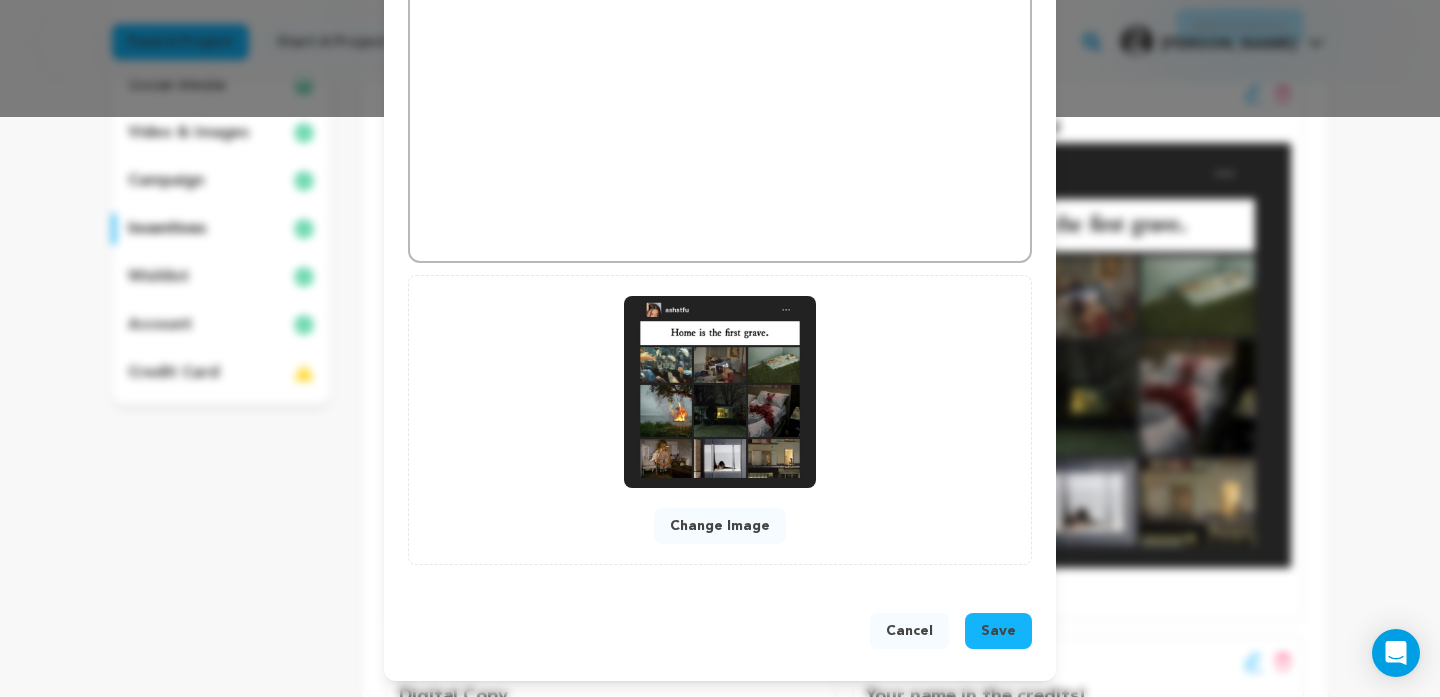 click on "Save" at bounding box center [998, 631] 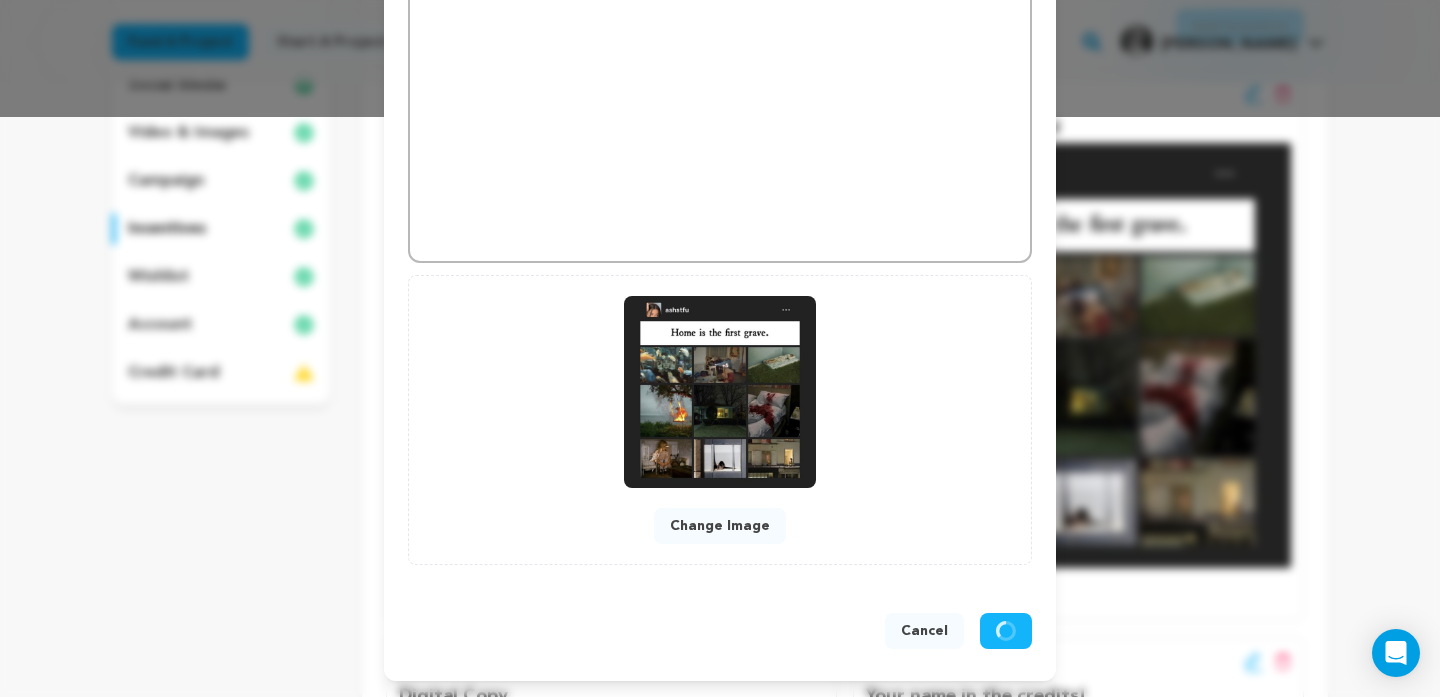 scroll, scrollTop: 538, scrollLeft: 0, axis: vertical 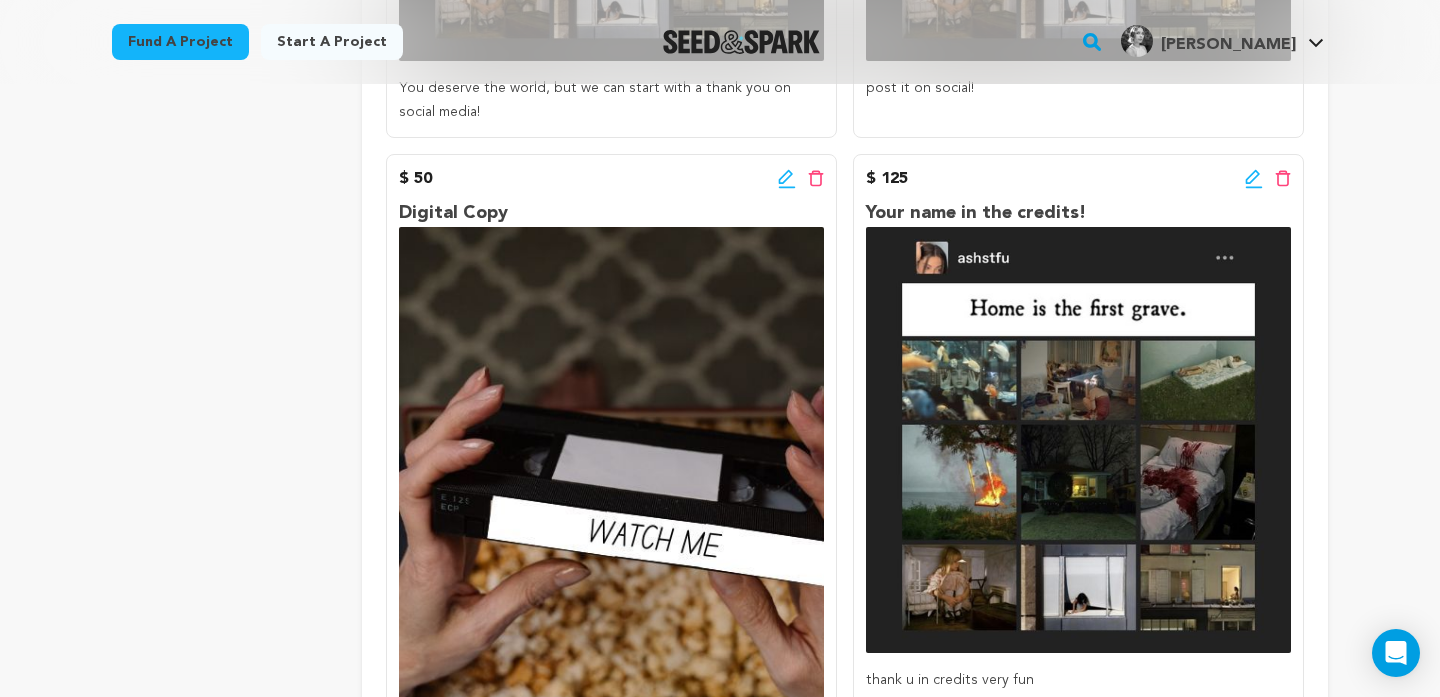 click 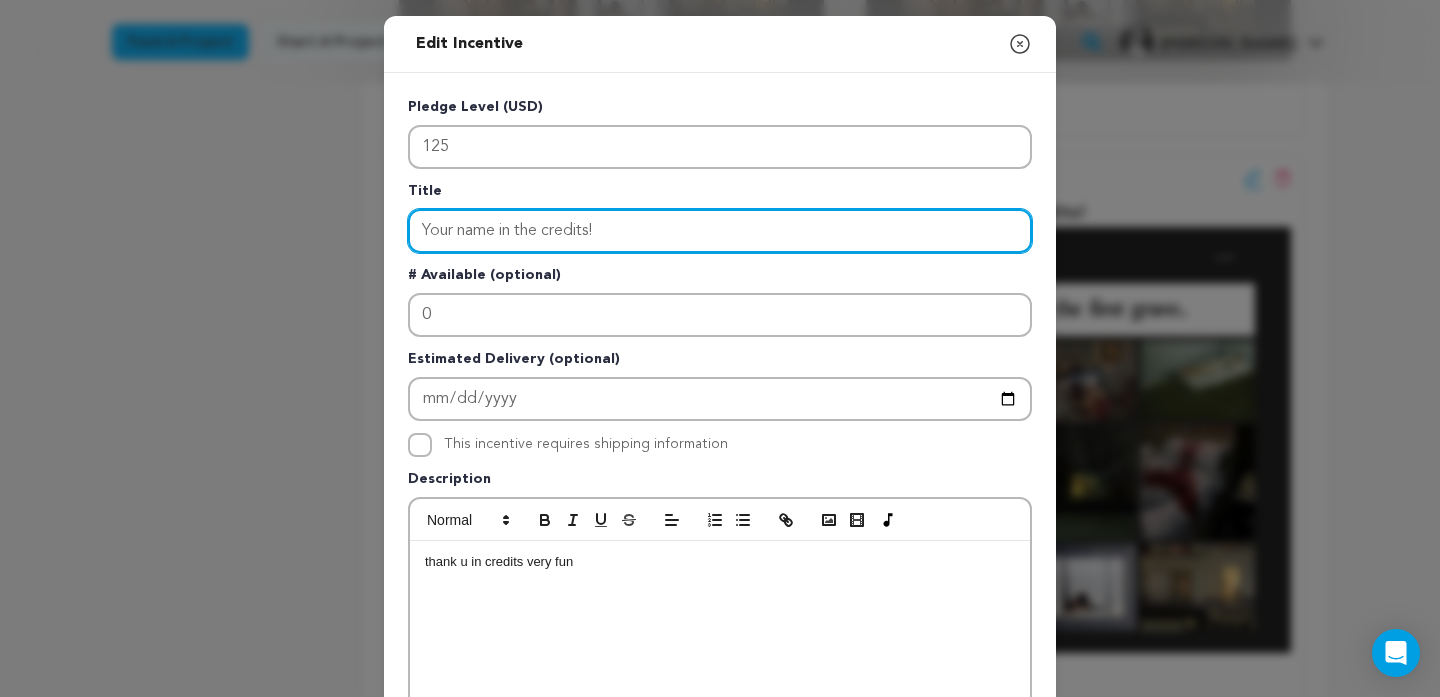 click on "Your name in the credits!" at bounding box center (720, 231) 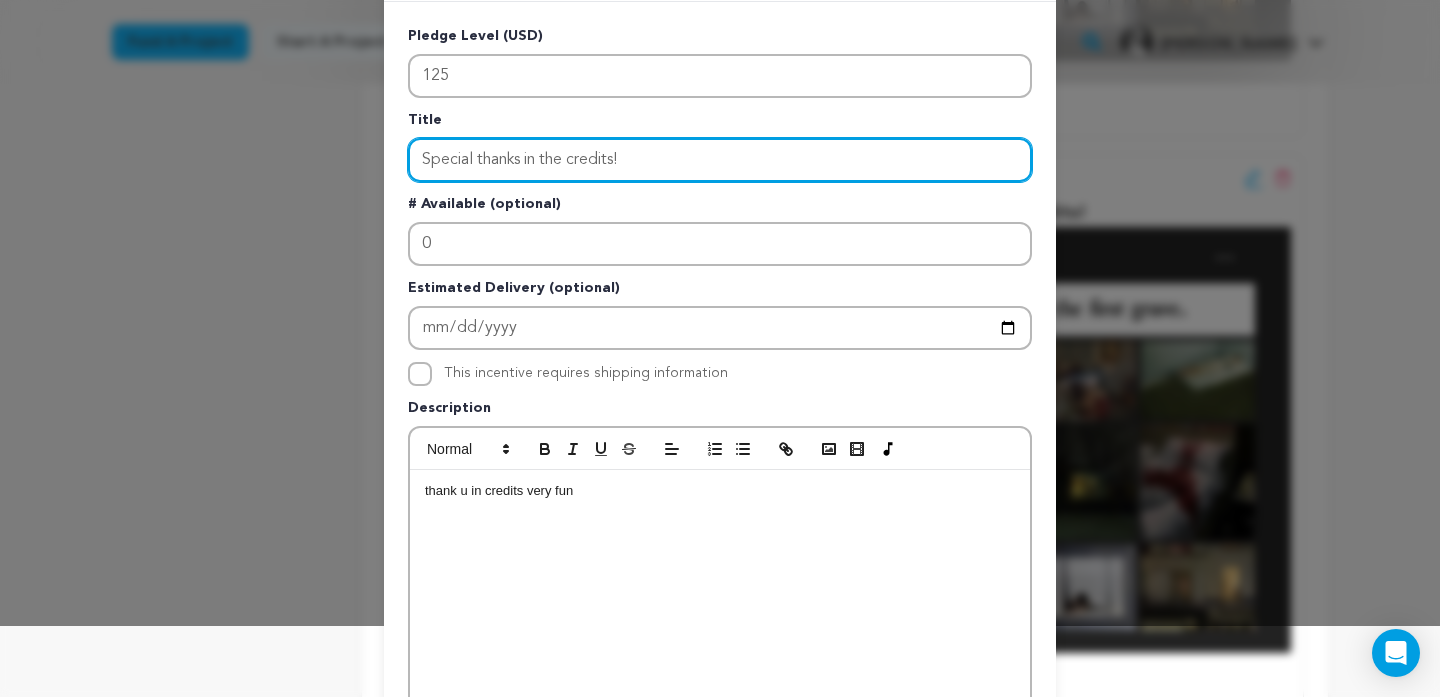 scroll, scrollTop: 70, scrollLeft: 0, axis: vertical 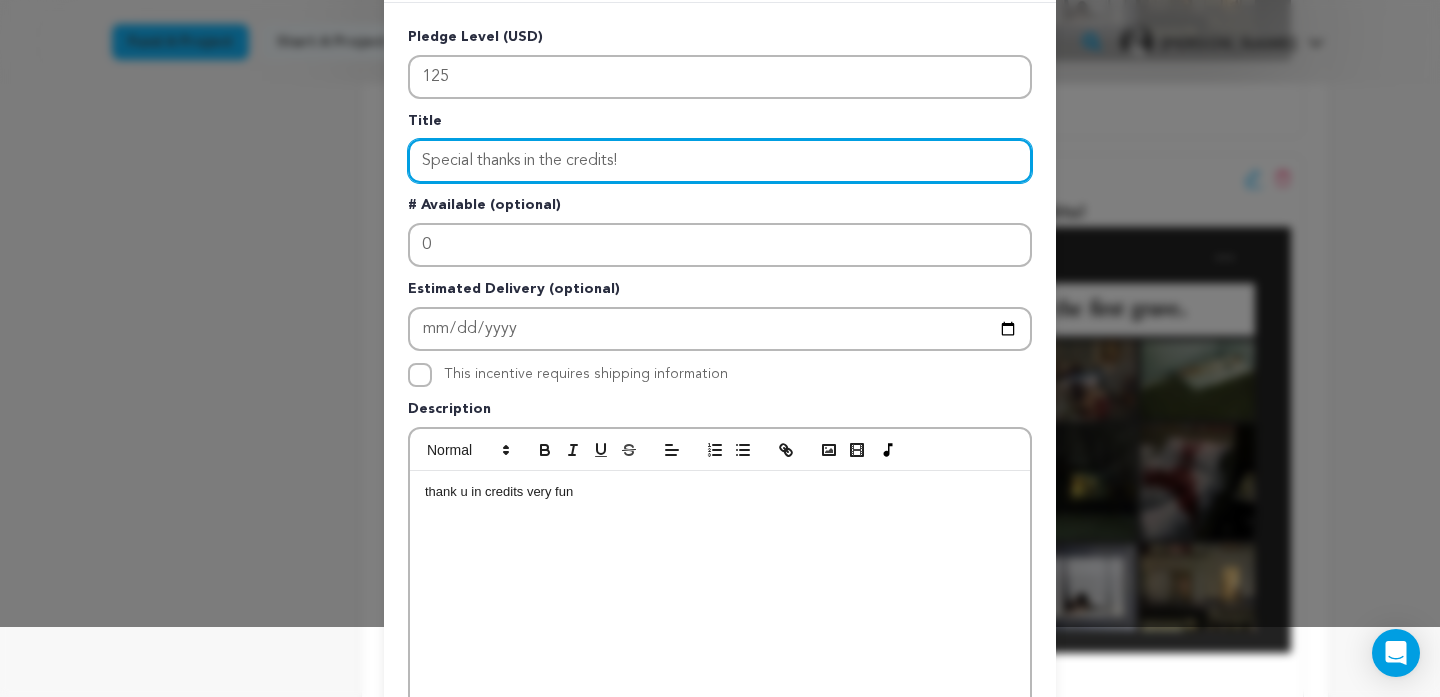 type on "Special thanks in the credits!" 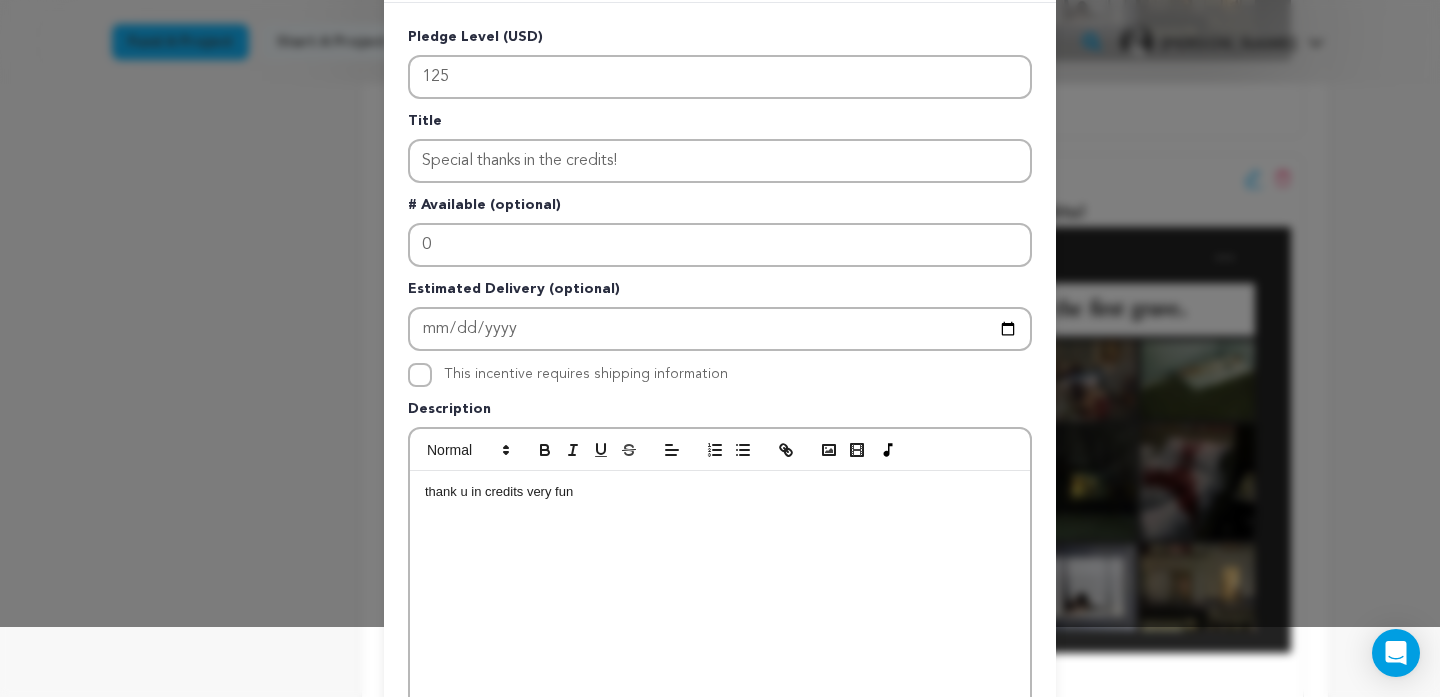 click on "thank u in credits very fun" at bounding box center (720, 492) 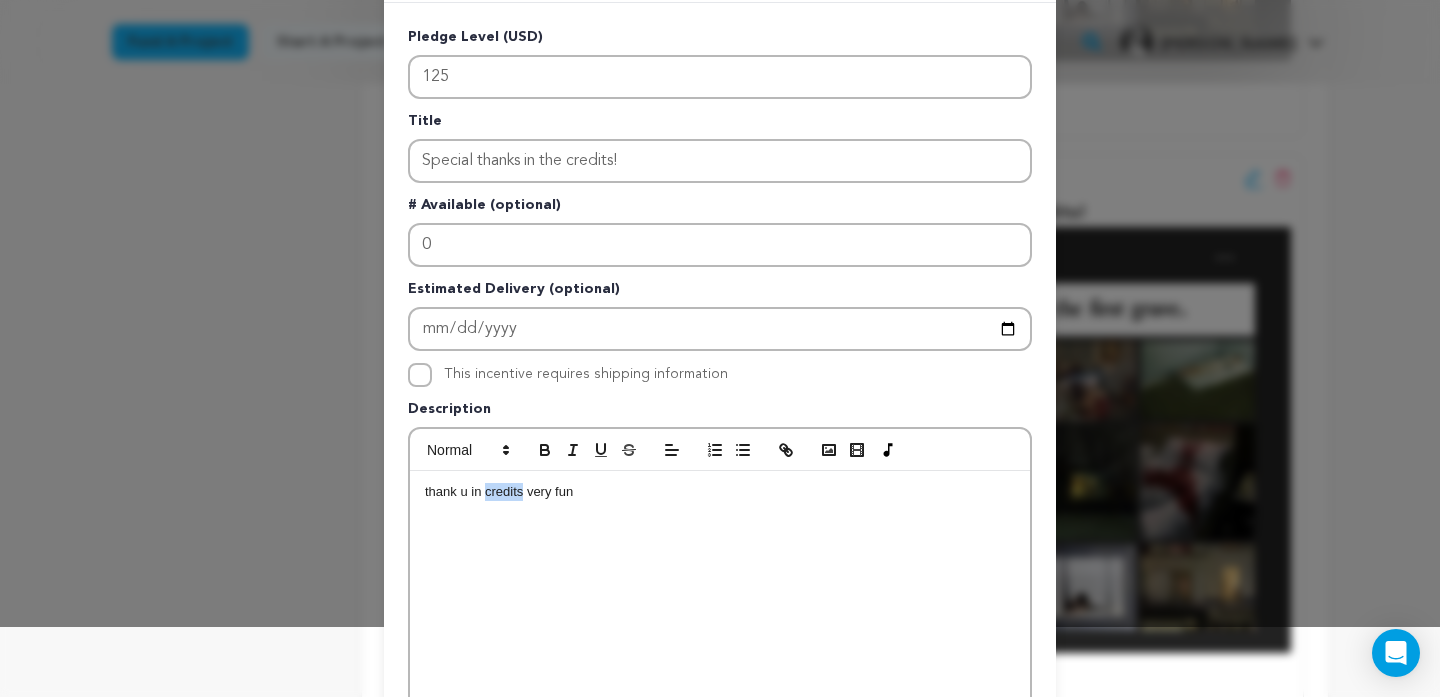 click on "thank u in credits very fun" at bounding box center (720, 492) 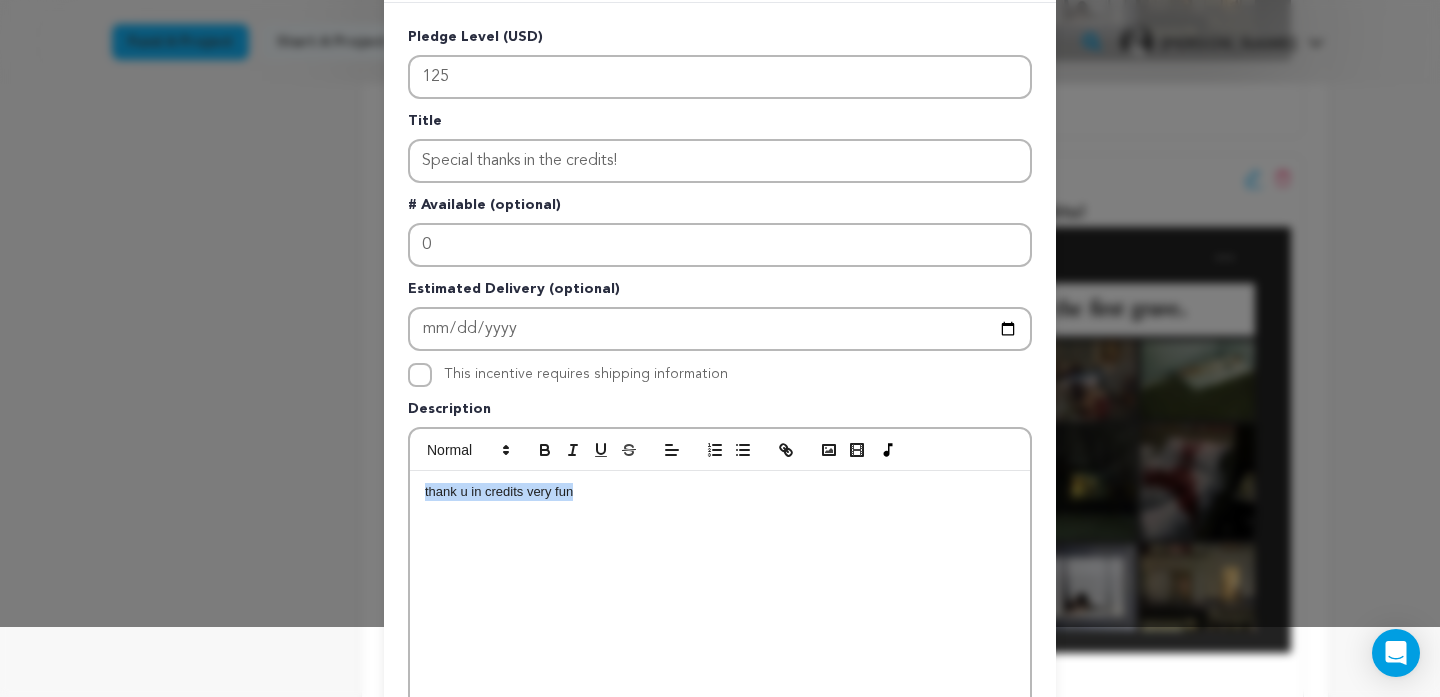 click on "thank u in credits very fun" at bounding box center [720, 492] 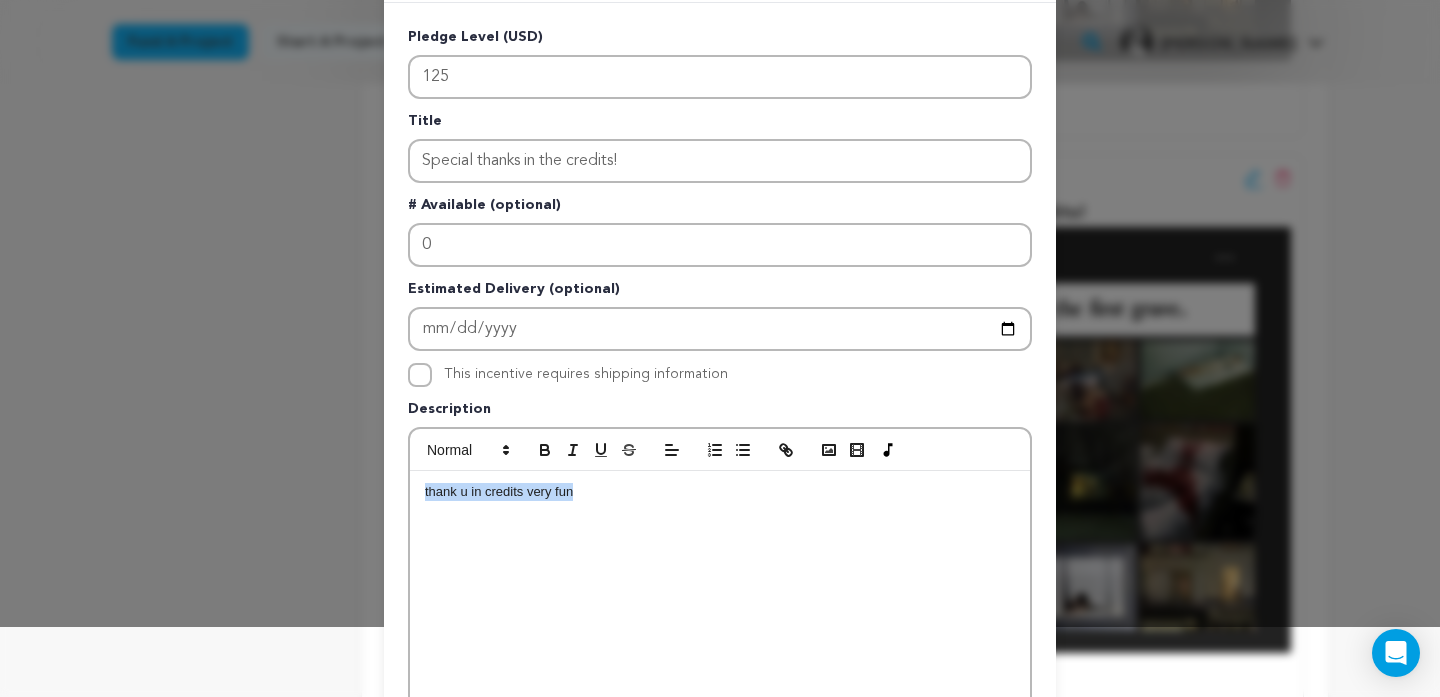 type 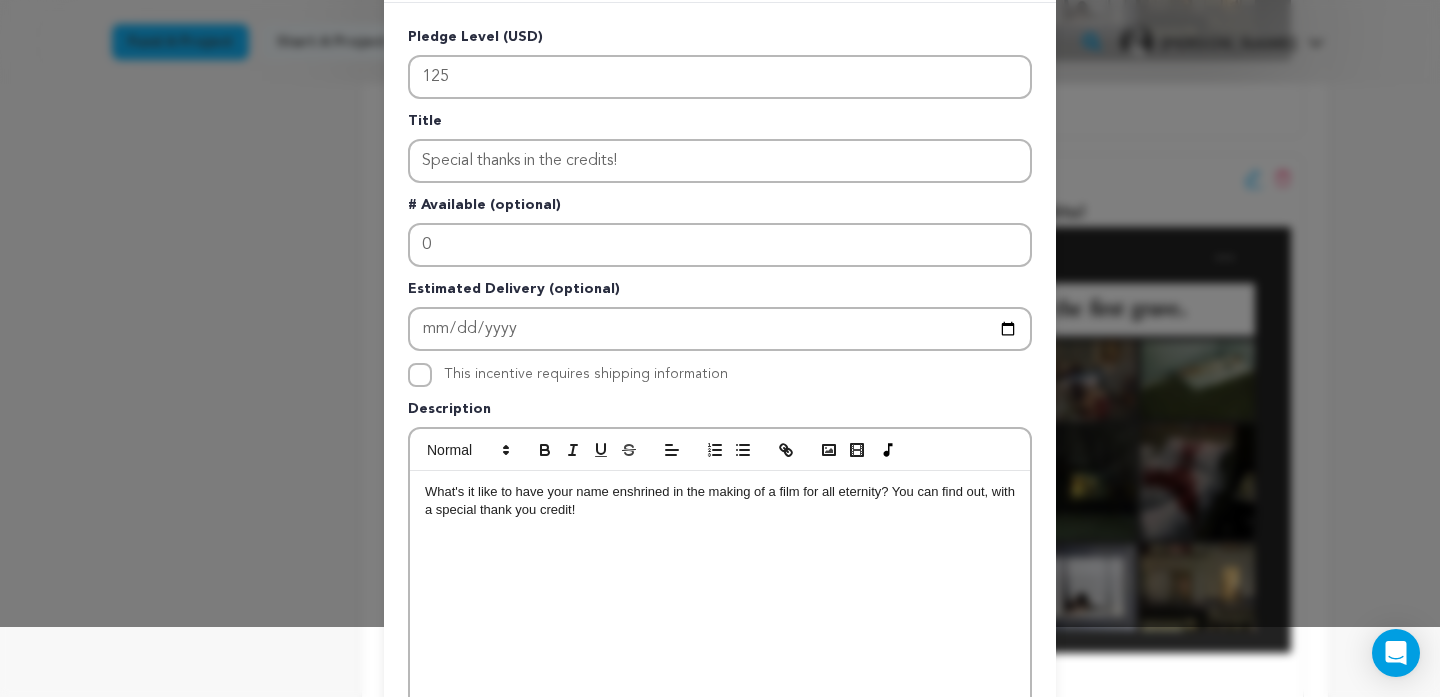 click on "What's it like to have your name enshrined in the making of a film for all eternity? You can find out, with a special thank you credit!" at bounding box center [720, 501] 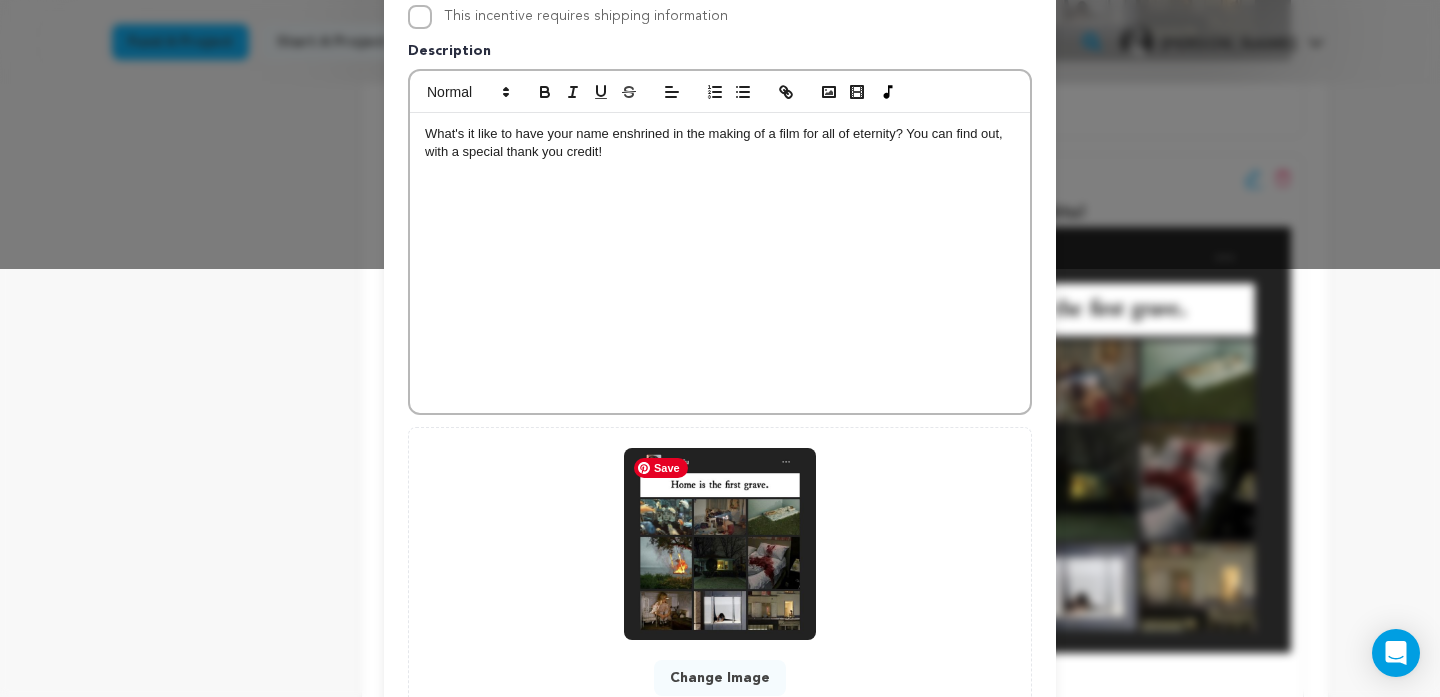scroll, scrollTop: 580, scrollLeft: 0, axis: vertical 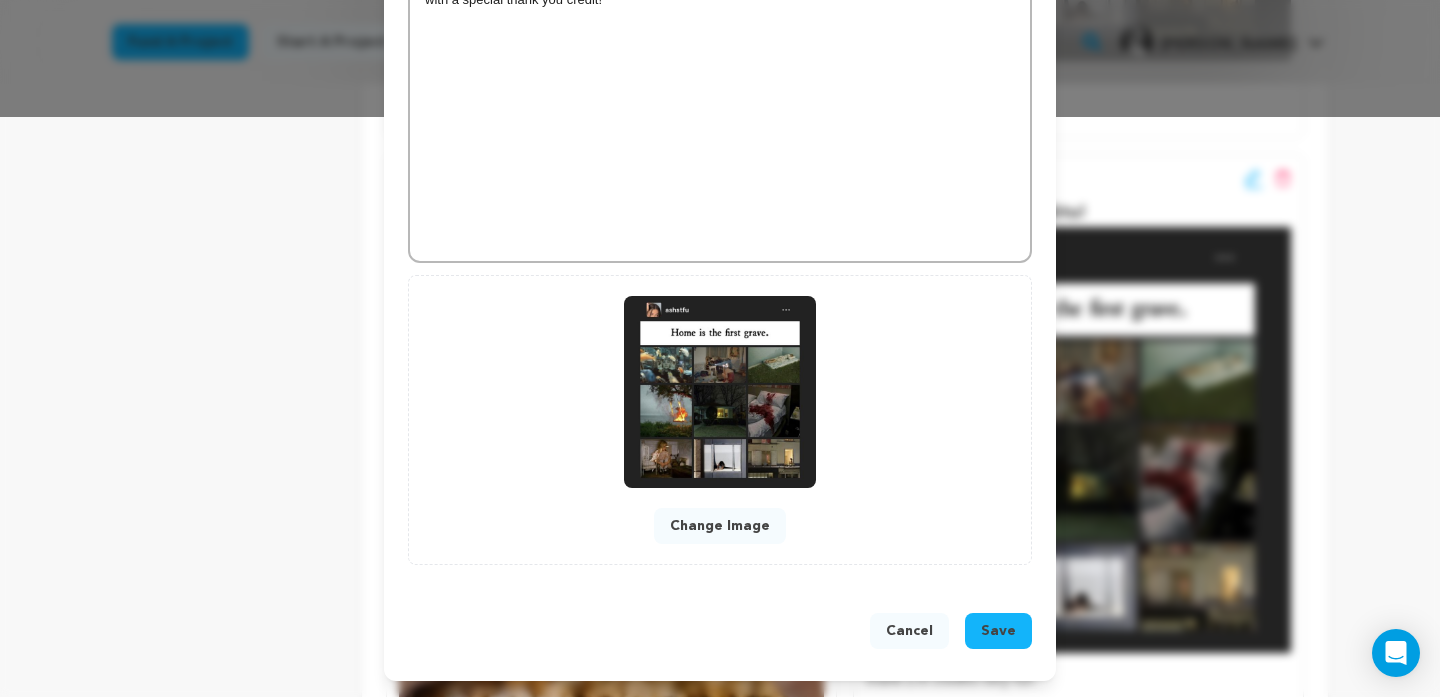 click on "Save" at bounding box center [998, 631] 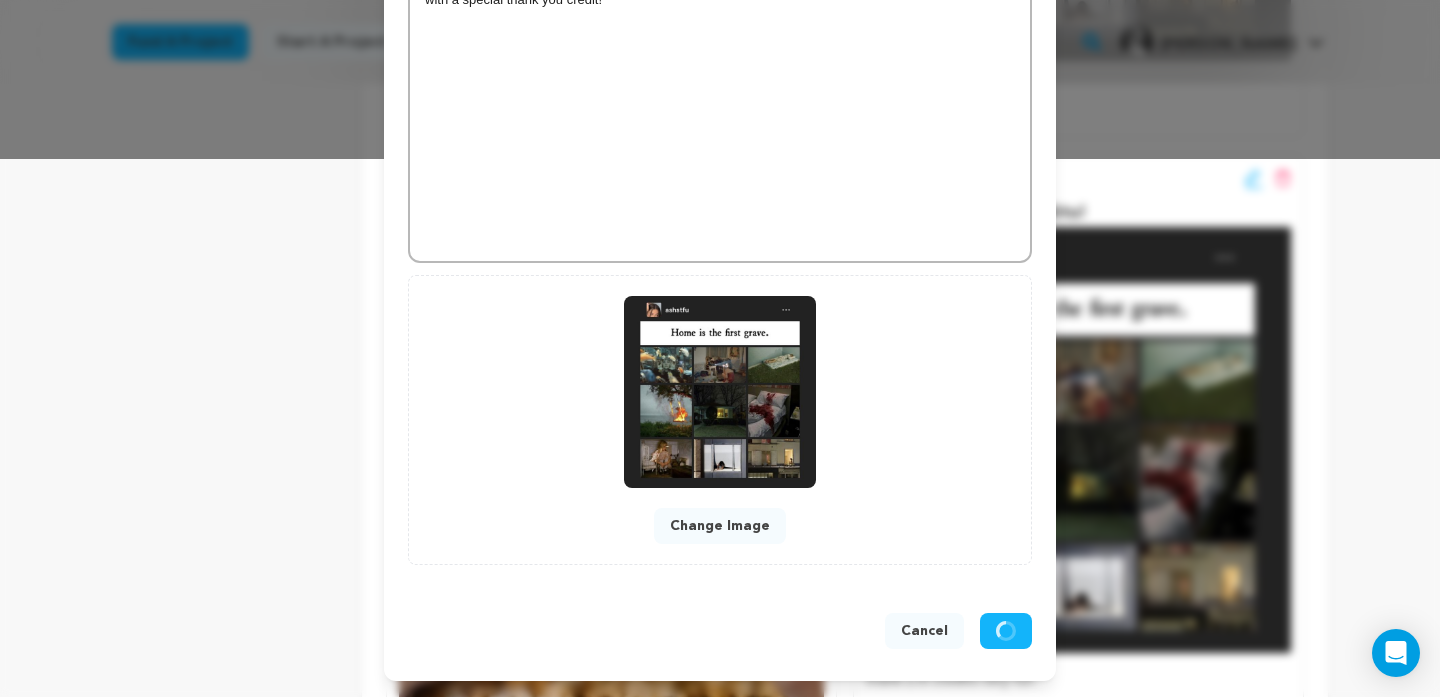 scroll, scrollTop: 538, scrollLeft: 0, axis: vertical 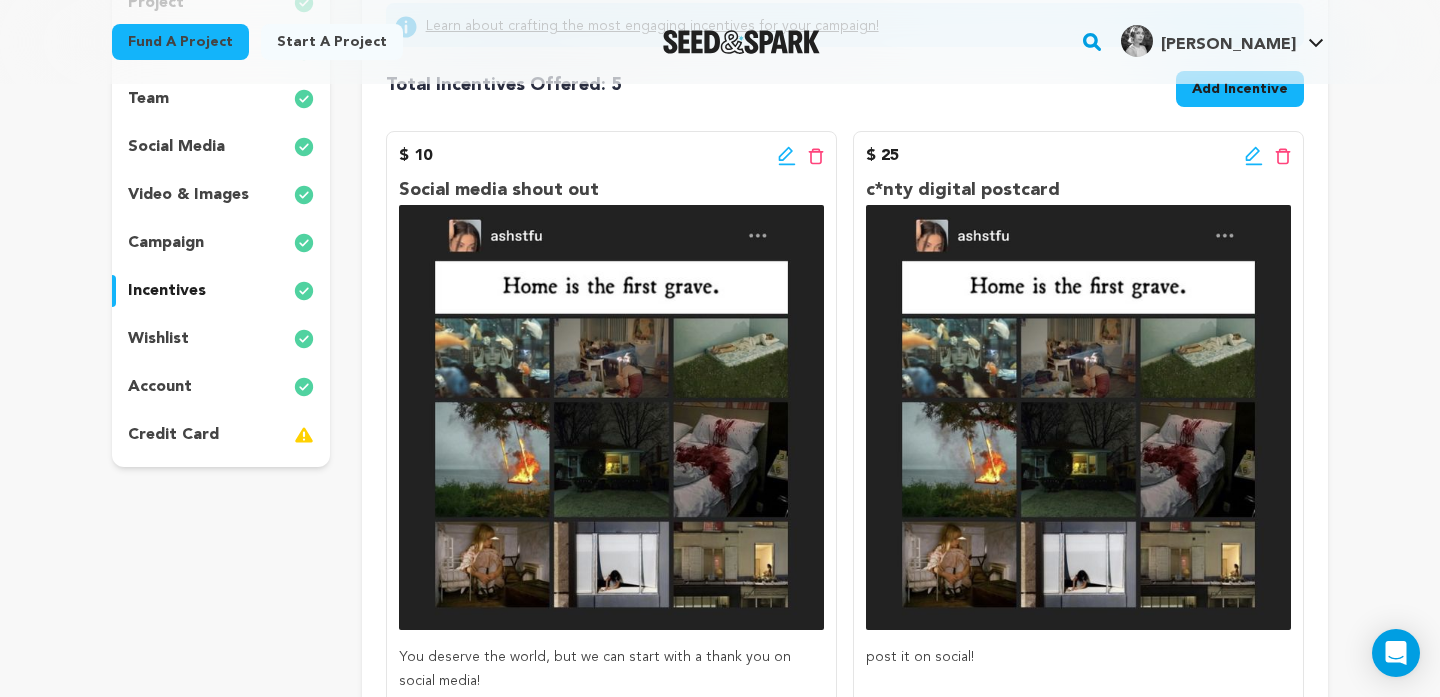 click 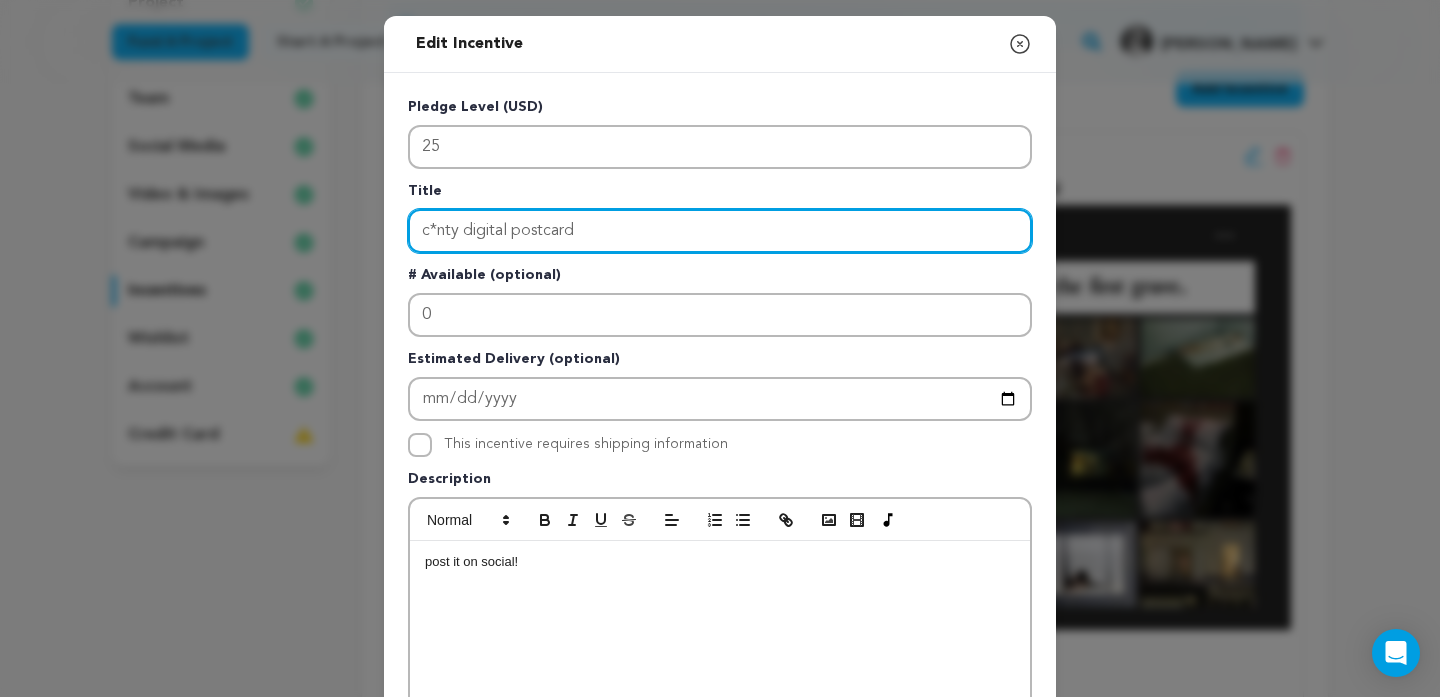 click on "c*nty digital postcard" at bounding box center [720, 231] 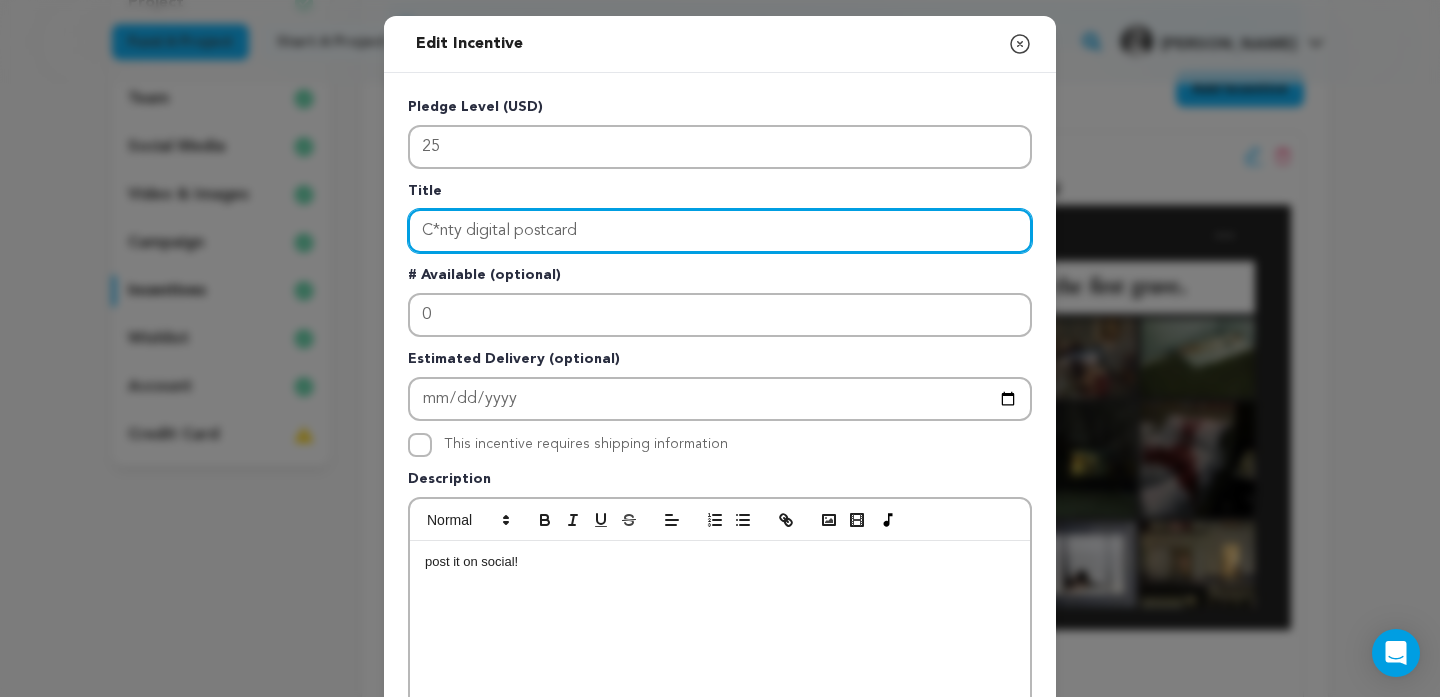click on "C*nty digital postcard" at bounding box center (720, 231) 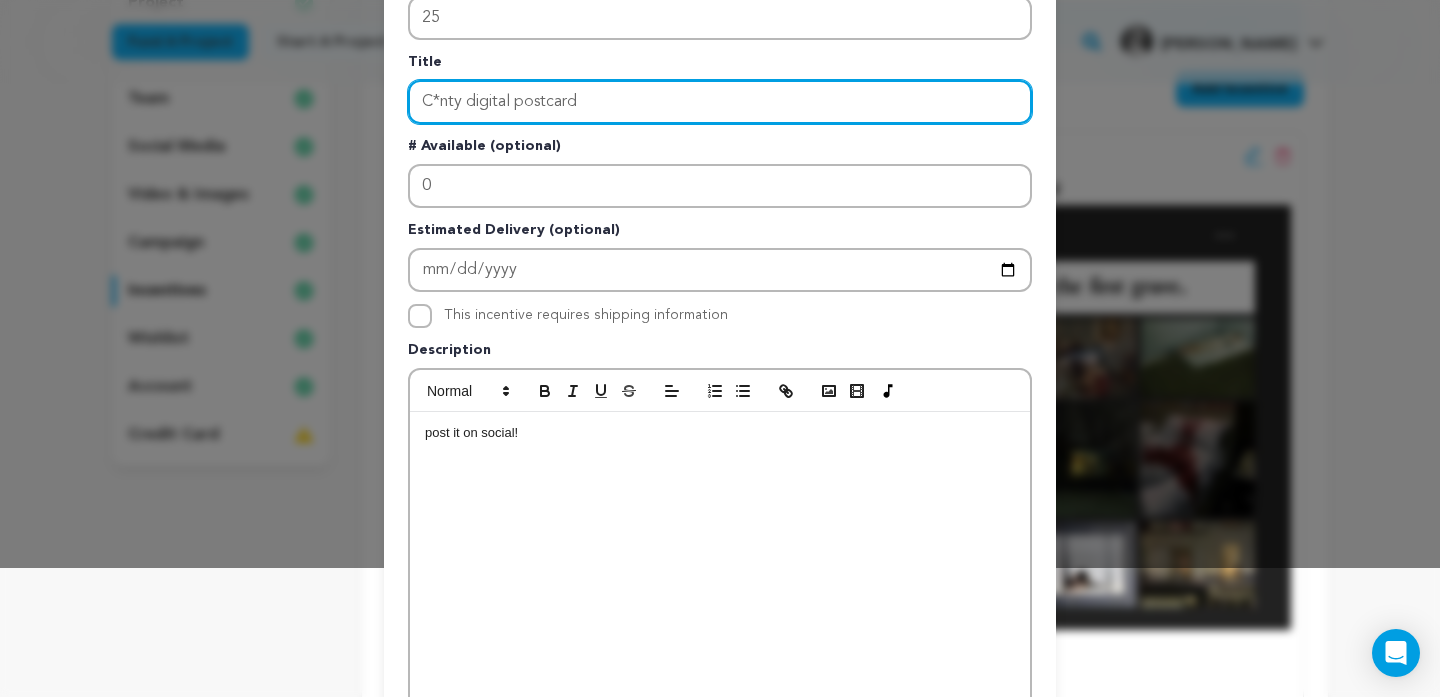 scroll, scrollTop: 234, scrollLeft: 0, axis: vertical 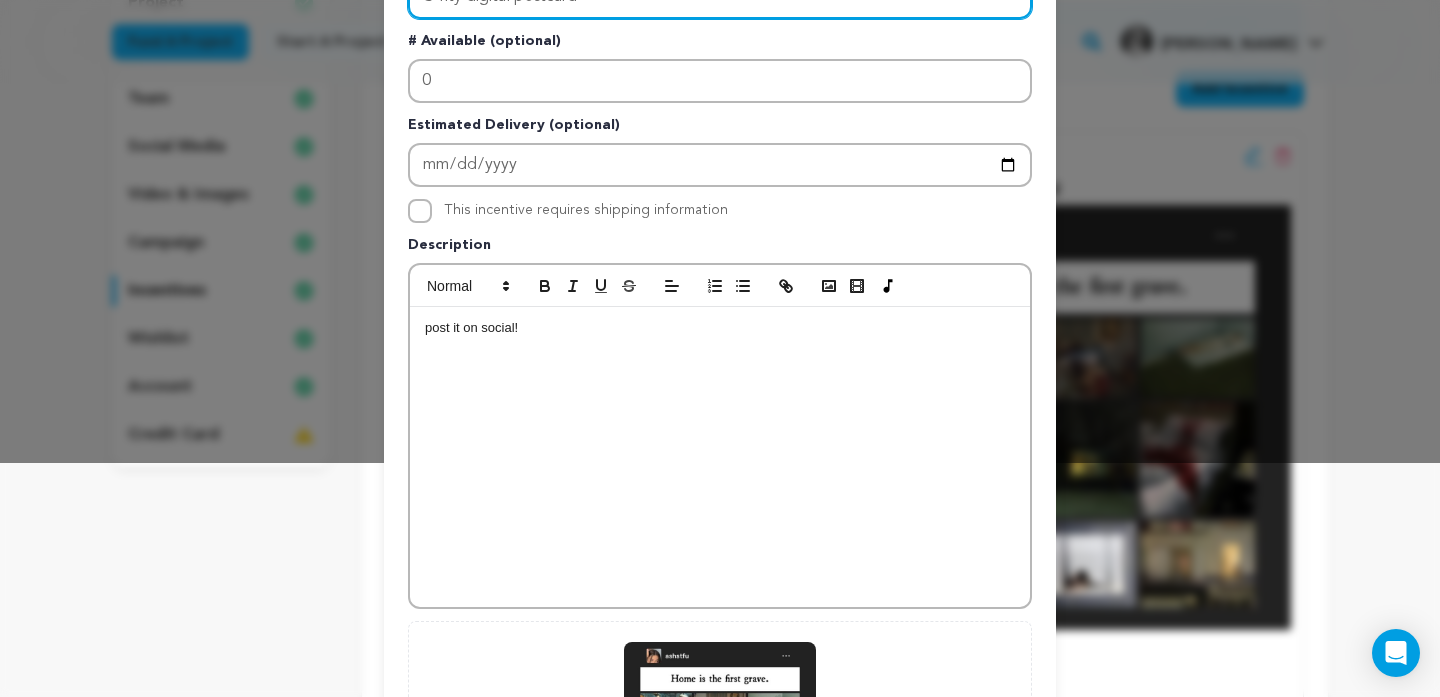 type on "C*nty digital postcard" 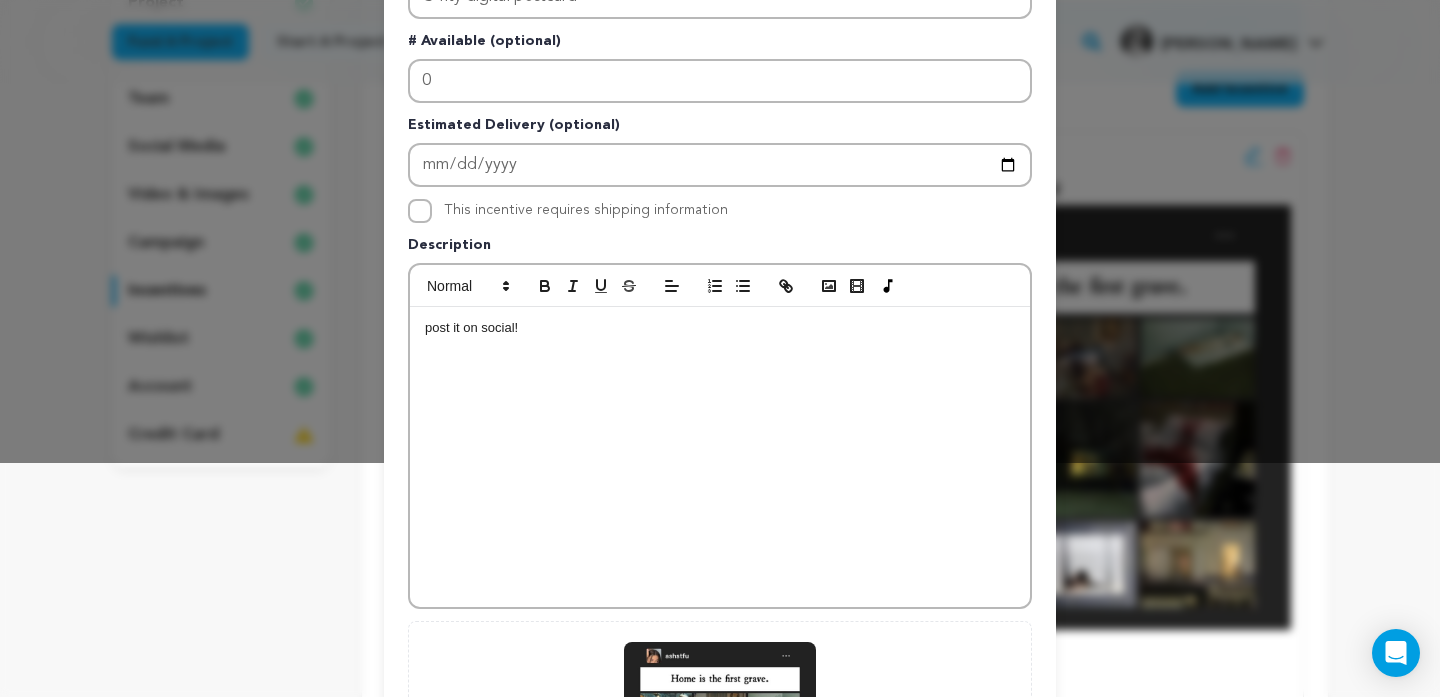 click on "post it on social!" at bounding box center [720, 457] 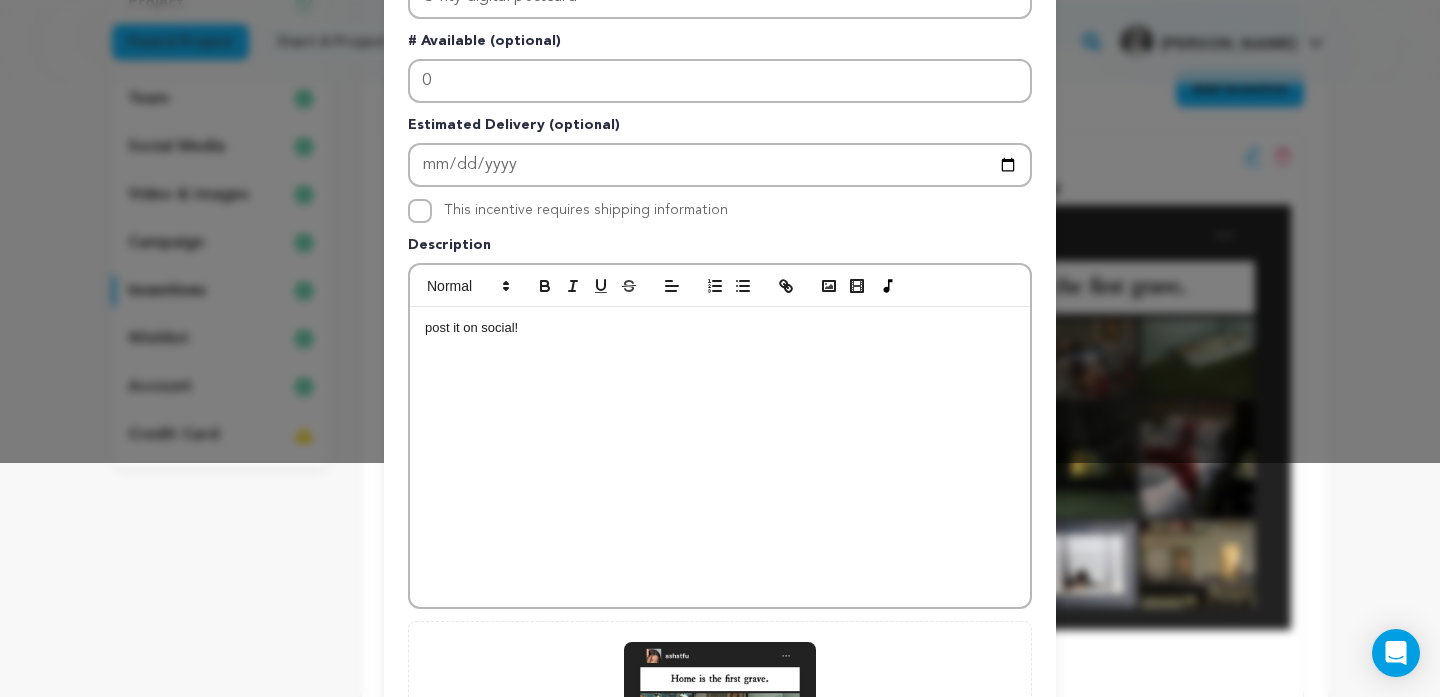 click on "post it on social!" at bounding box center [720, 457] 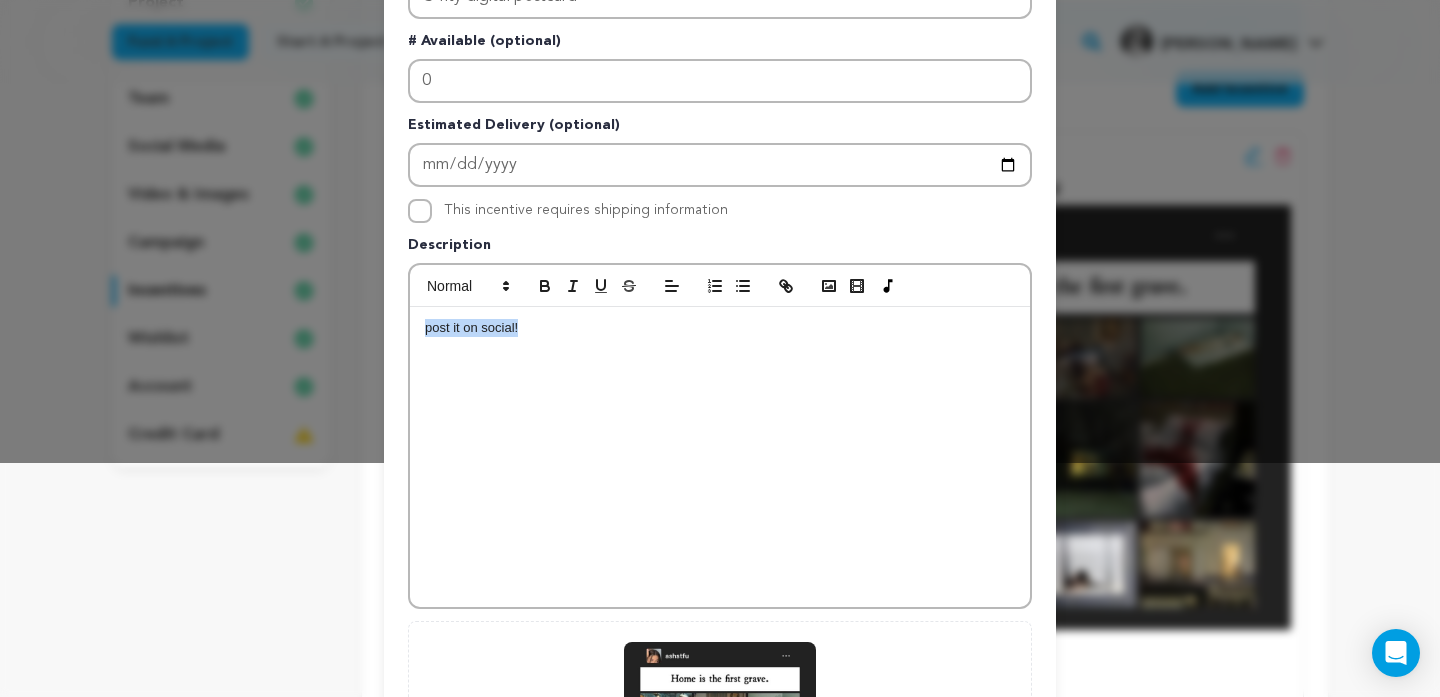 click on "post it on social!" at bounding box center (720, 457) 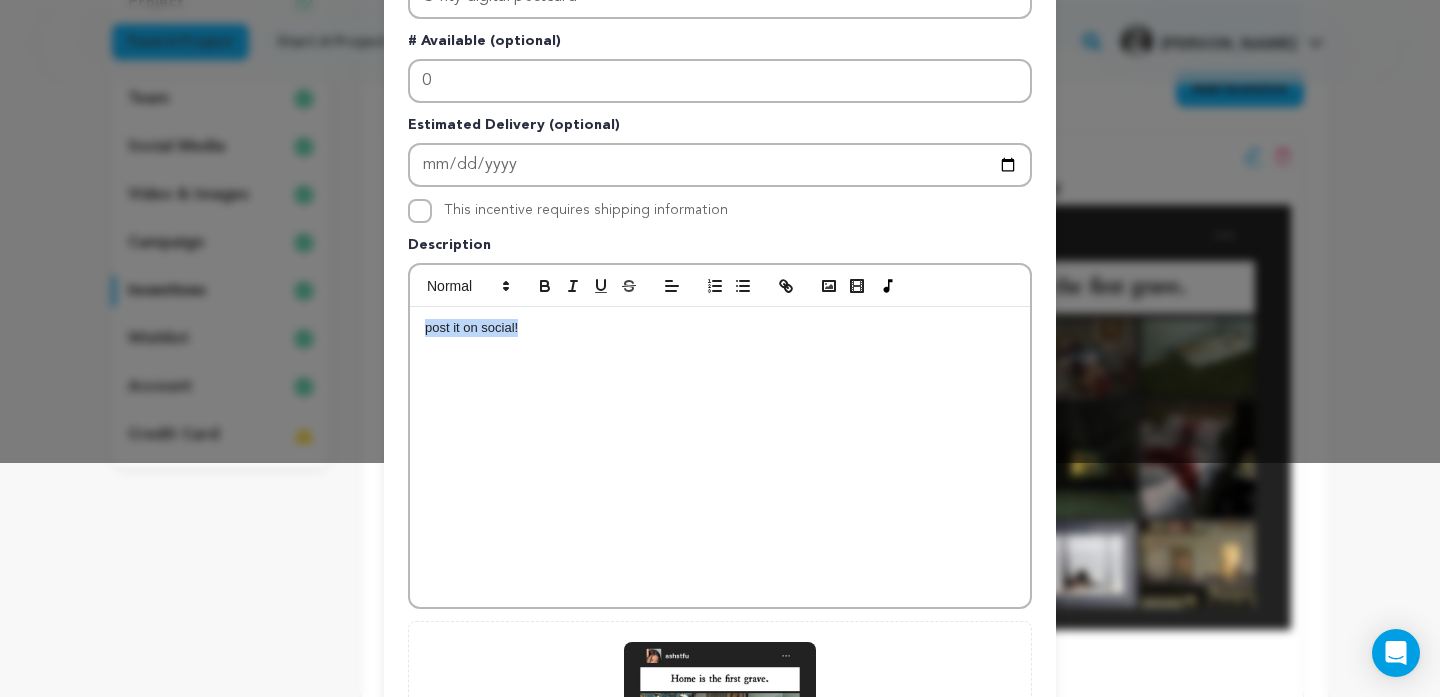 type 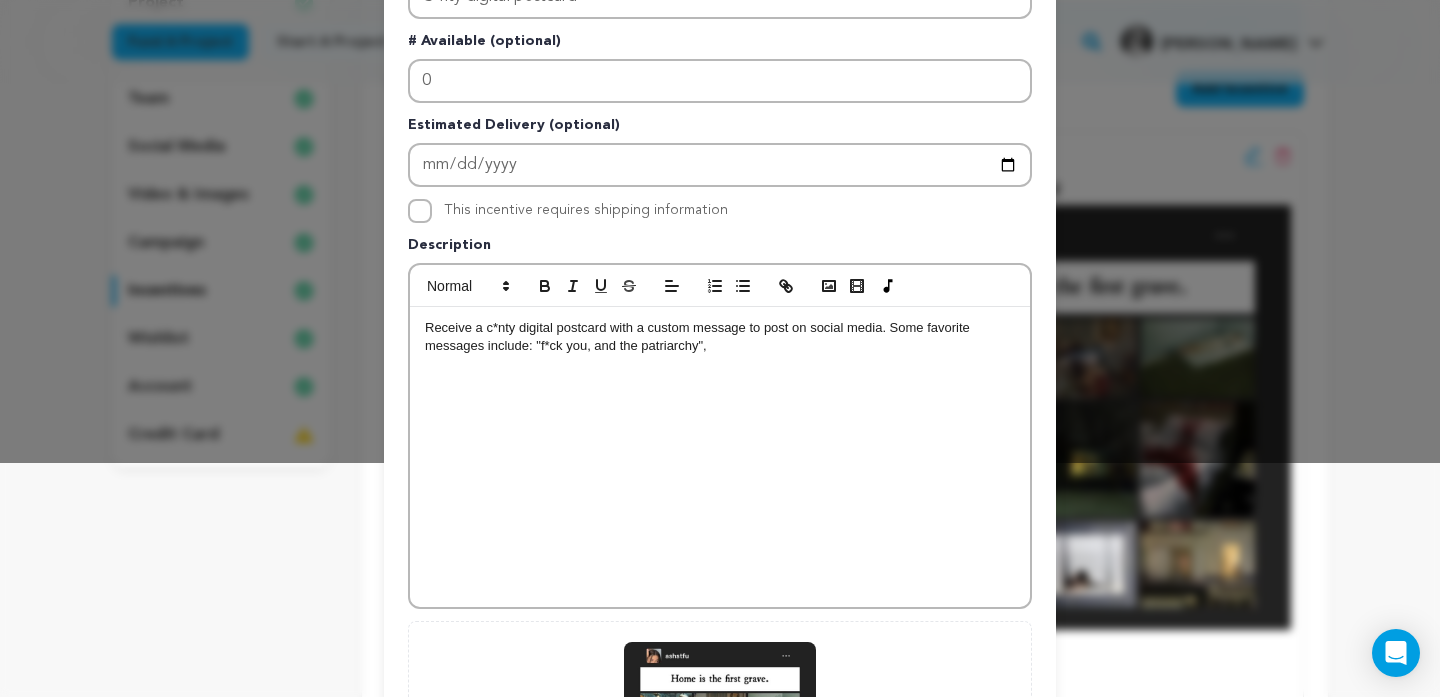 click on "Receive a c*nty digital postcard with a custom message to post on social media. Some favorite messages include: "f*ck you, and the patriarchy"," at bounding box center (720, 337) 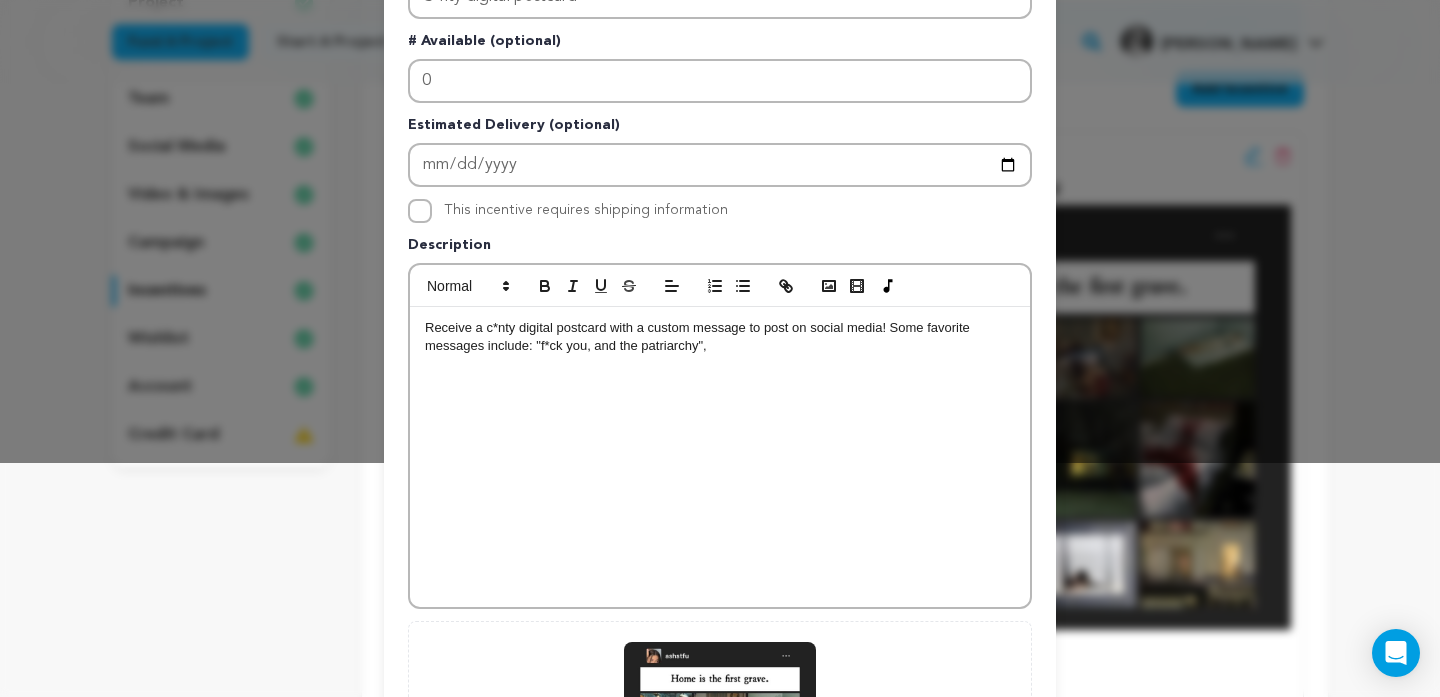 click on "Receive a c*nty digital postcard with a custom message to post on social media! Some favorite messages include: "f*ck you, and the patriarchy"," at bounding box center [720, 457] 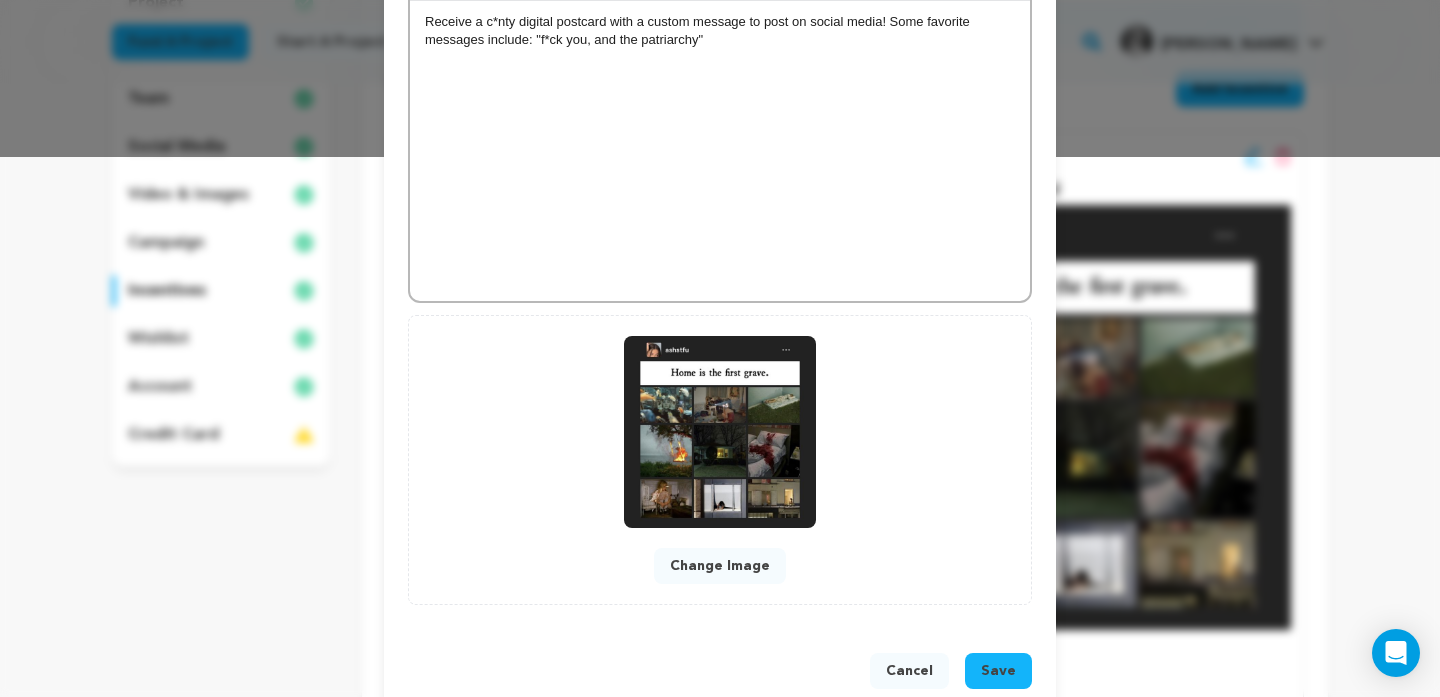 scroll, scrollTop: 552, scrollLeft: 0, axis: vertical 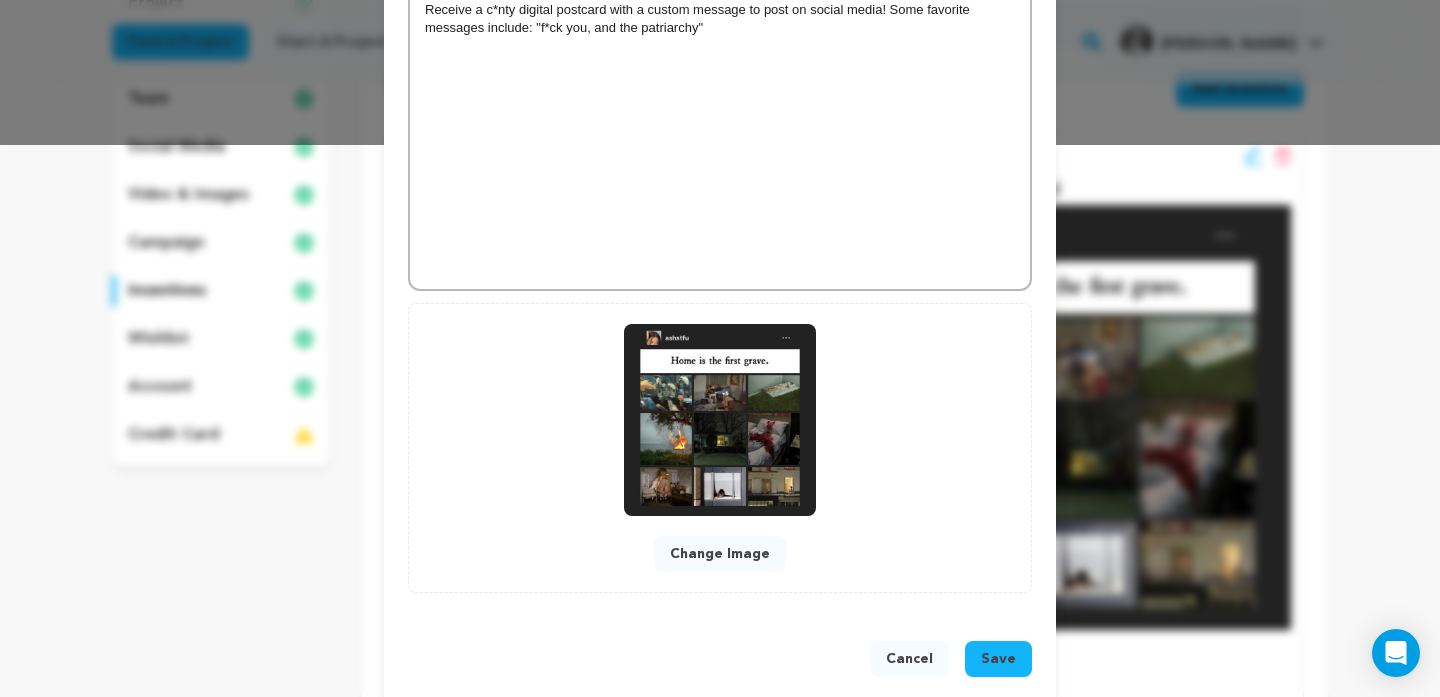 click on "Save" at bounding box center [998, 659] 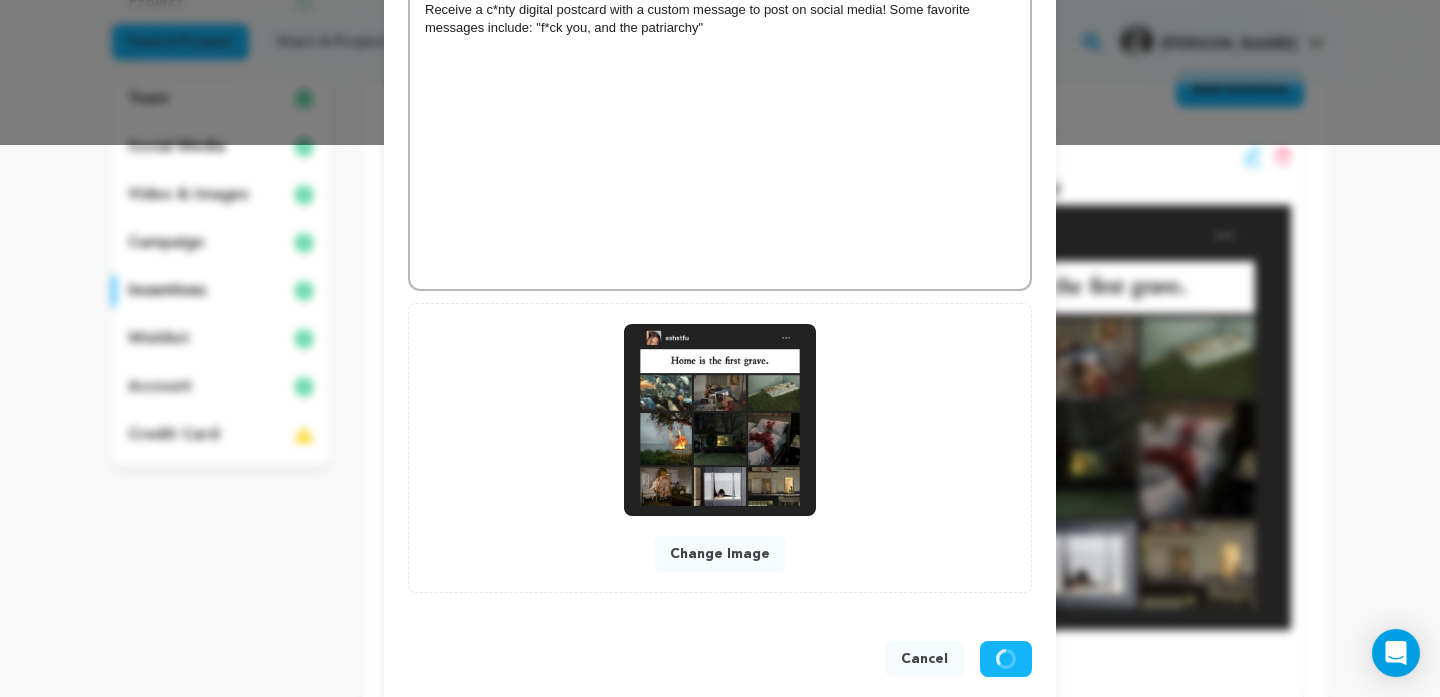 scroll, scrollTop: 538, scrollLeft: 0, axis: vertical 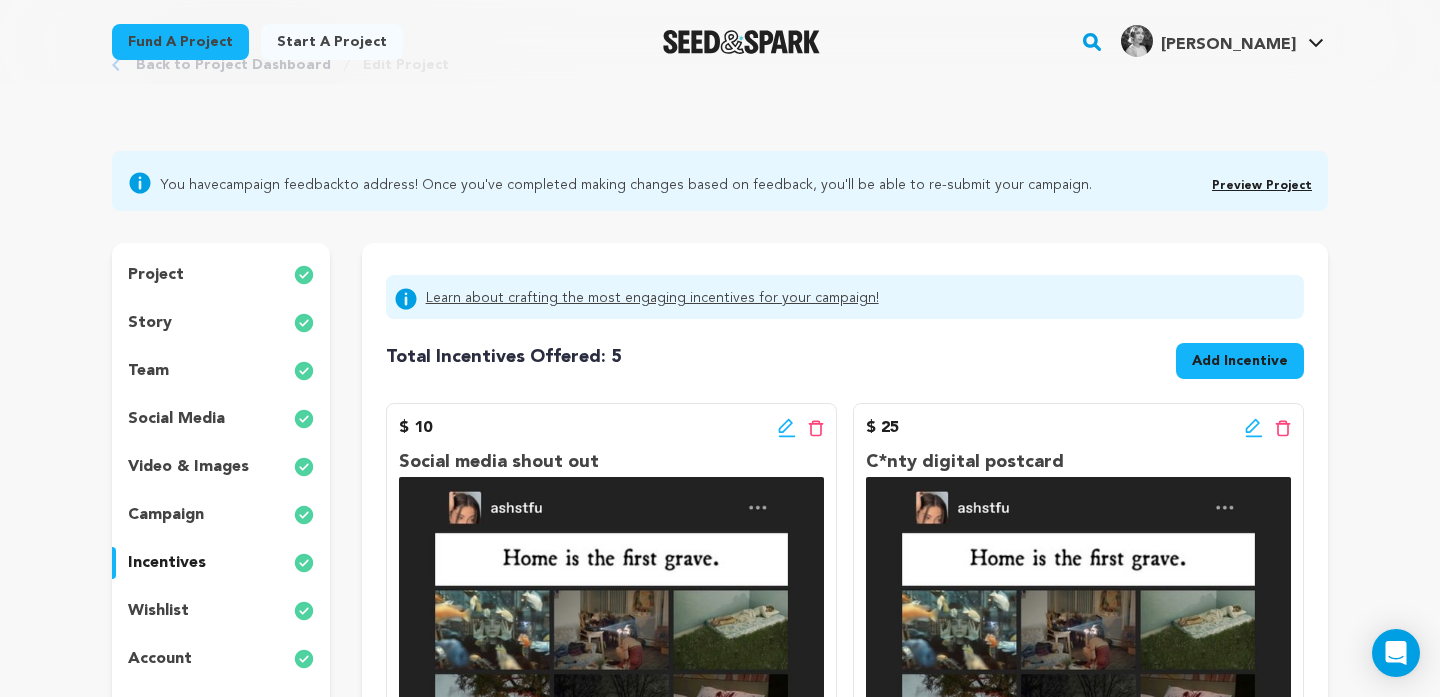 click on "Preview Project" at bounding box center [1262, 186] 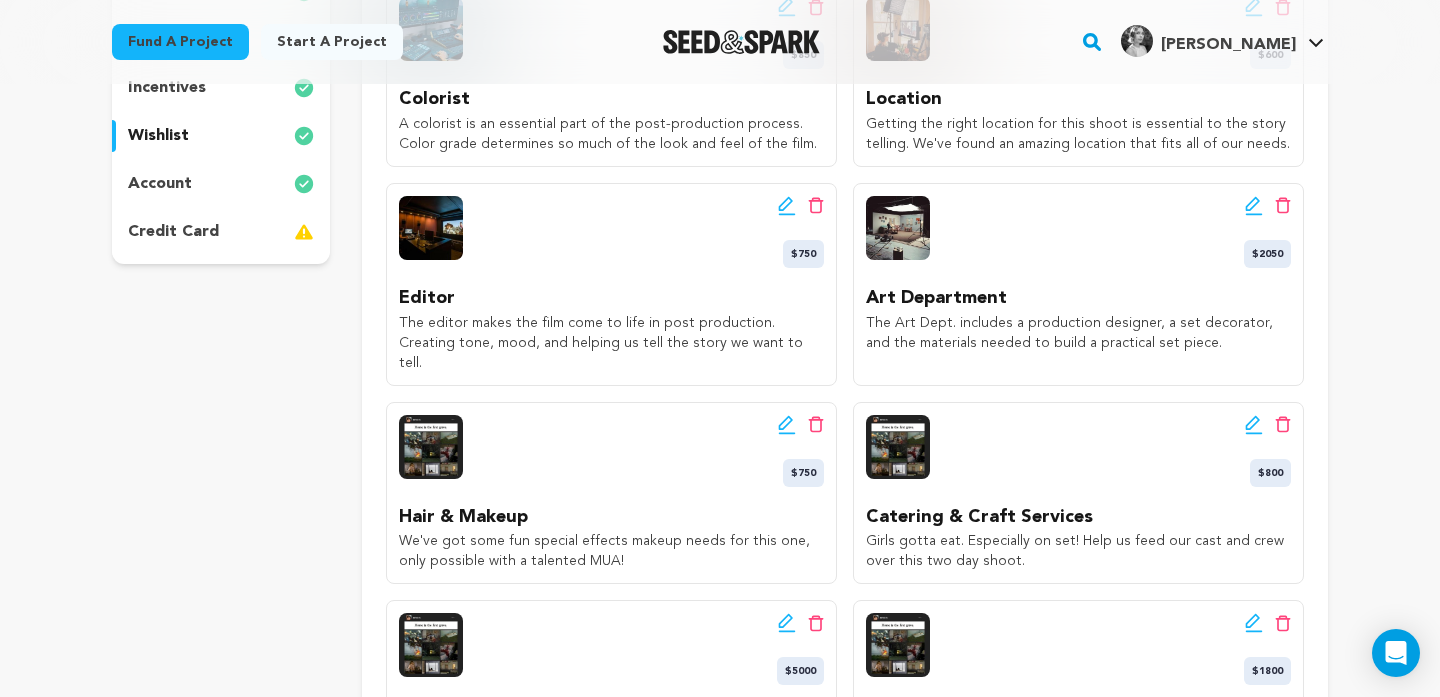scroll, scrollTop: 558, scrollLeft: 0, axis: vertical 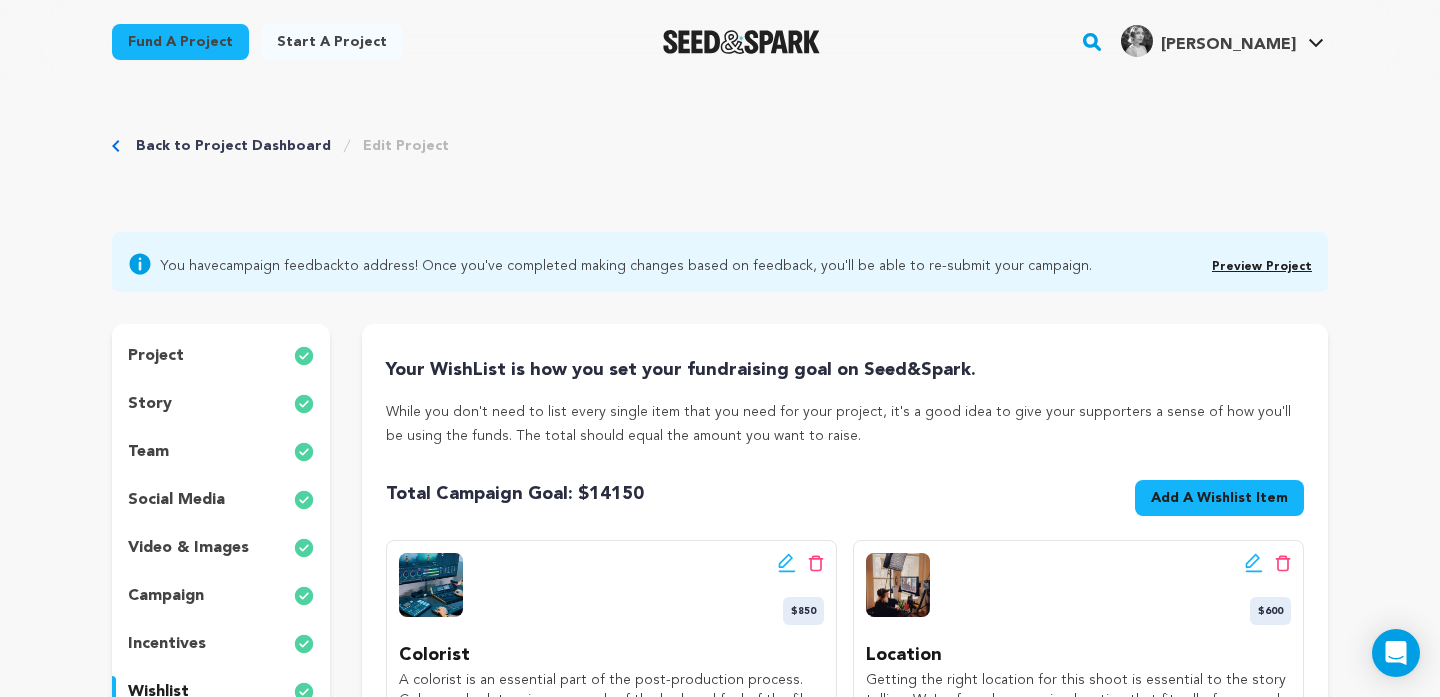 click on "story" at bounding box center [221, 404] 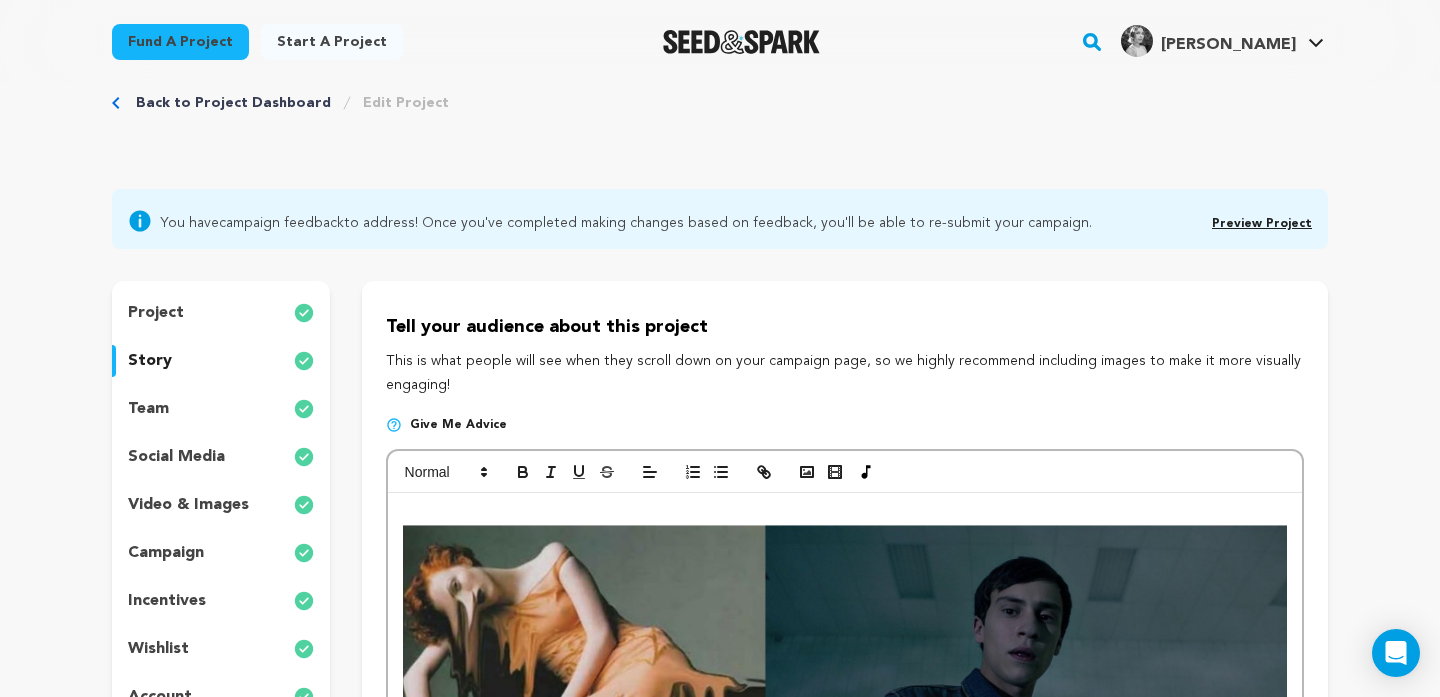 scroll, scrollTop: 58, scrollLeft: 0, axis: vertical 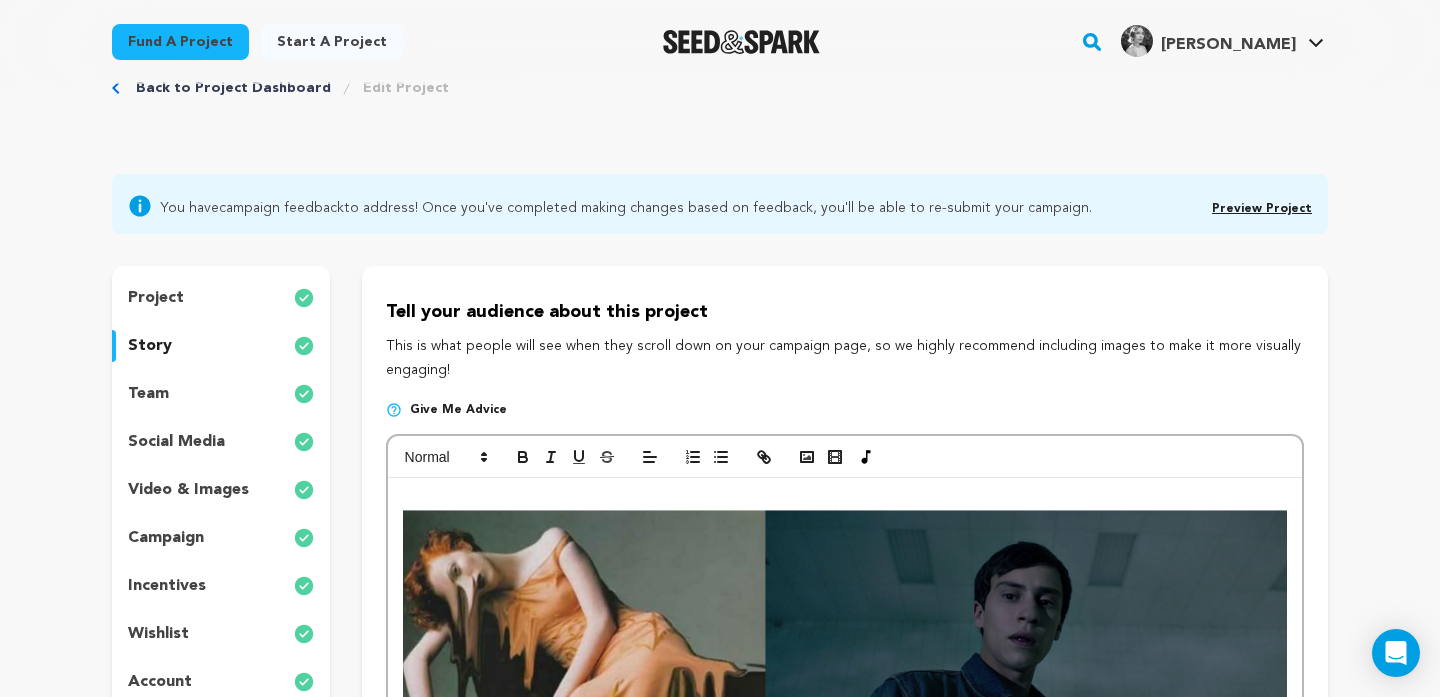 click at bounding box center [845, 499] 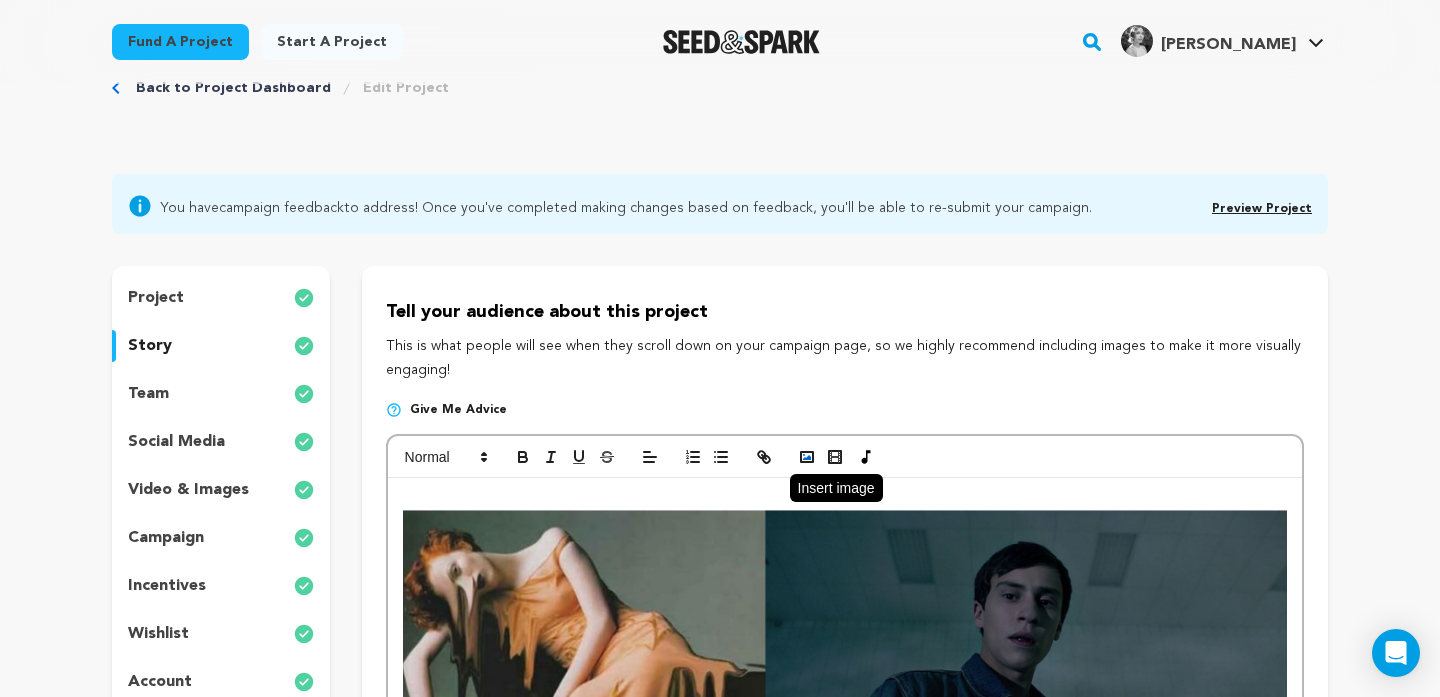 click 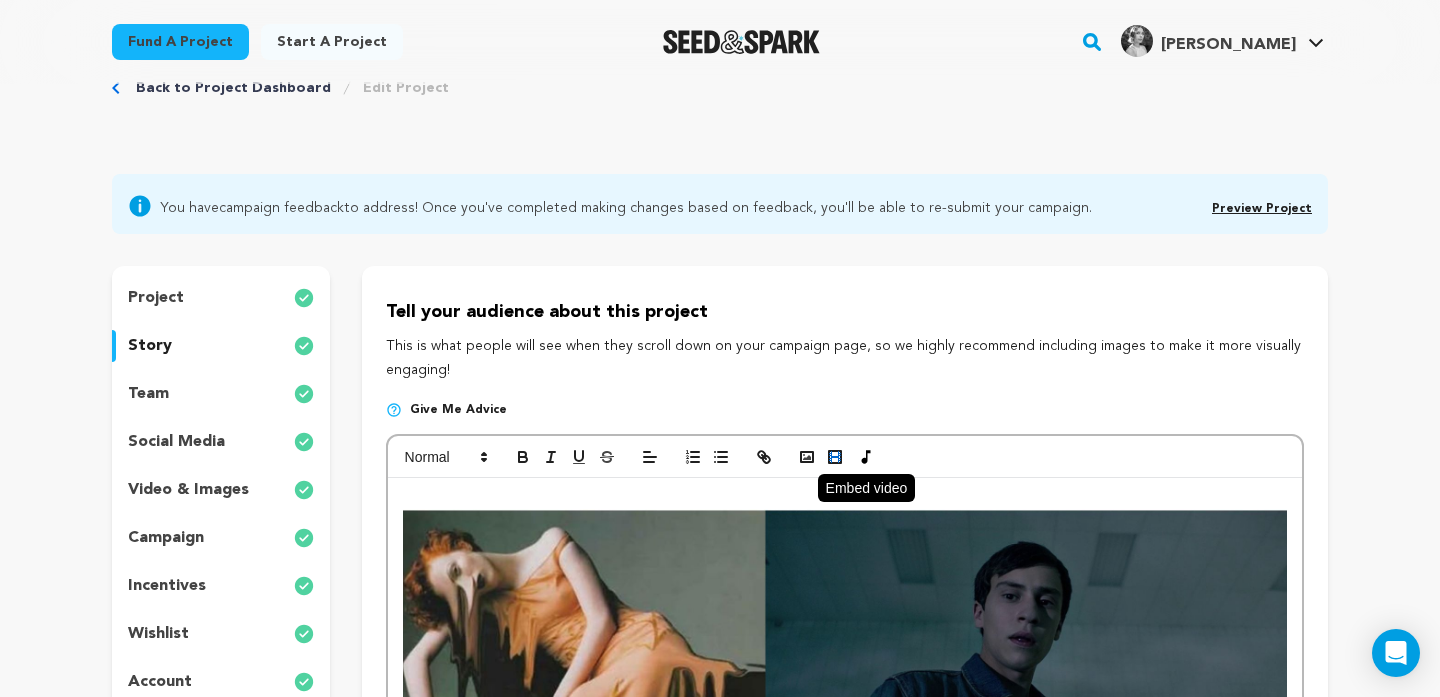 click 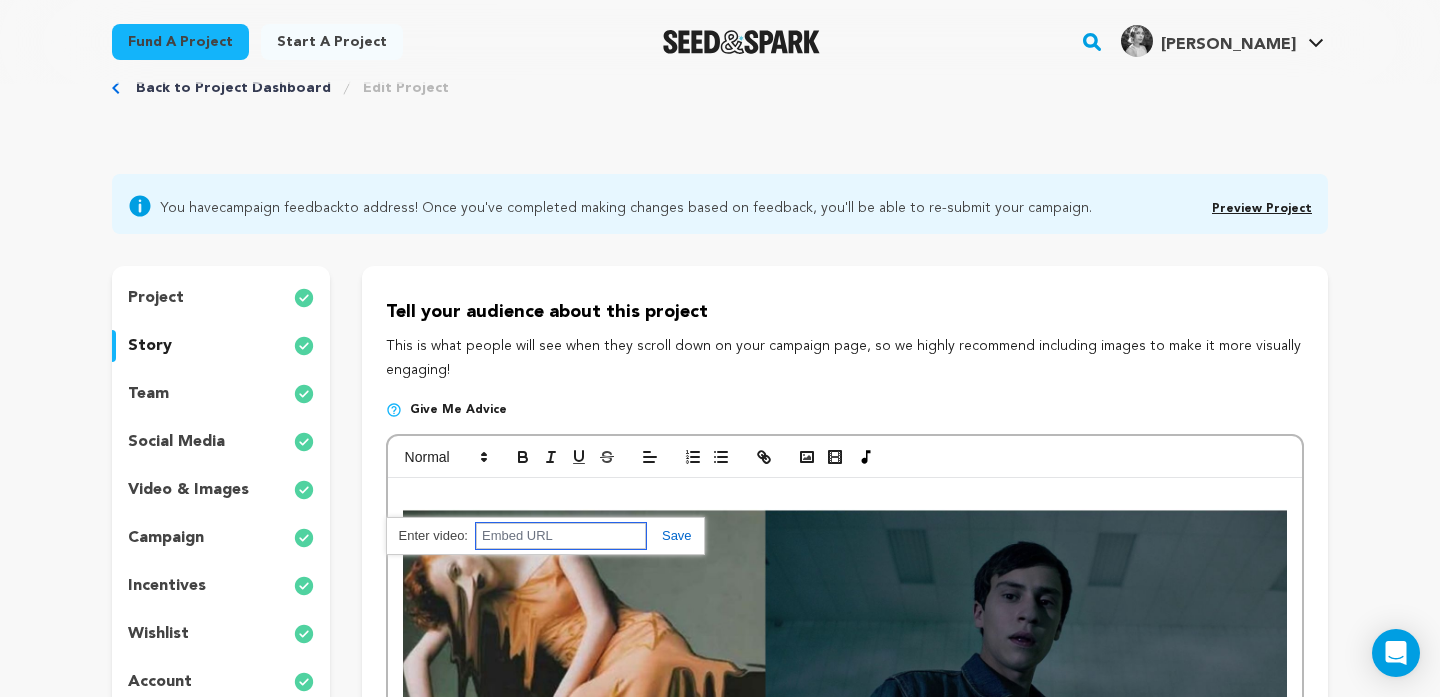 click at bounding box center (561, 536) 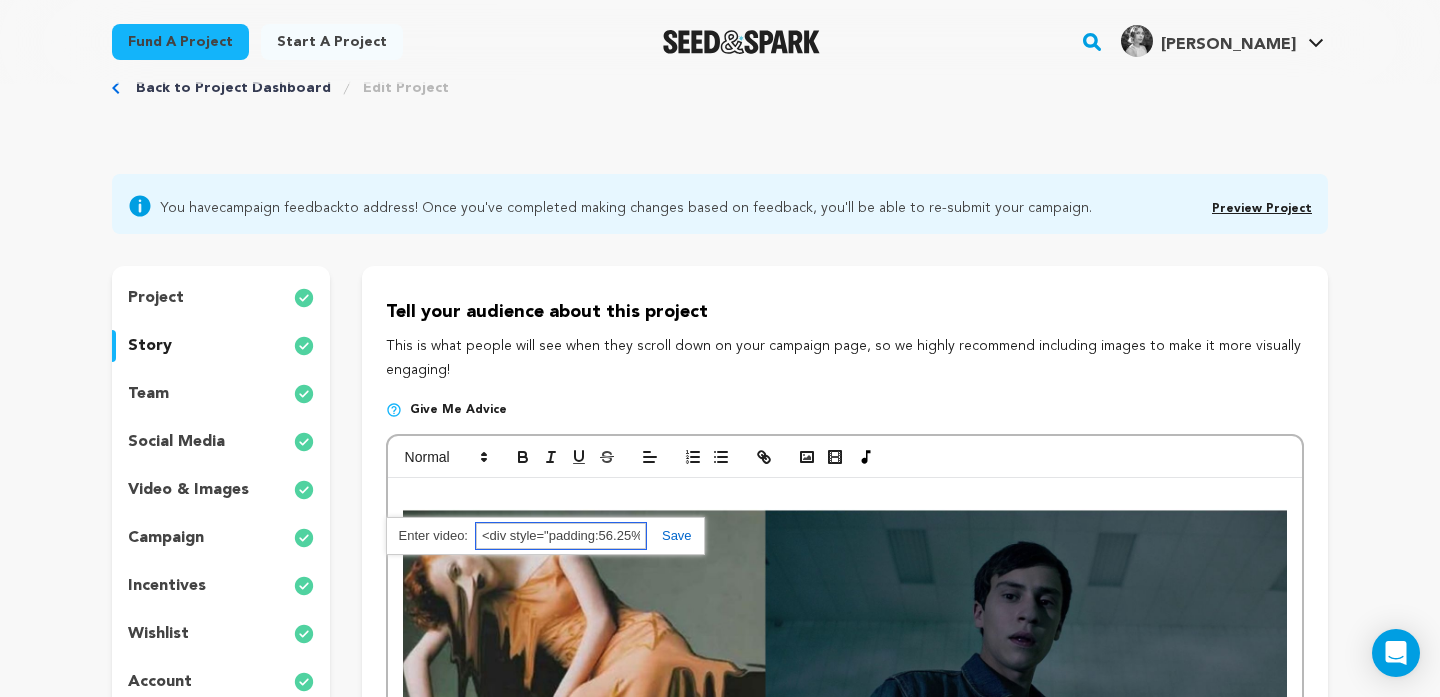 scroll, scrollTop: 0, scrollLeft: 2842, axis: horizontal 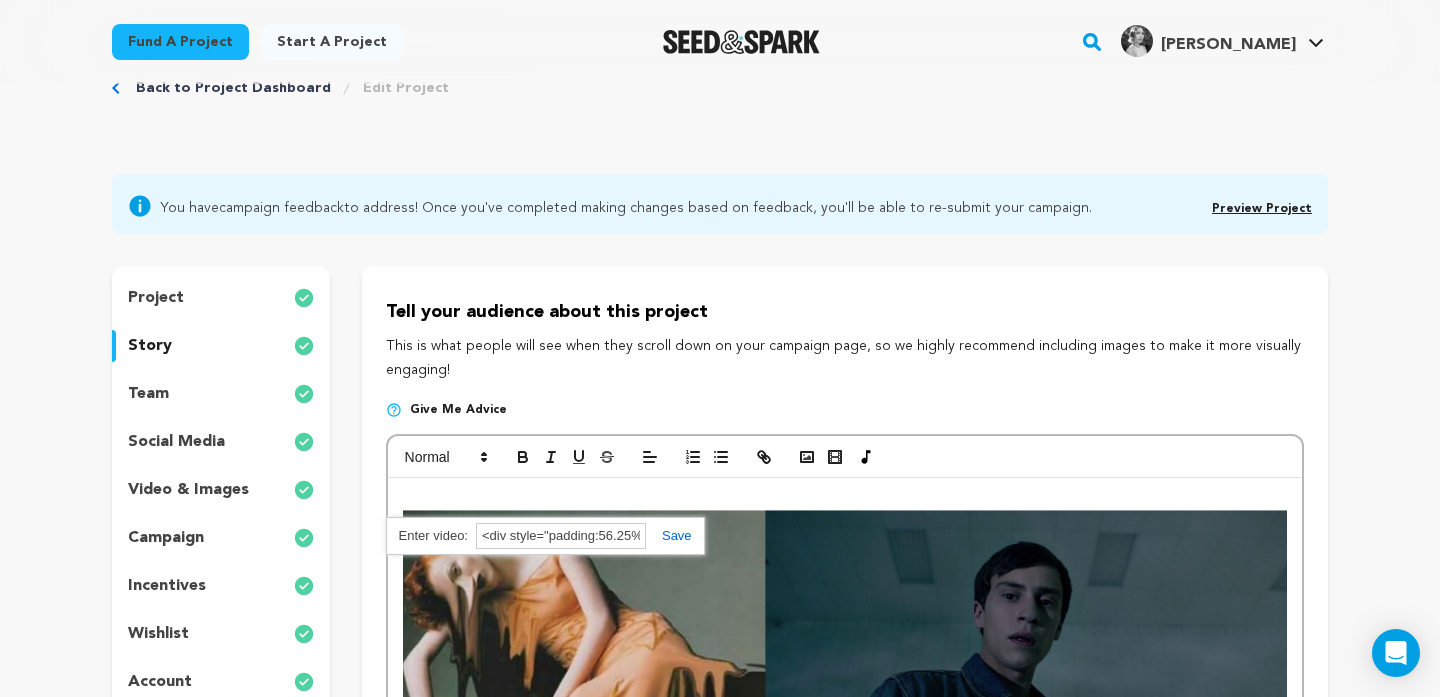 click at bounding box center [669, 535] 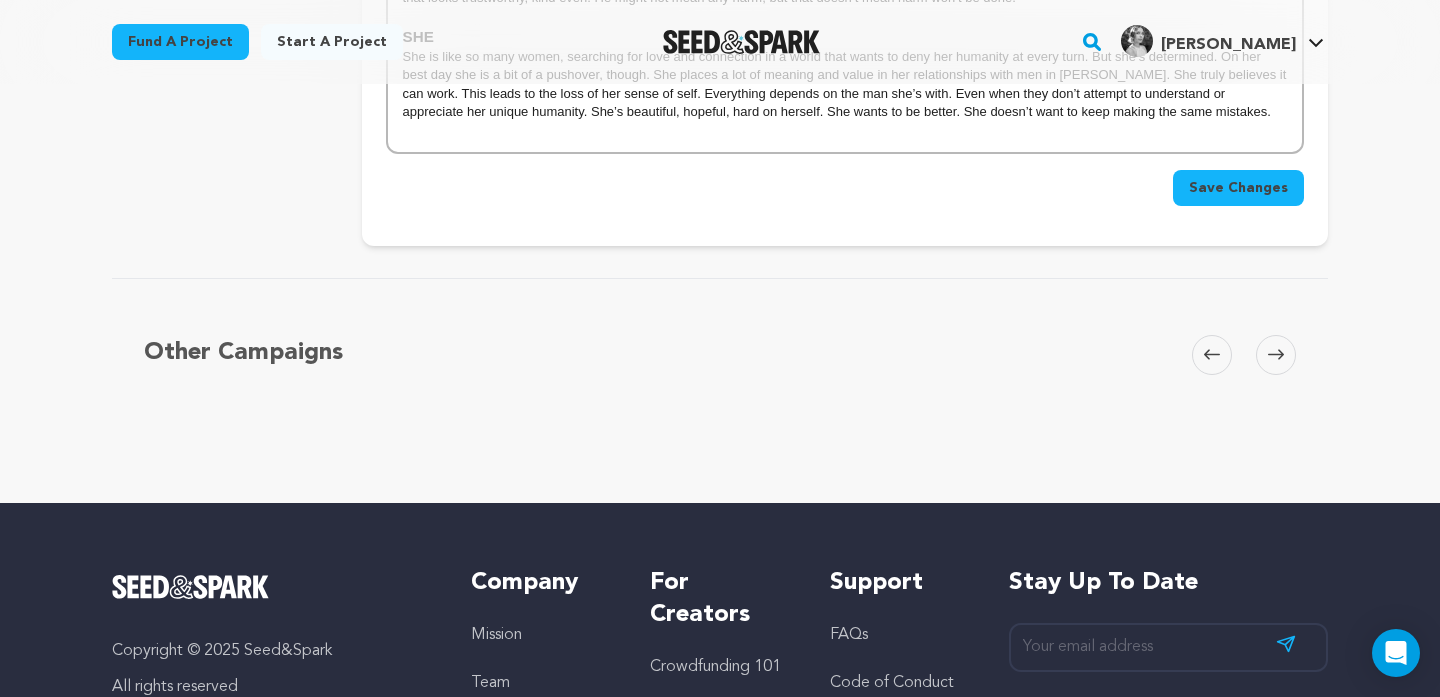 scroll, scrollTop: 4427, scrollLeft: 0, axis: vertical 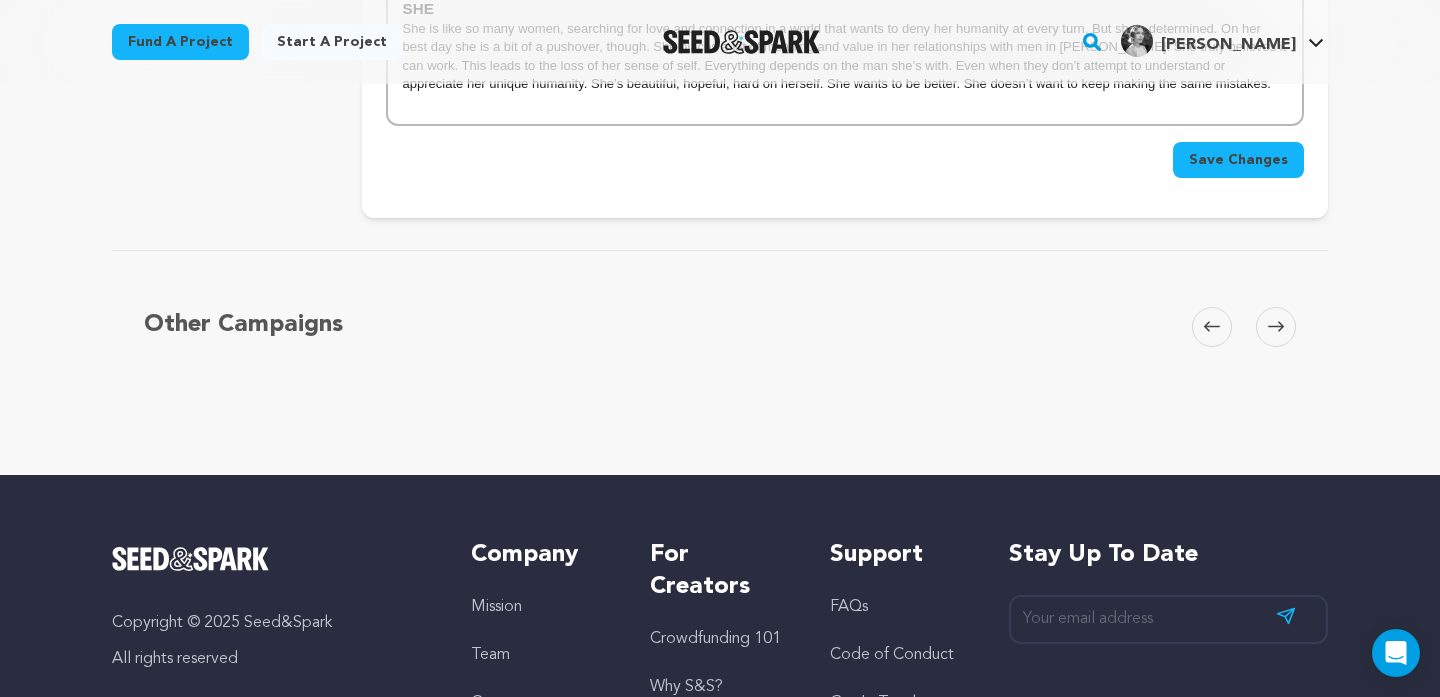 click on "Save Changes" at bounding box center (1238, 160) 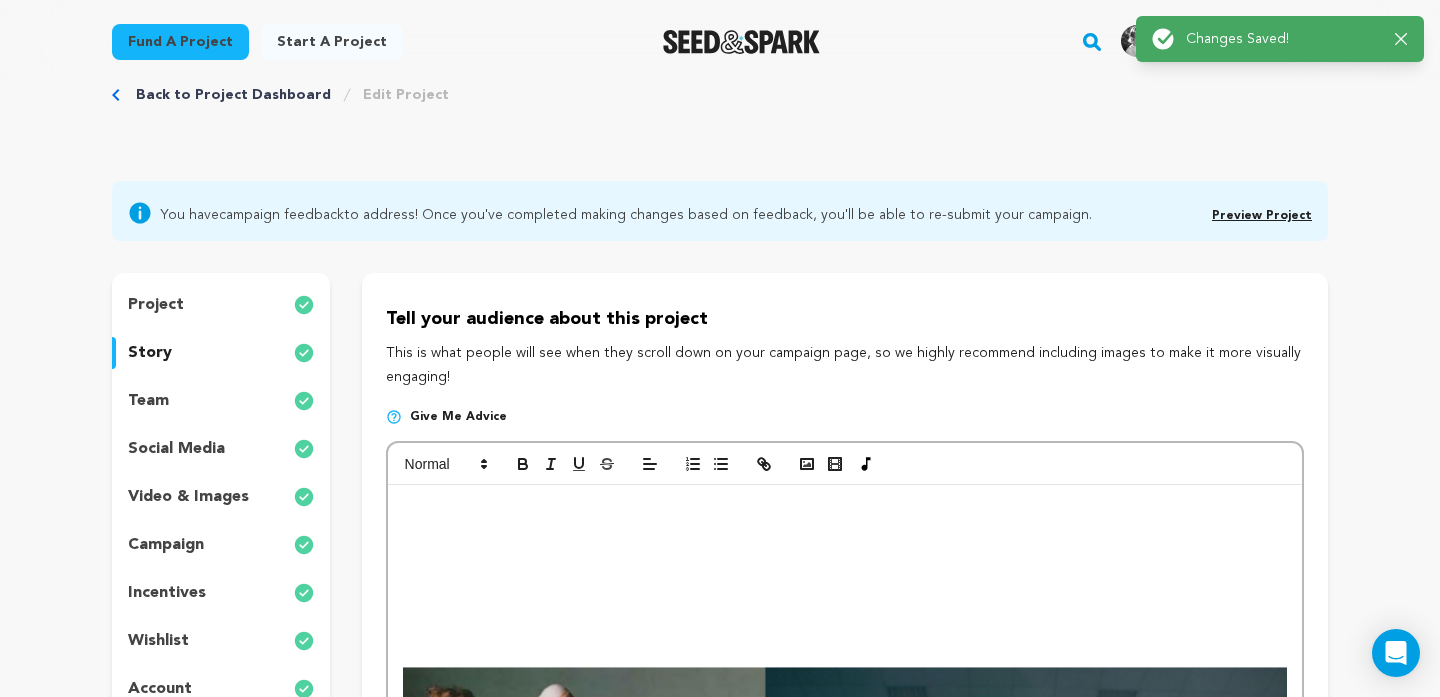 scroll, scrollTop: 0, scrollLeft: 0, axis: both 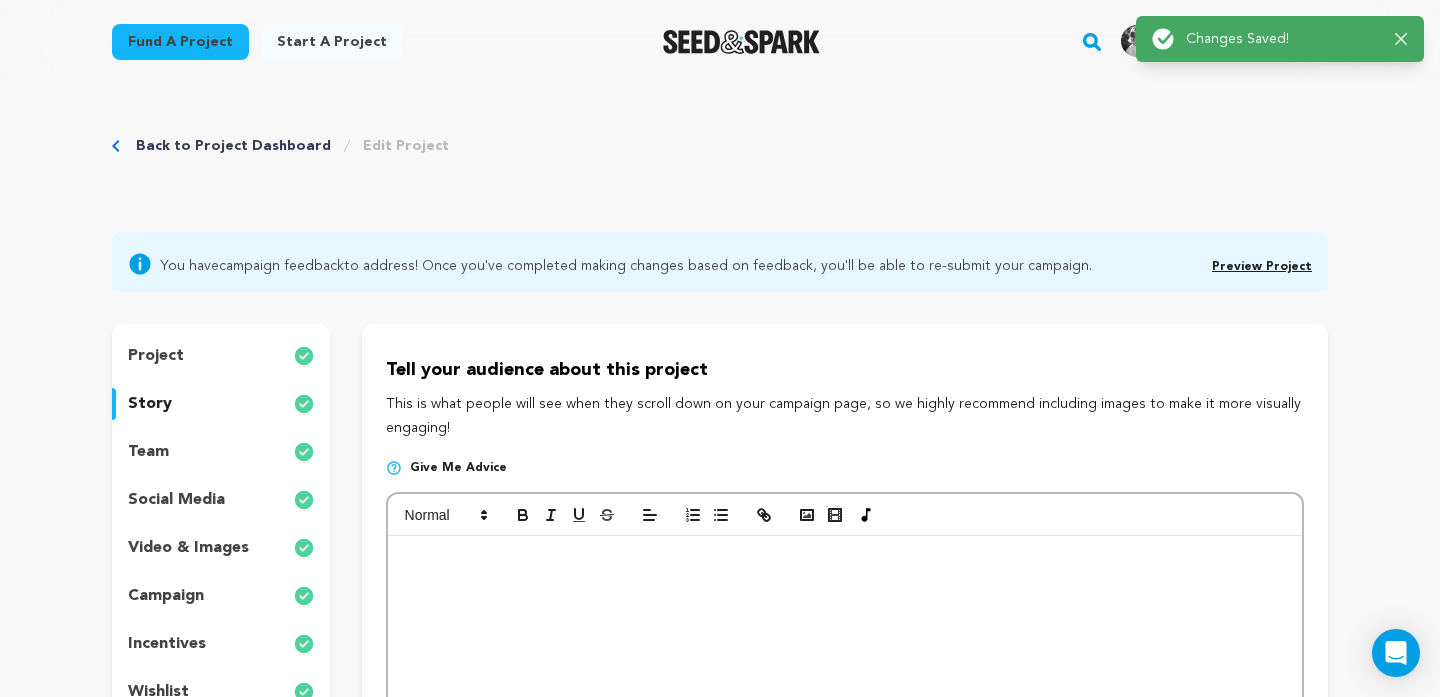 click on "Preview Project" at bounding box center (1262, 264) 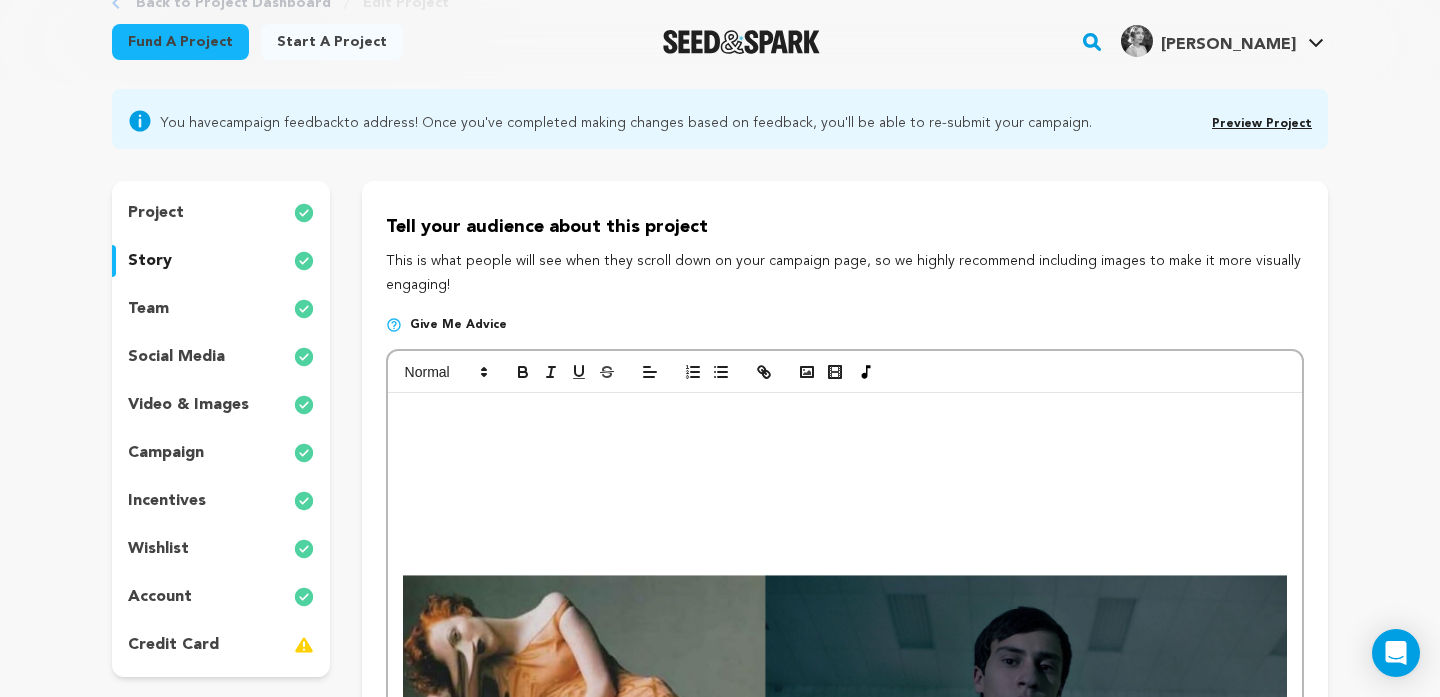 scroll, scrollTop: 144, scrollLeft: 0, axis: vertical 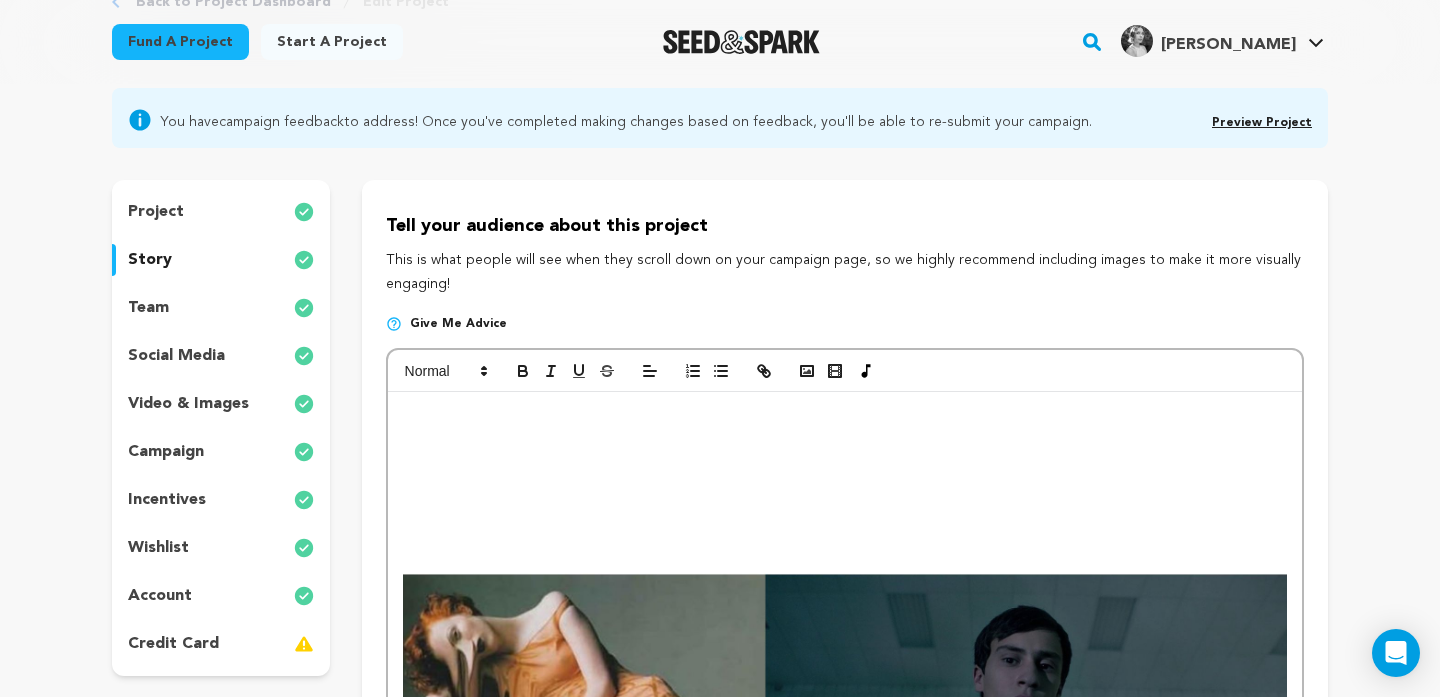 click on "What does it feel like to have your identity slowly siphoned away by someone who refuses to see you as a human being? How does a man like this function in the world, and how does he get away with such violence?  After spending the night with her ex boyfriend and thinking they’ve reconnected, she learns he is actually still seeing the very woman he left her for. An argument ensues, leaving her frustrated, embarrassed, and eventually, stuck to his mattress. Literally. She can’t move, she can’t get up, and though he  tries , he fails to help her.  She invested so much of herself into a relationship with a man who refused to see her holistically. He only values her up to the point at which he stops benefitting from her existence. This leads the woman to be totally consumed by him. She loses any sense of autonomy and is ultimately sucked into his mattress, never to be seen again.  Does he feel remorse, or just relief? Warm Body is about the 'nice guys' who are actually monsters. Why me? Why now? Characters" at bounding box center [845, 2399] 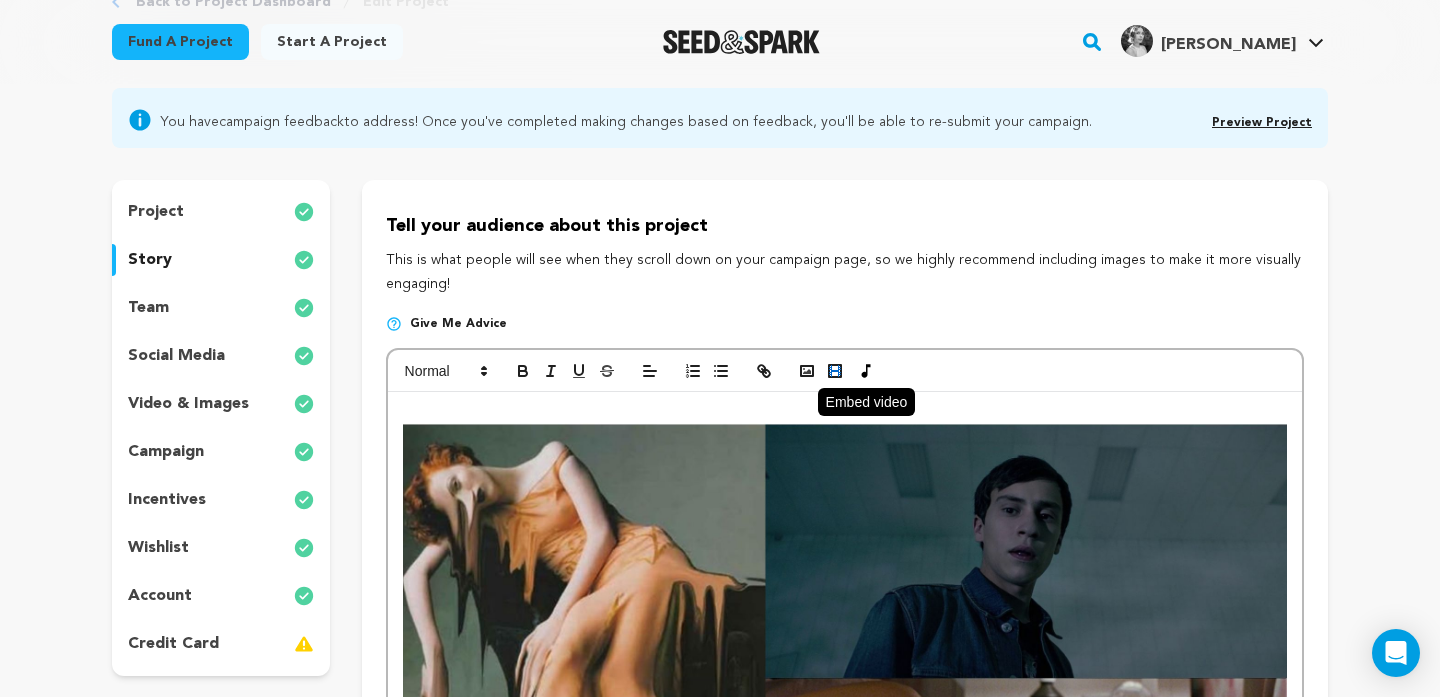 click 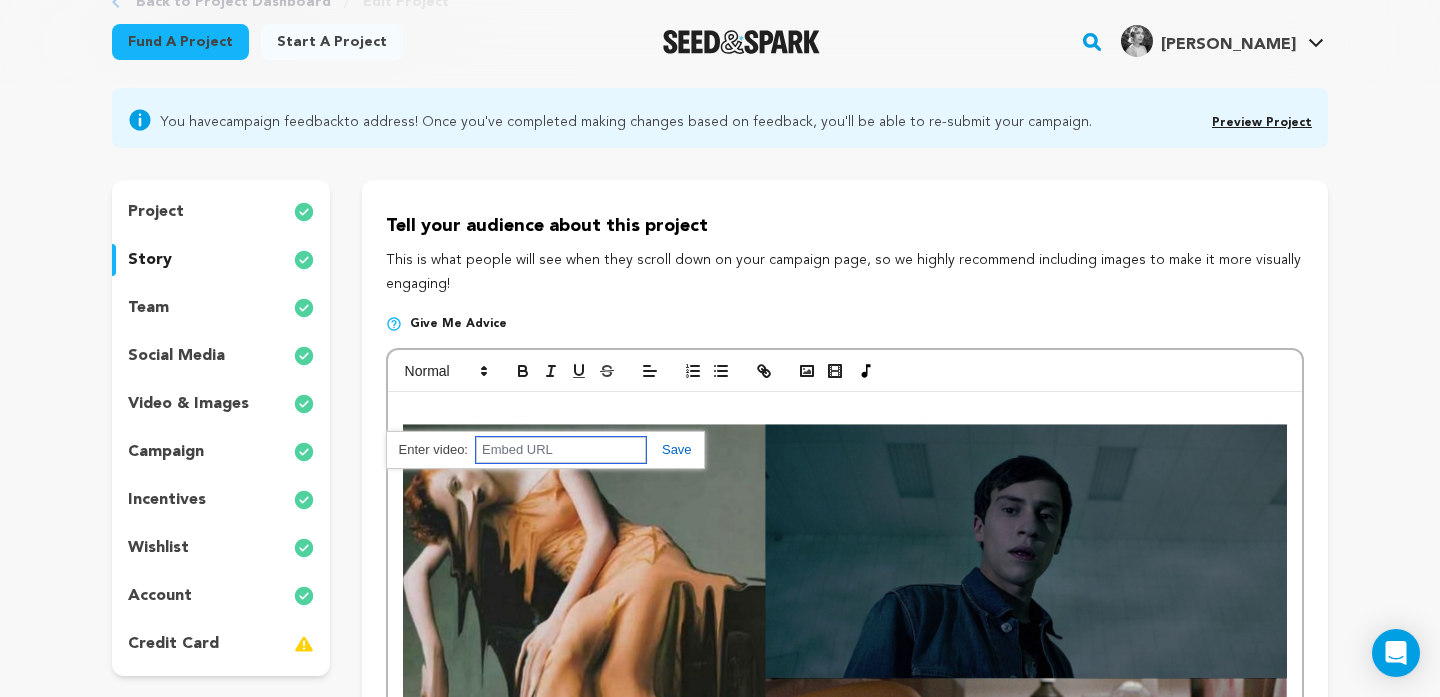 click at bounding box center [561, 450] 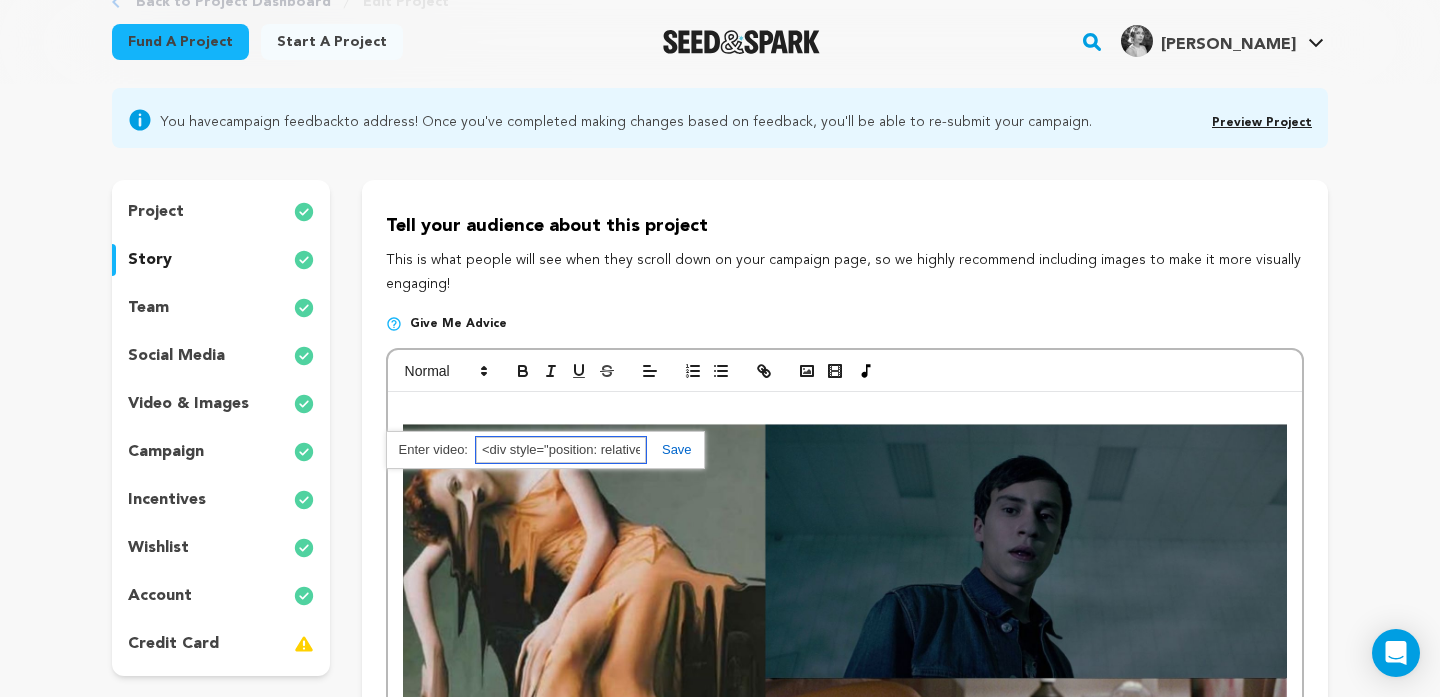 scroll, scrollTop: 0, scrollLeft: 1671, axis: horizontal 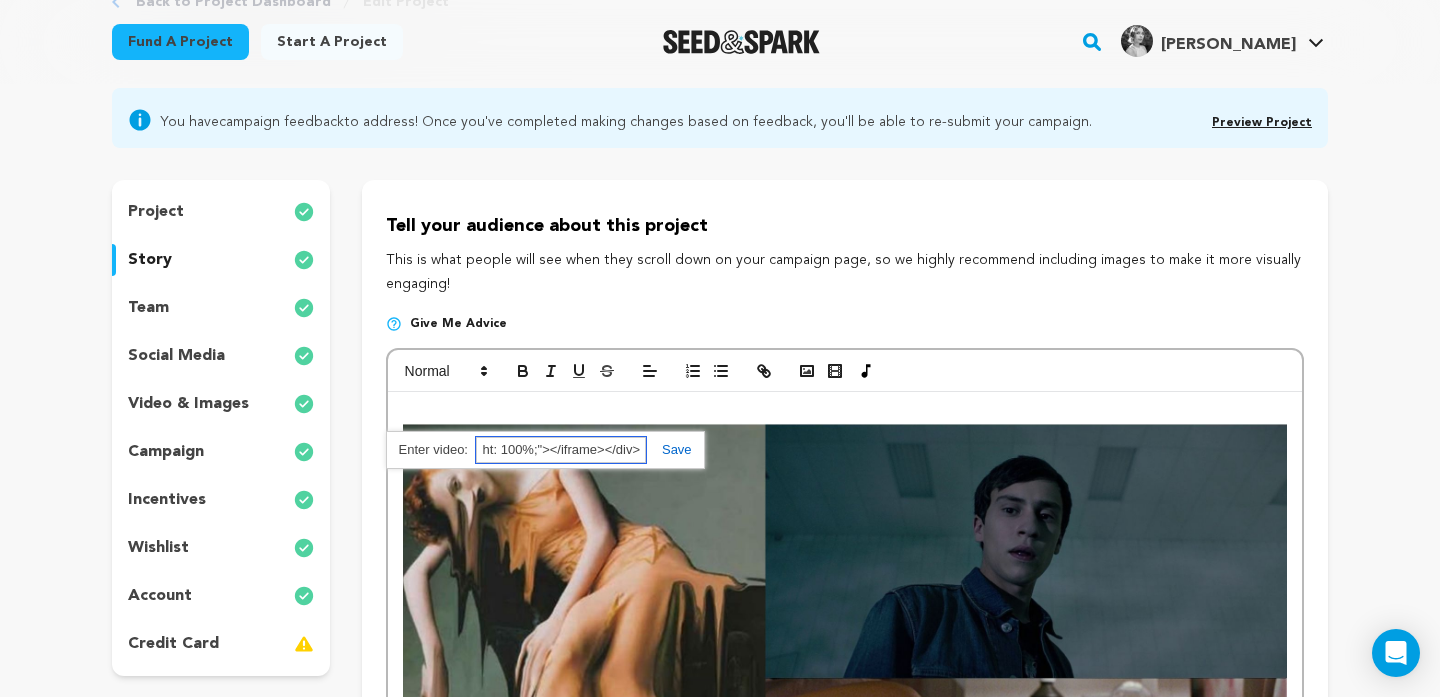 type on "<div style="position: relative; padding-bottom: 56.25%; height: 0;"><iframe id="js_video_iframe" src="https://jumpshare.com/embed/LYJVgiupRMM3xeM8Le5c" frameborder="0" webkitallowfullscreen mozallowfullscreen allowfullscreen style="position: absolute; top: 0; left: 0; width: 100%; height: 100%;"></iframe></div>" 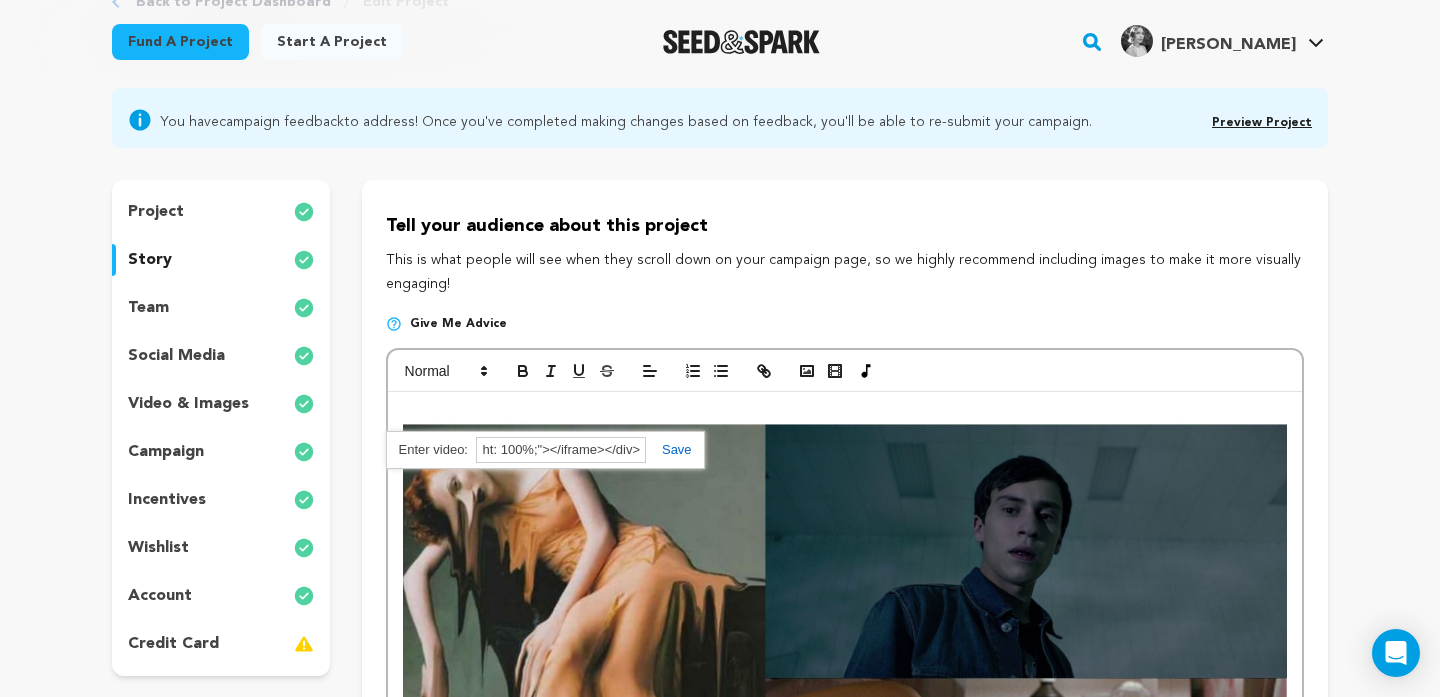 click at bounding box center [669, 449] 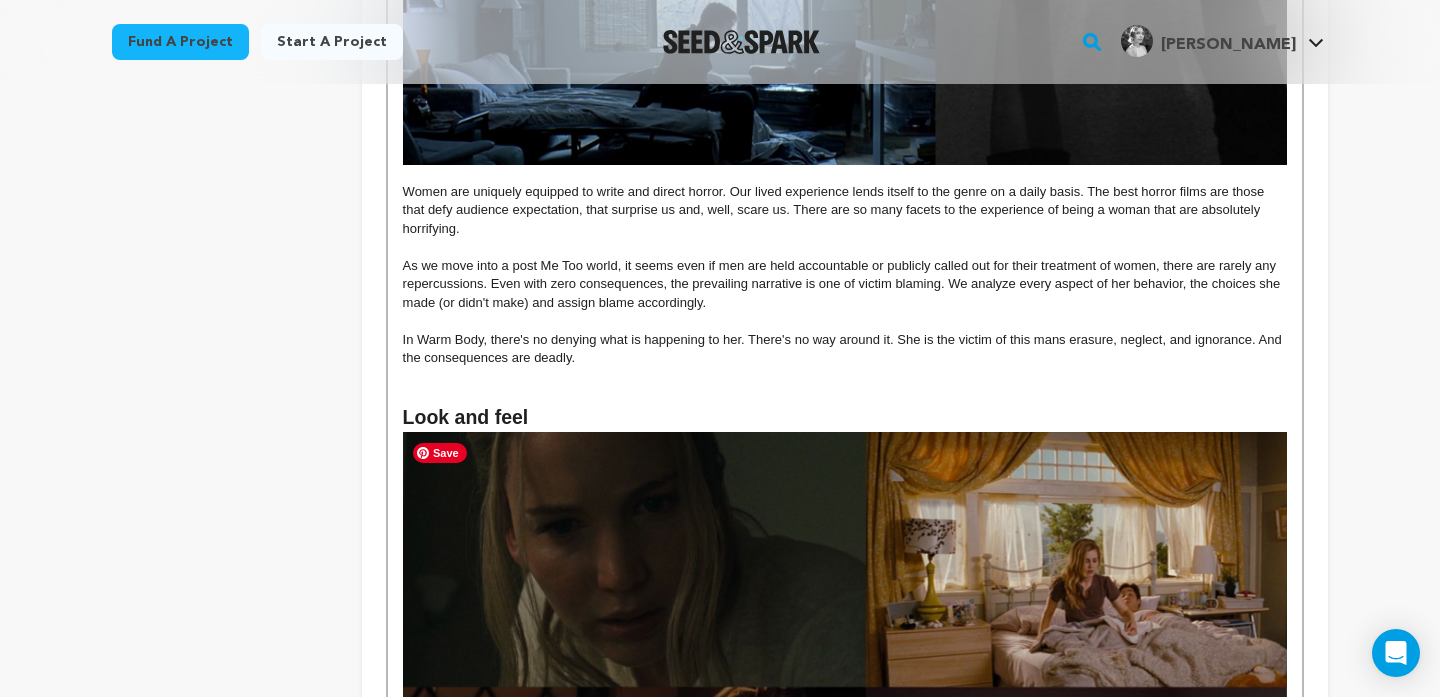 scroll, scrollTop: 2172, scrollLeft: 0, axis: vertical 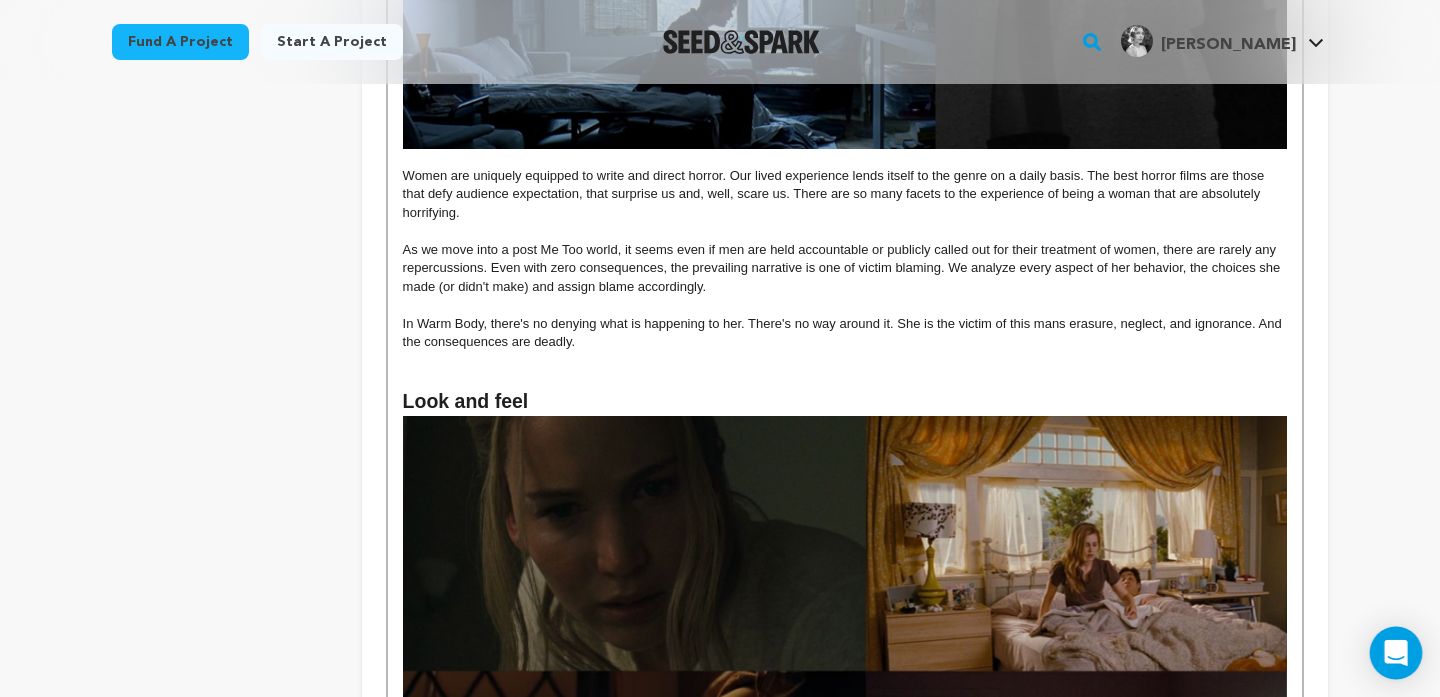 click 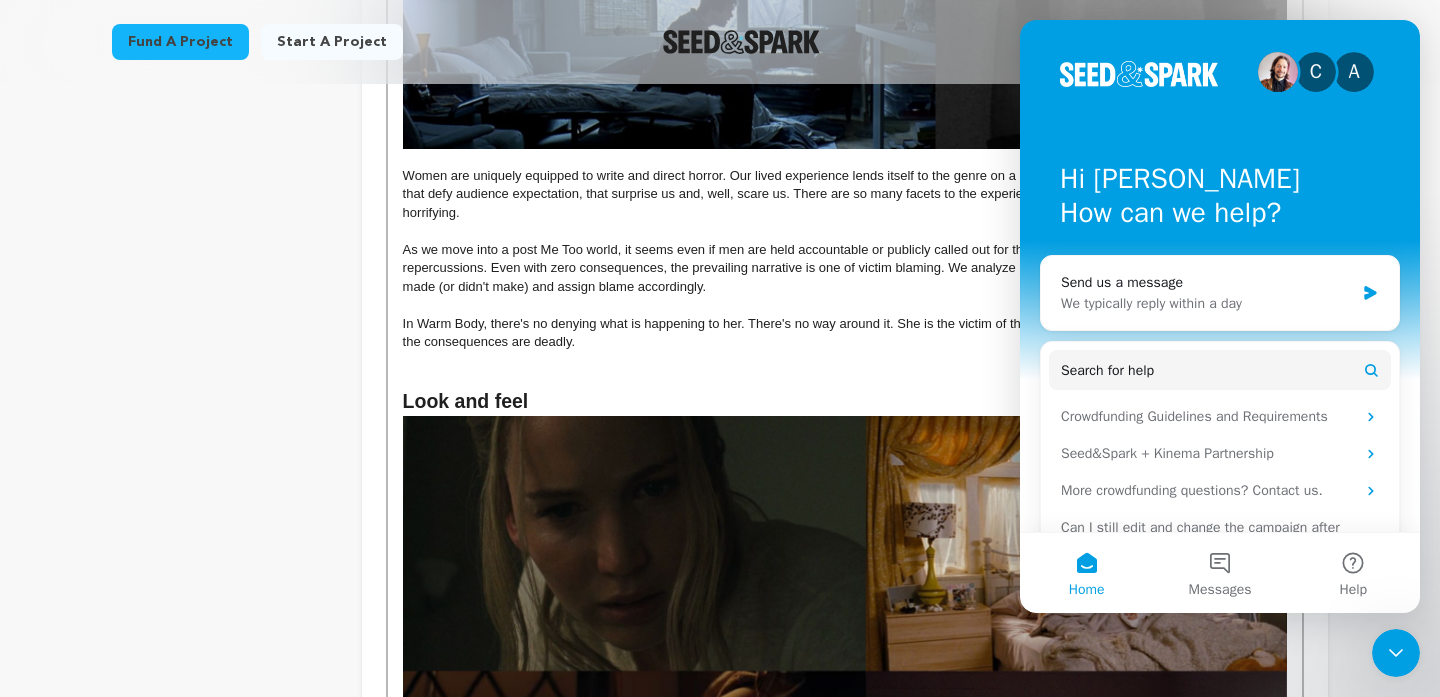scroll, scrollTop: 0, scrollLeft: 0, axis: both 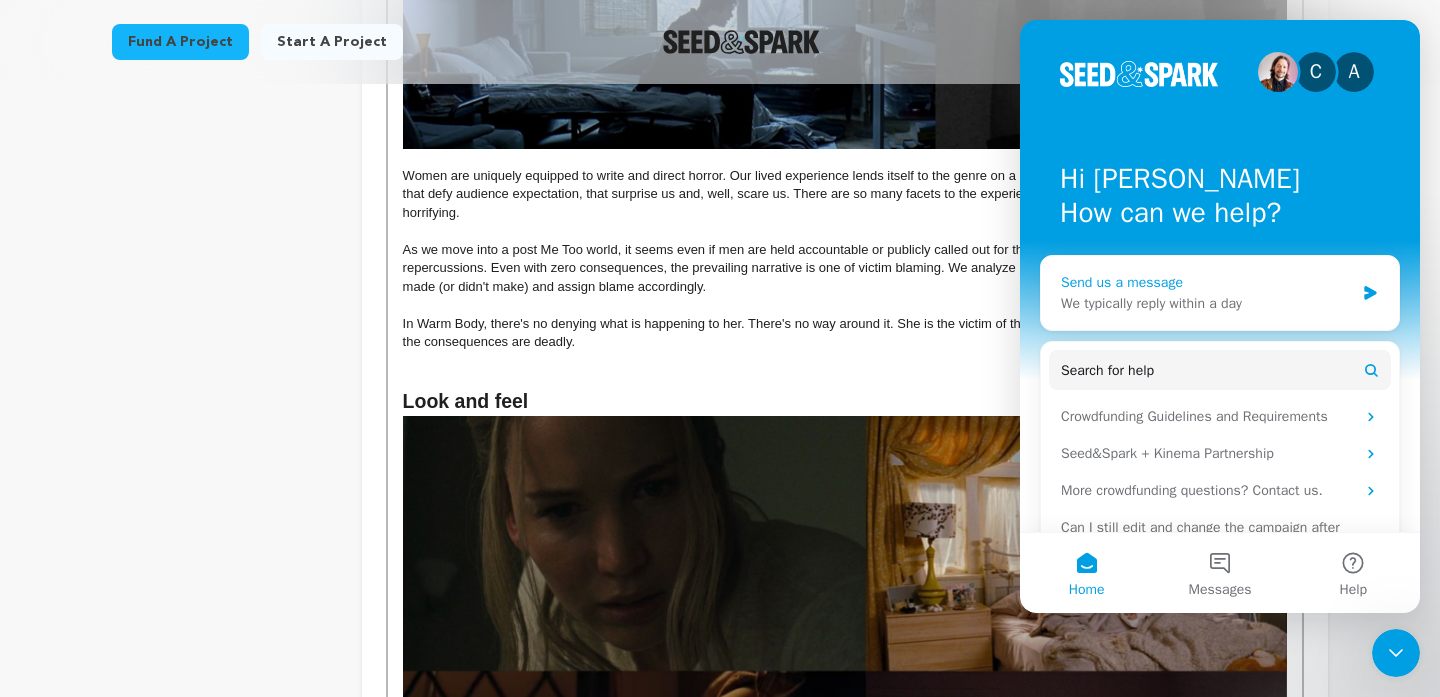 click on "We typically reply within a day" at bounding box center [1207, 303] 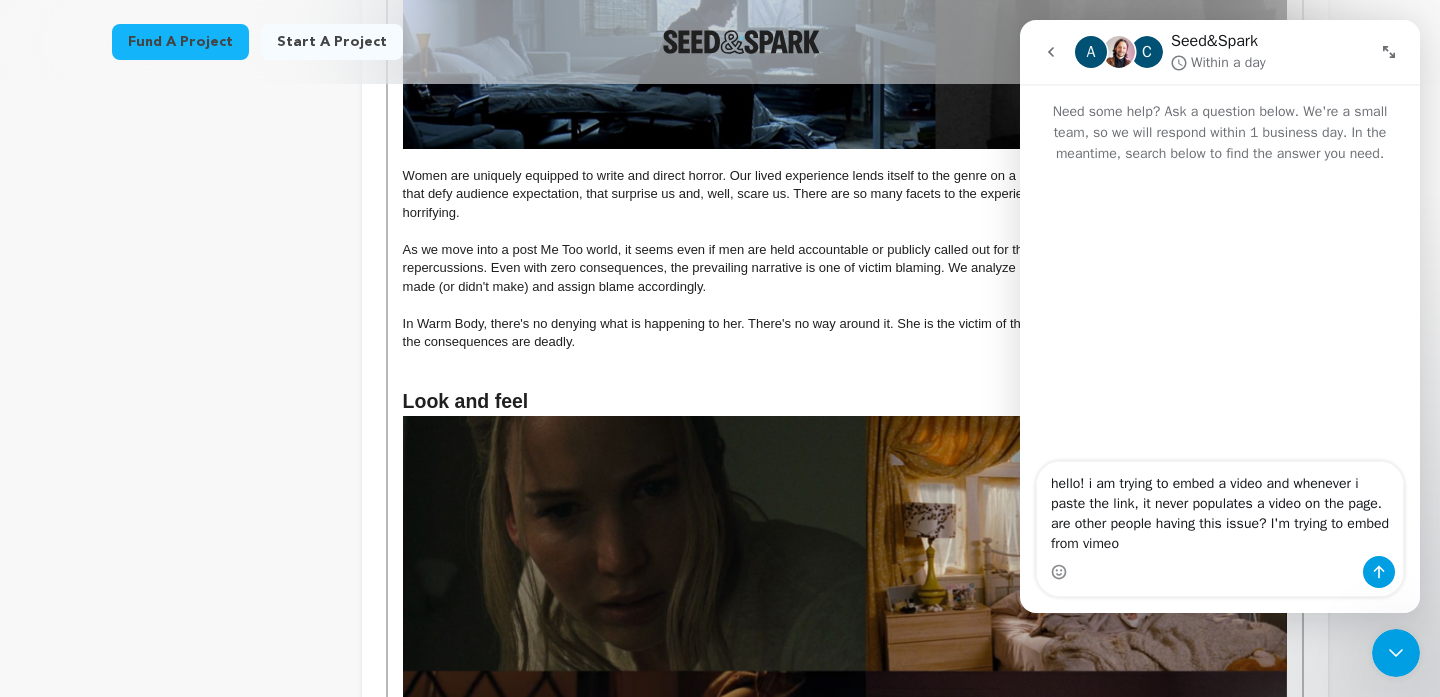 type on "hello! i am trying to embed a video and whenever i paste the link, it never populates a video on the page. are other people having this issue? I'm trying to embed from vimeo!" 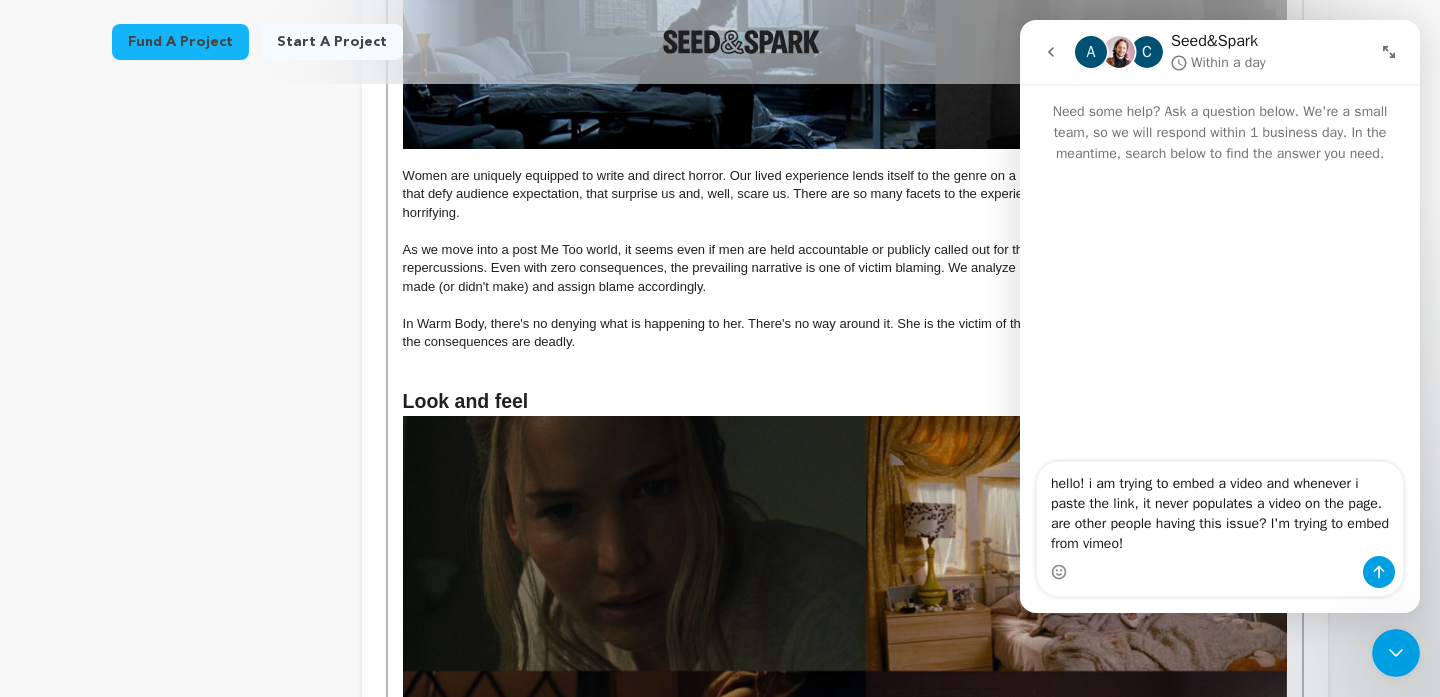 type 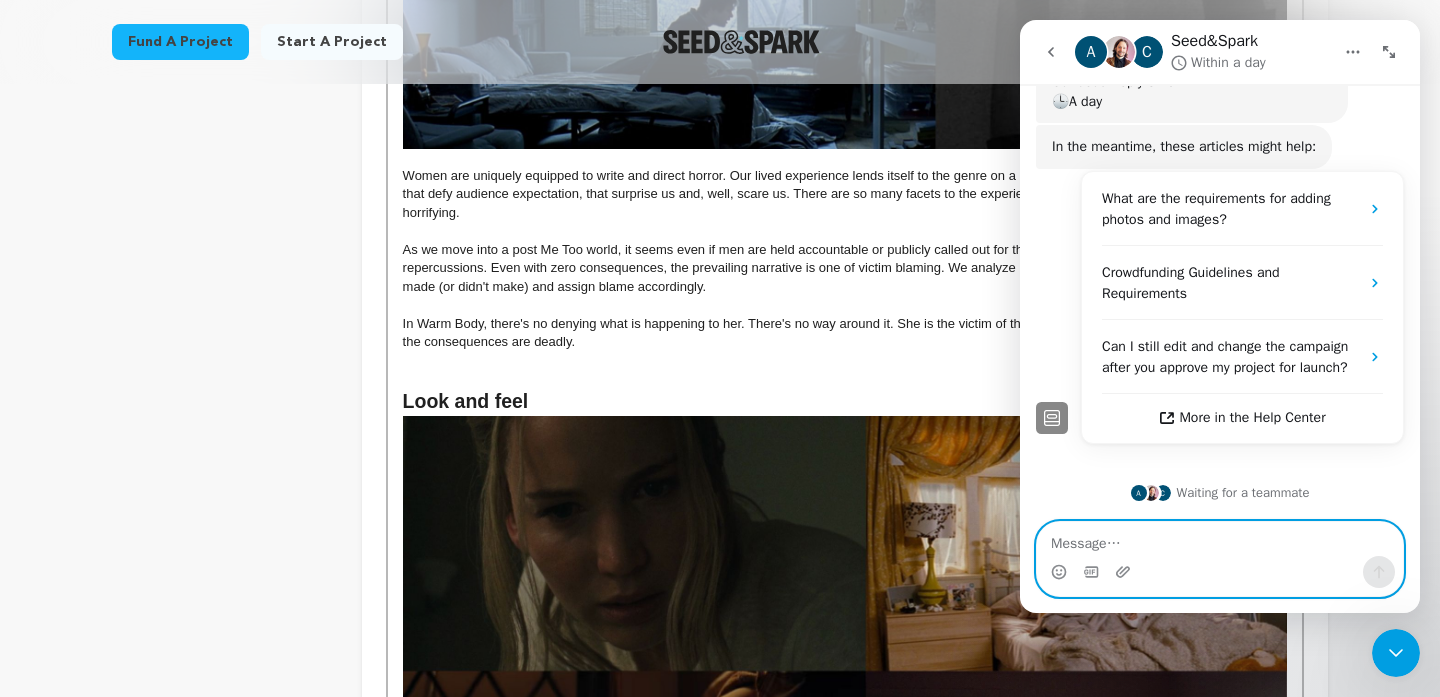 scroll, scrollTop: 335, scrollLeft: 0, axis: vertical 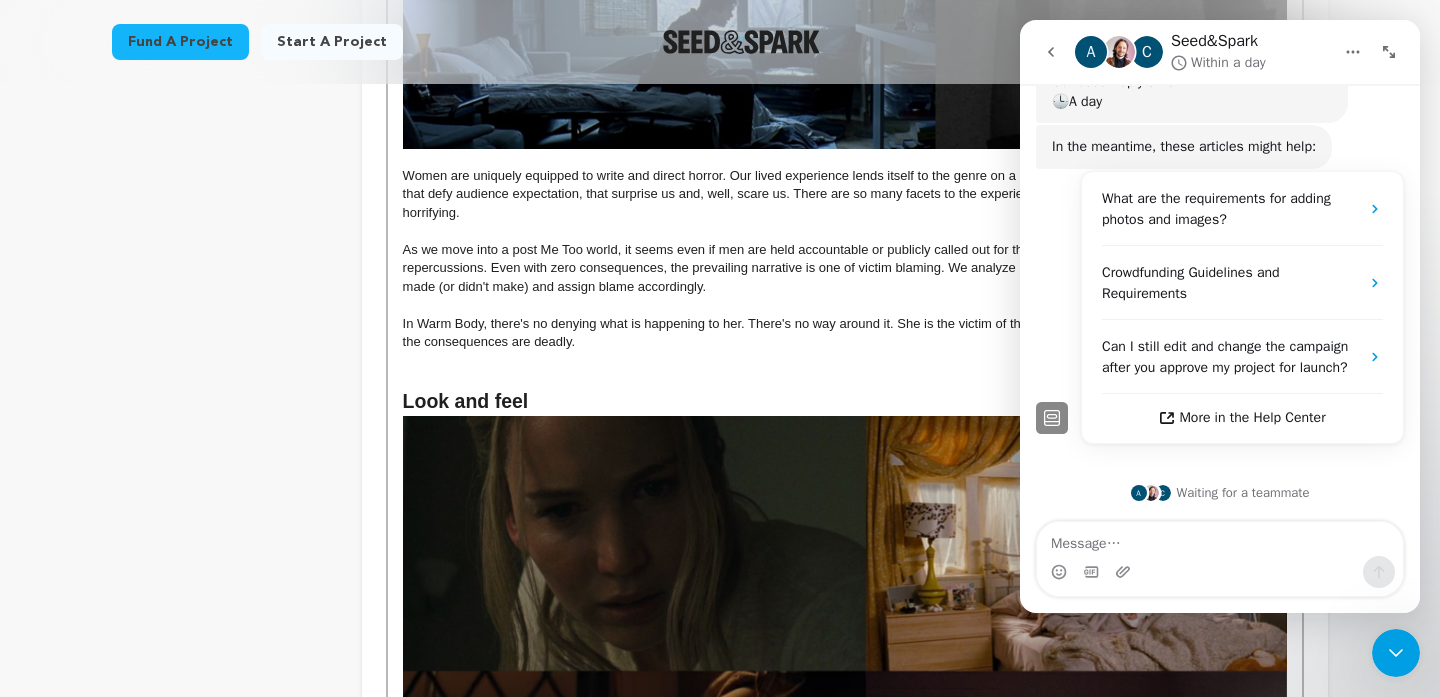 click on "A C Seed&Spark Within a day" at bounding box center [1204, 52] 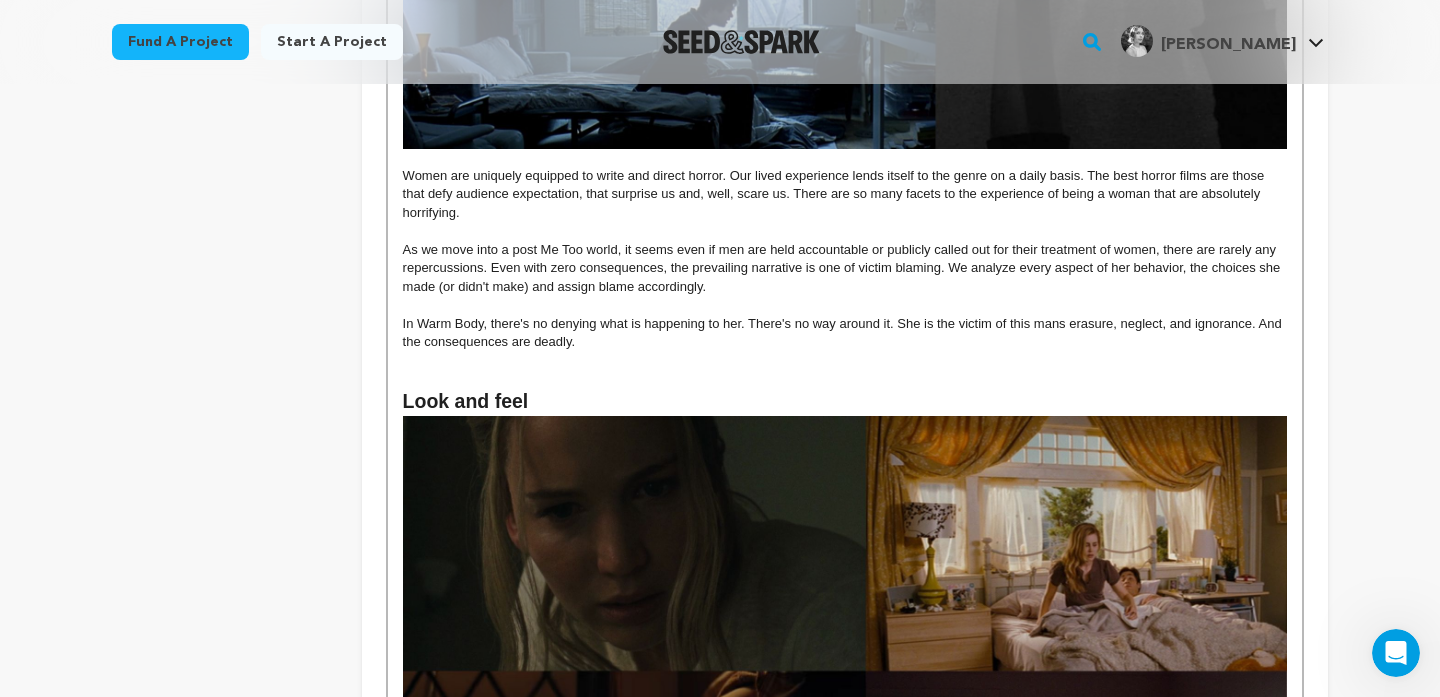 scroll, scrollTop: 0, scrollLeft: 0, axis: both 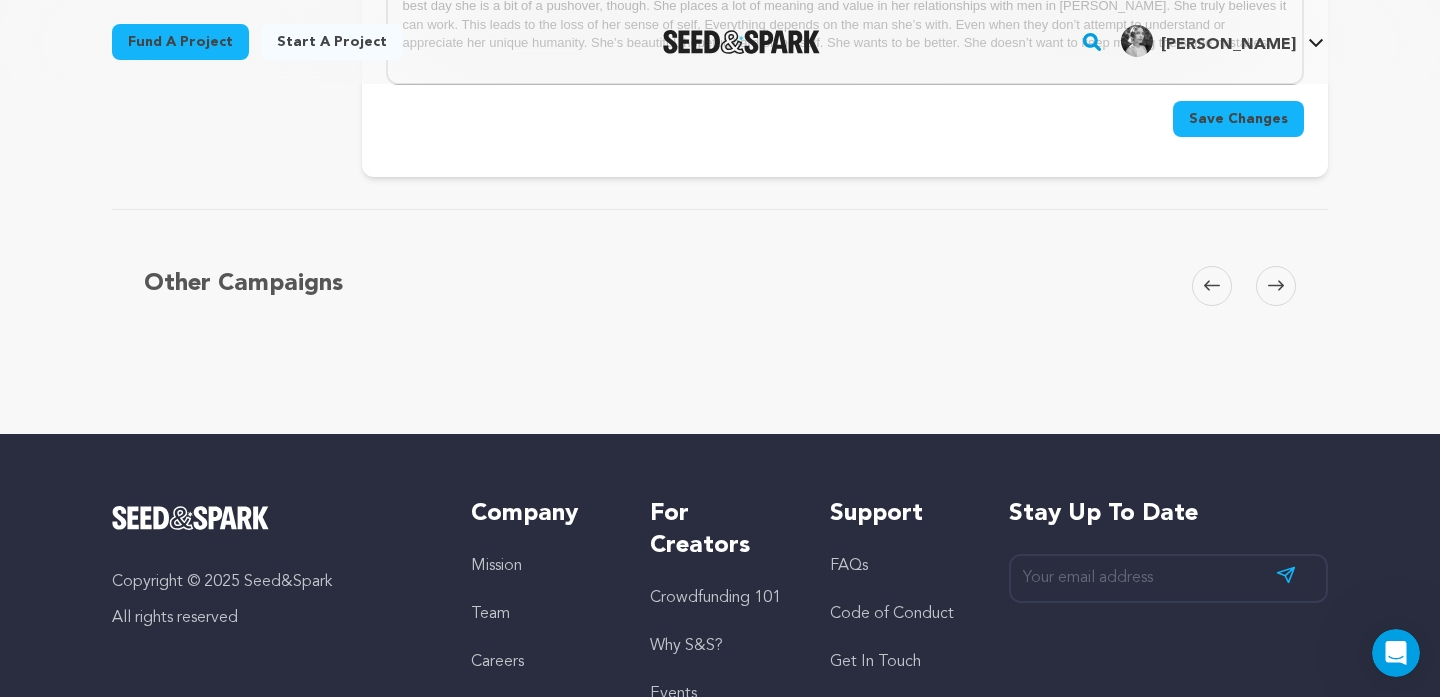 click on "Save Changes" at bounding box center [1238, 119] 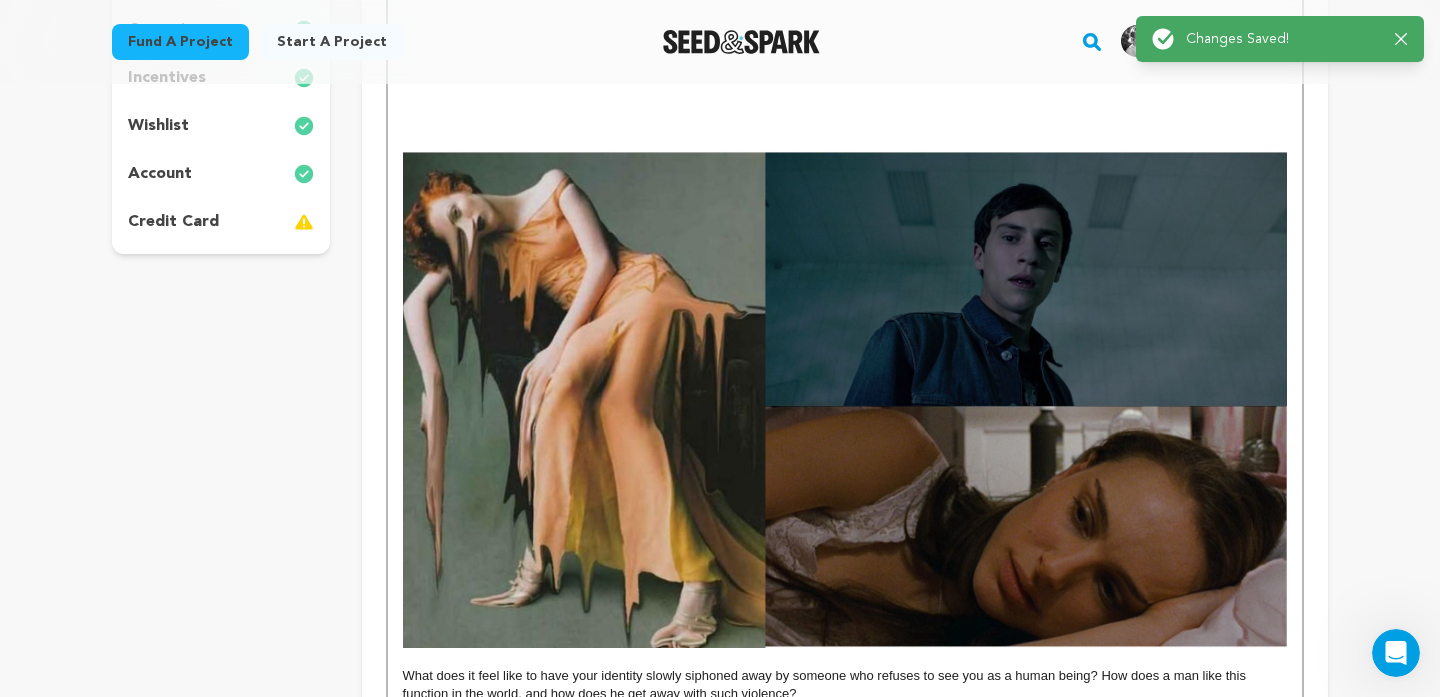 scroll, scrollTop: 0, scrollLeft: 0, axis: both 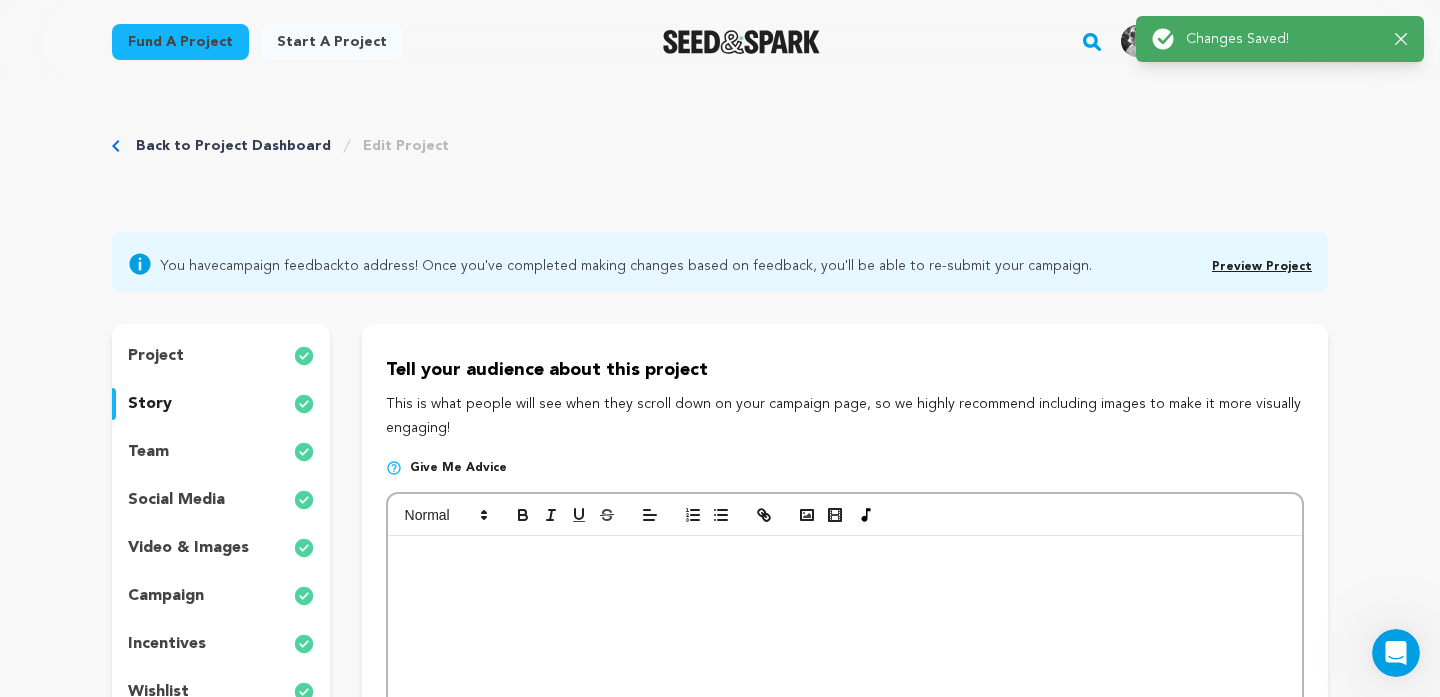 click on "Preview Project" at bounding box center [1262, 264] 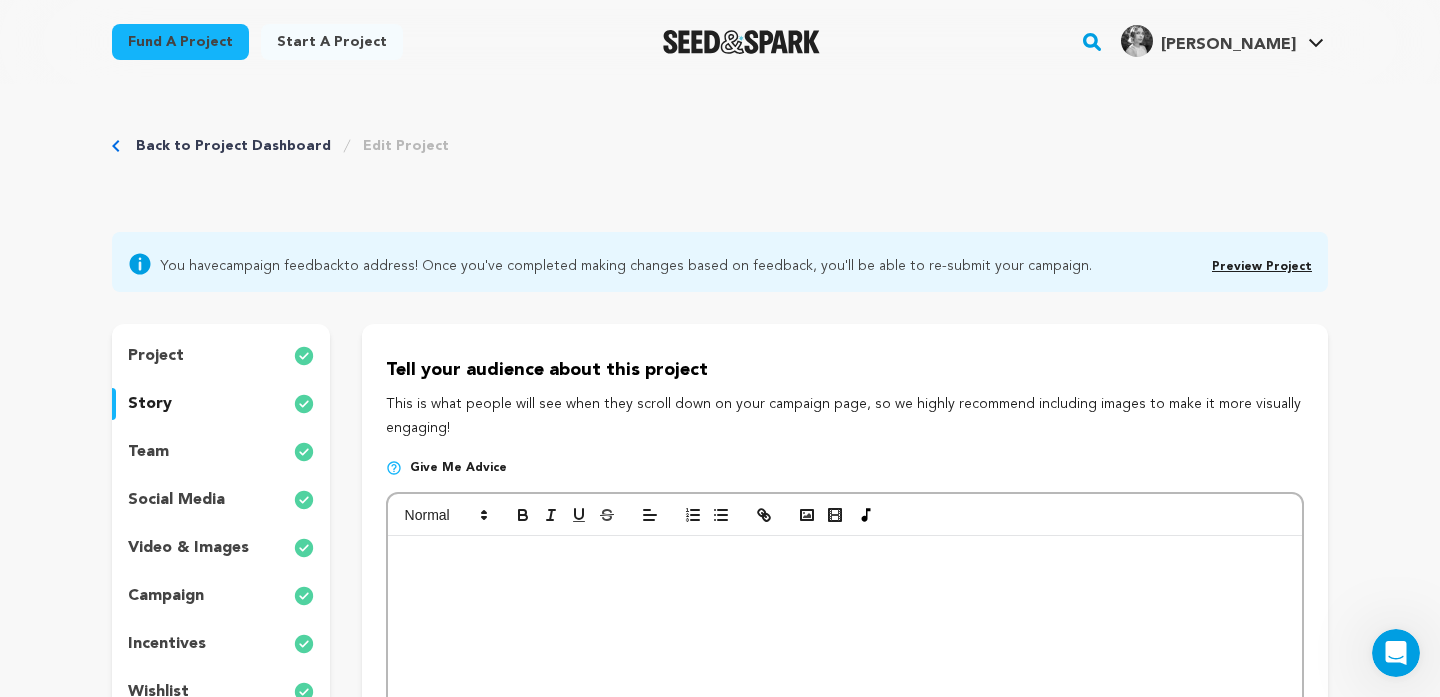 click on "Preview Project" at bounding box center (1262, 267) 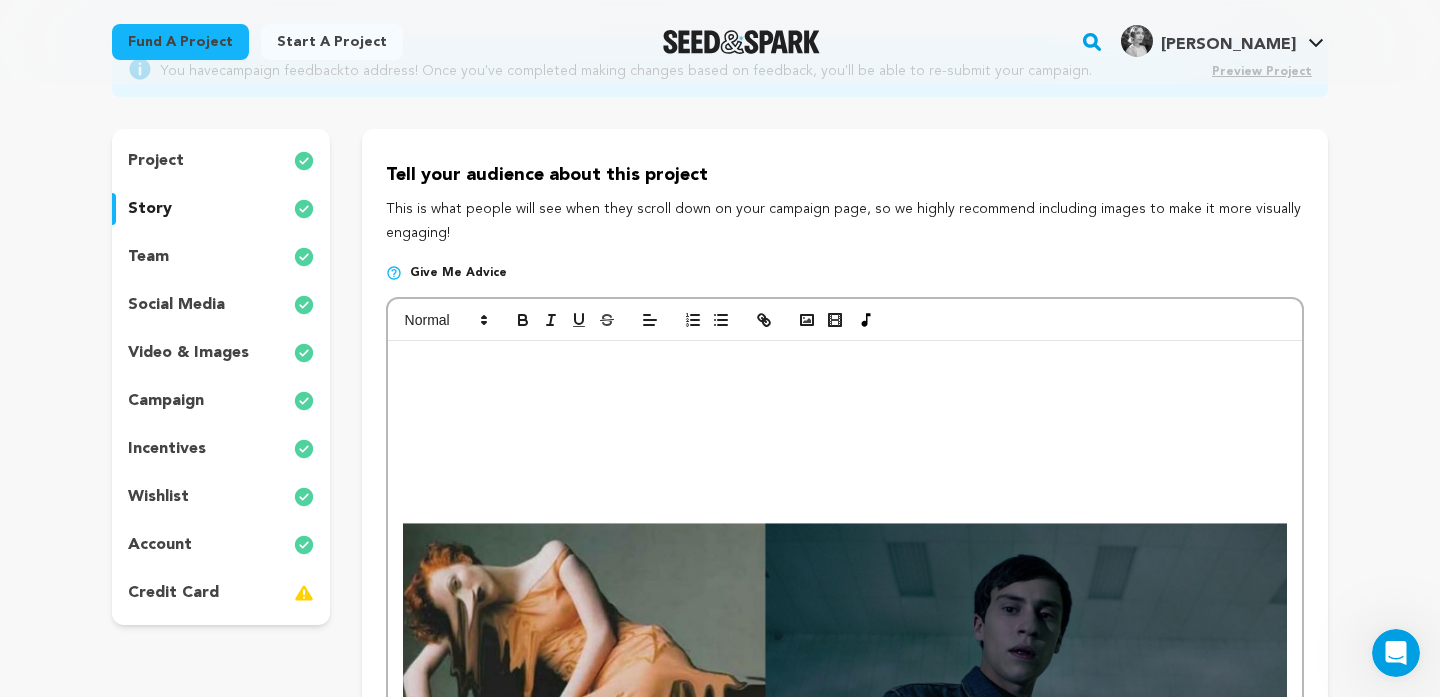 scroll, scrollTop: 210, scrollLeft: 0, axis: vertical 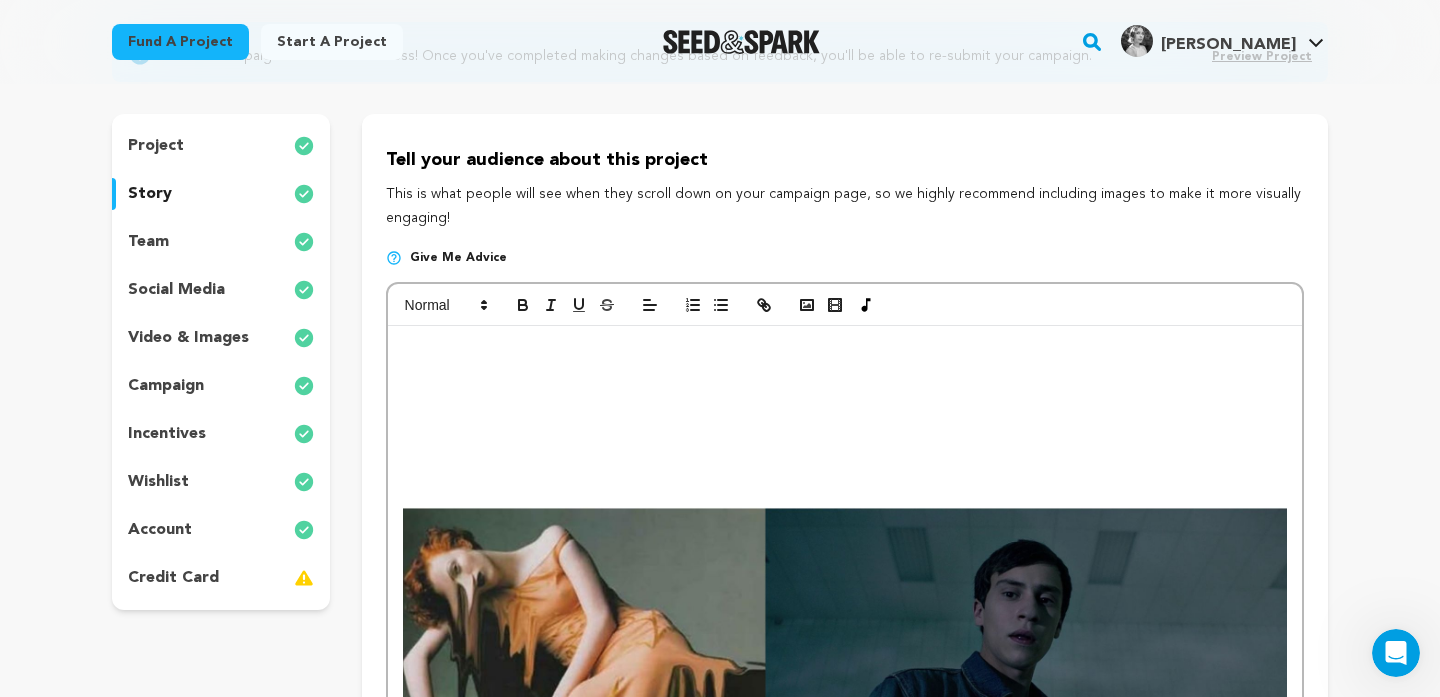 click on "What does it feel like to have your identity slowly siphoned away by someone who refuses to see you as a human being? How does a man like this function in the world, and how does he get away with such violence?  After spending the night with her ex boyfriend and thinking they’ve reconnected, she learns he is actually still seeing the very woman he left her for. An argument ensues, leaving her frustrated, embarrassed, and eventually, stuck to his mattress. Literally. She can’t move, she can’t get up, and though he  tries , he fails to help her.  She invested so much of herself into a relationship with a man who refused to see her holistically. He only values her up to the point at which he stops benefitting from her existence. This leads the woman to be totally consumed by him. She loses any sense of autonomy and is ultimately sucked into his mattress, never to be seen again.  Does he feel remorse, or just relief? Warm Body is about the 'nice guys' who are actually monsters. Why me? Why now? Characters" at bounding box center (845, 2333) 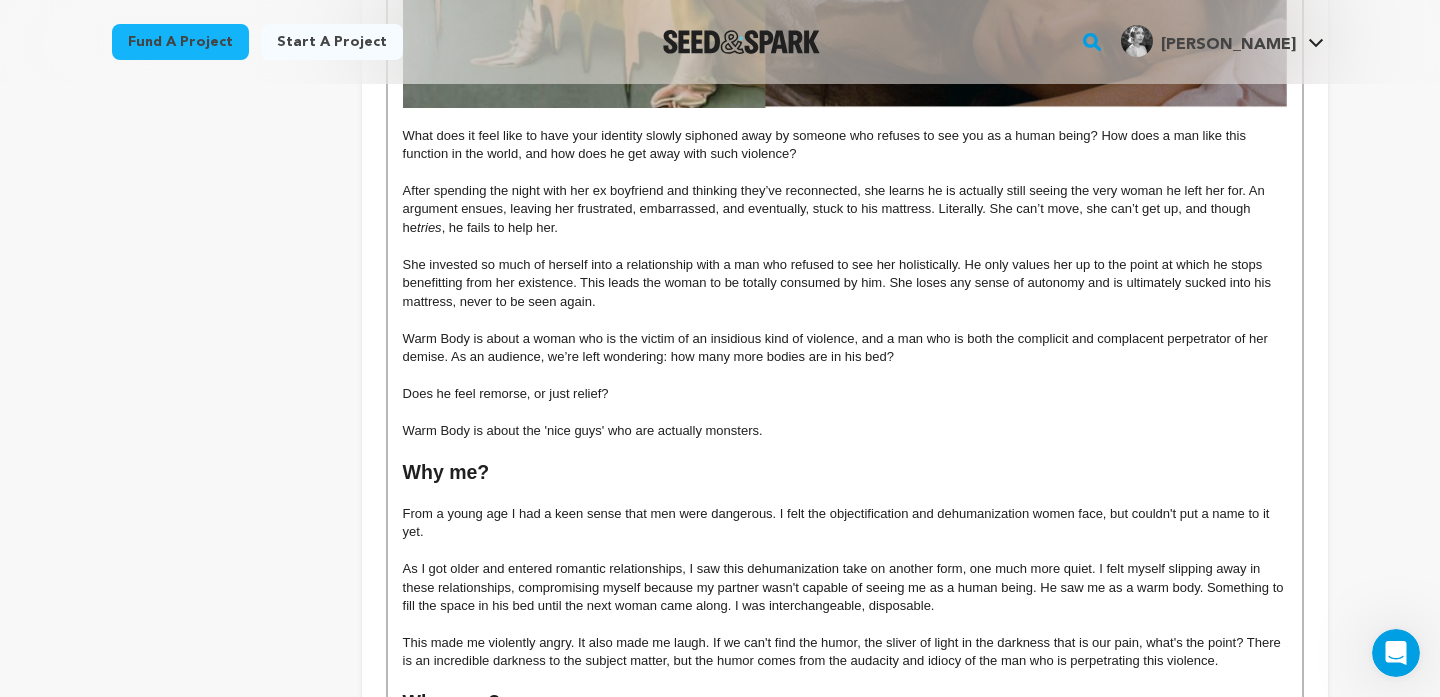 scroll, scrollTop: 985, scrollLeft: 0, axis: vertical 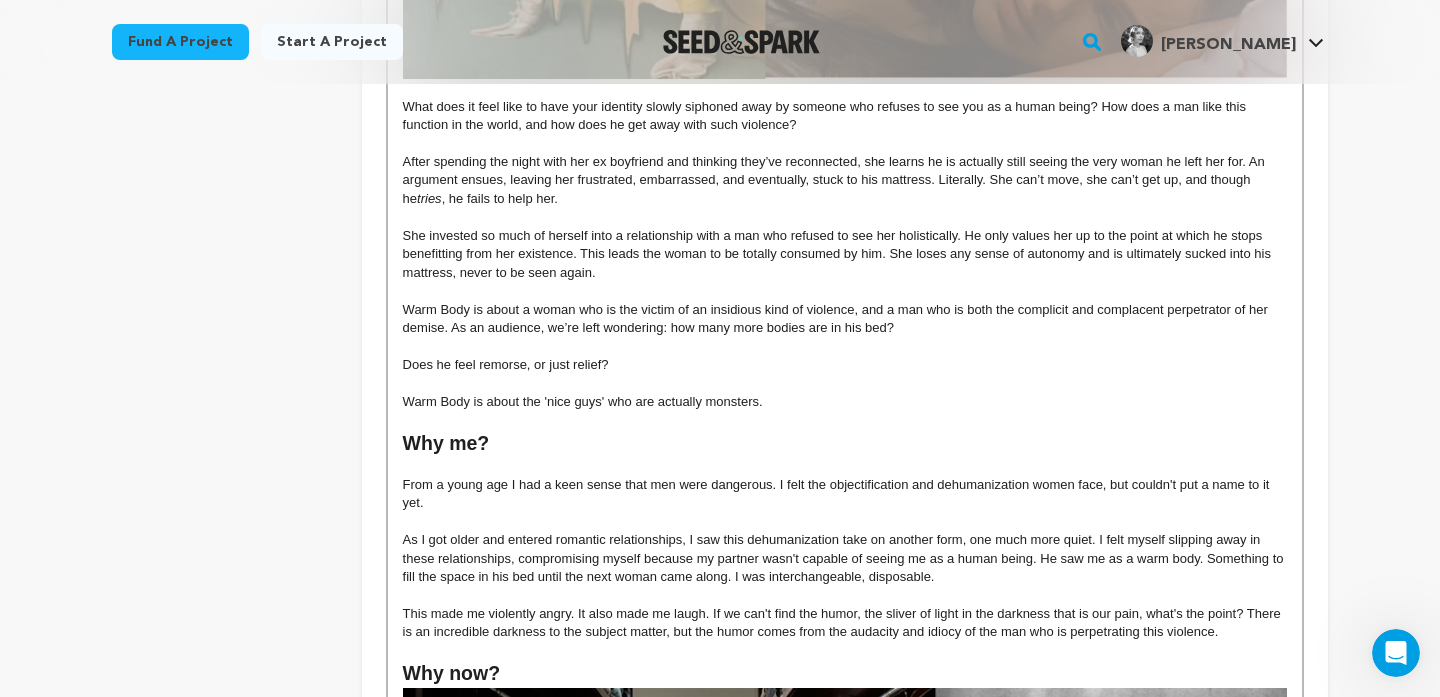 click on "She invested so much of herself into a relationship with a man who refused to see her holistically. He only values her up to the point at which he stops benefitting from her existence. This leads the woman to be totally consumed by him. She loses any sense of autonomy and is ultimately sucked into his mattress, never to be seen again." at bounding box center [845, 254] 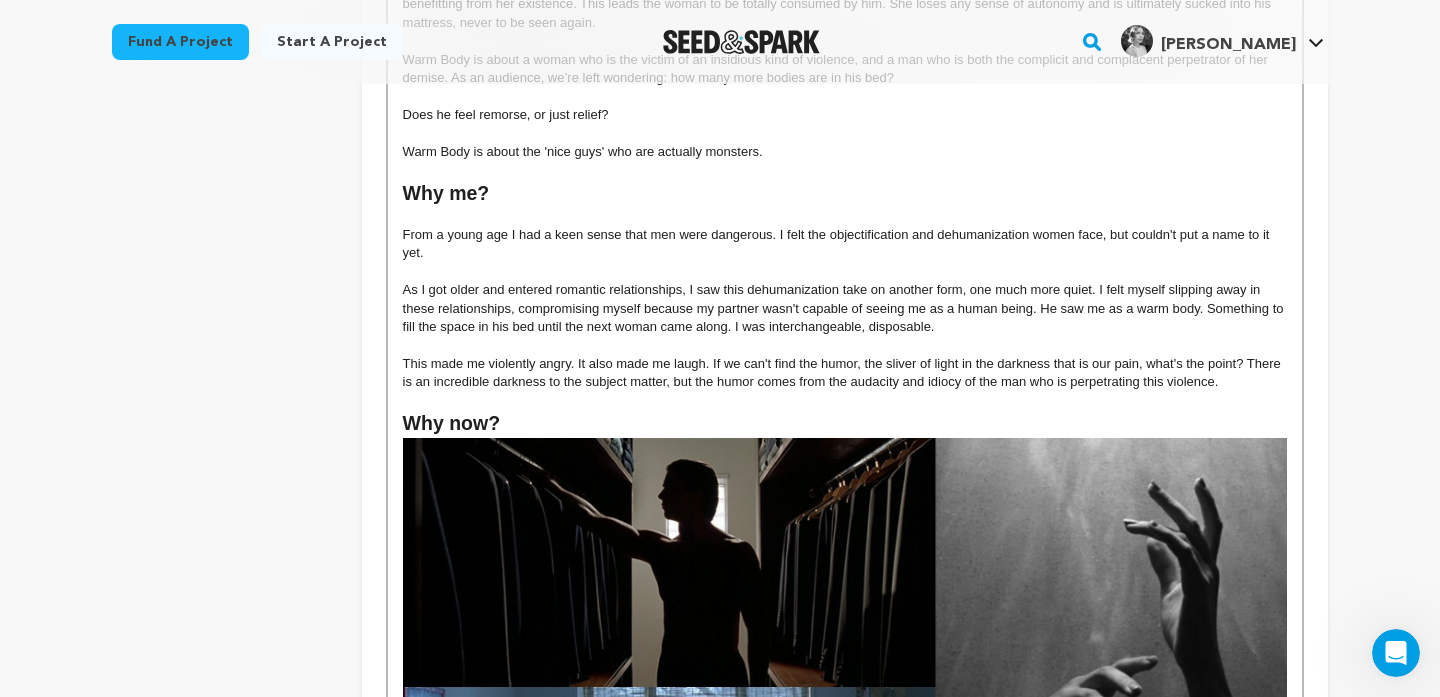 scroll, scrollTop: 1240, scrollLeft: 0, axis: vertical 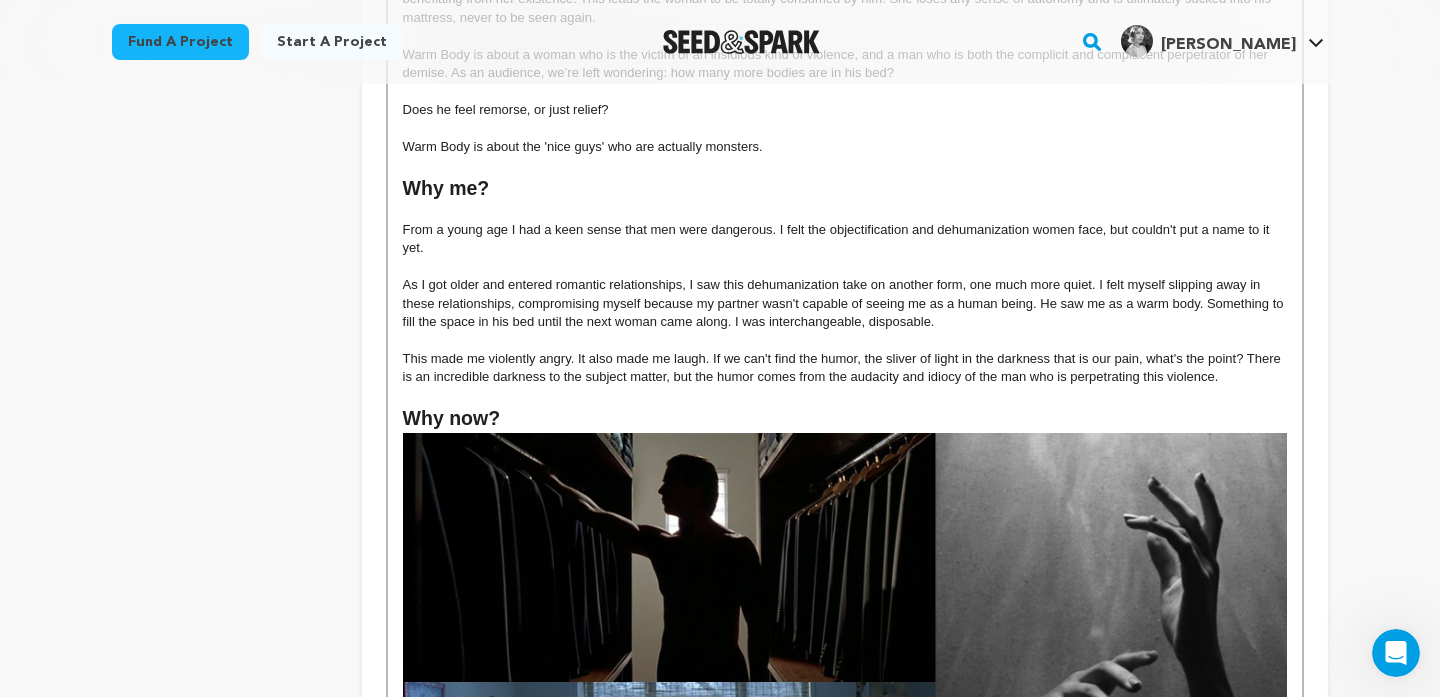 click at bounding box center [845, 211] 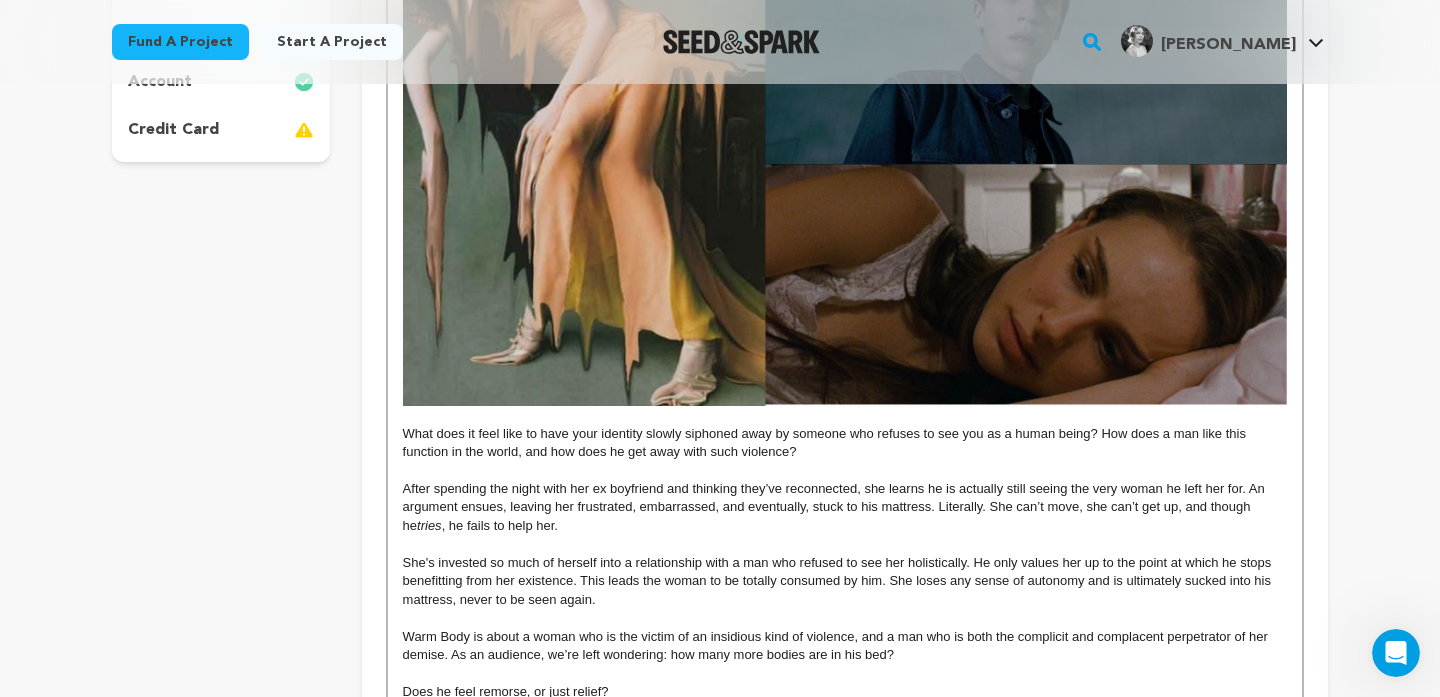 scroll, scrollTop: 1259, scrollLeft: 0, axis: vertical 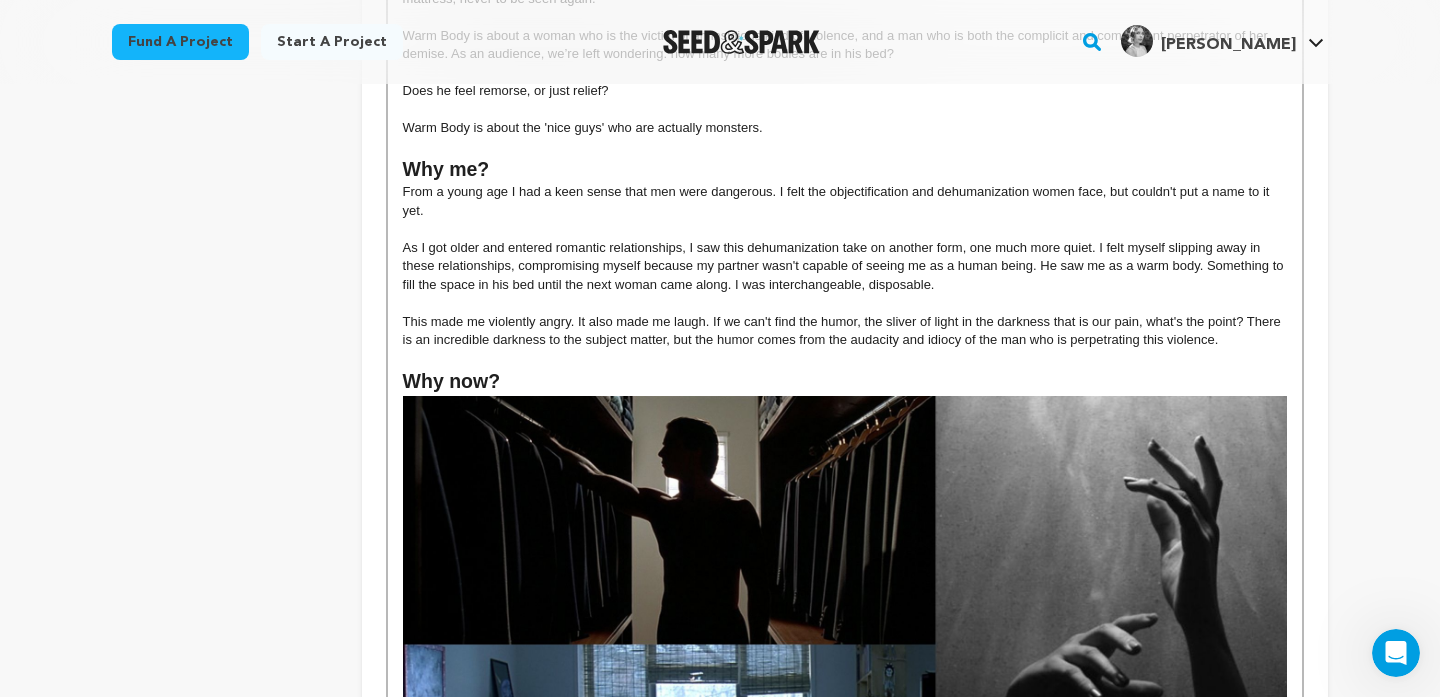 click on "From a young age I had a keen sense that men were dangerous. I felt the objectification and dehumanization women face, but couldn't put a name to it yet." at bounding box center (845, 201) 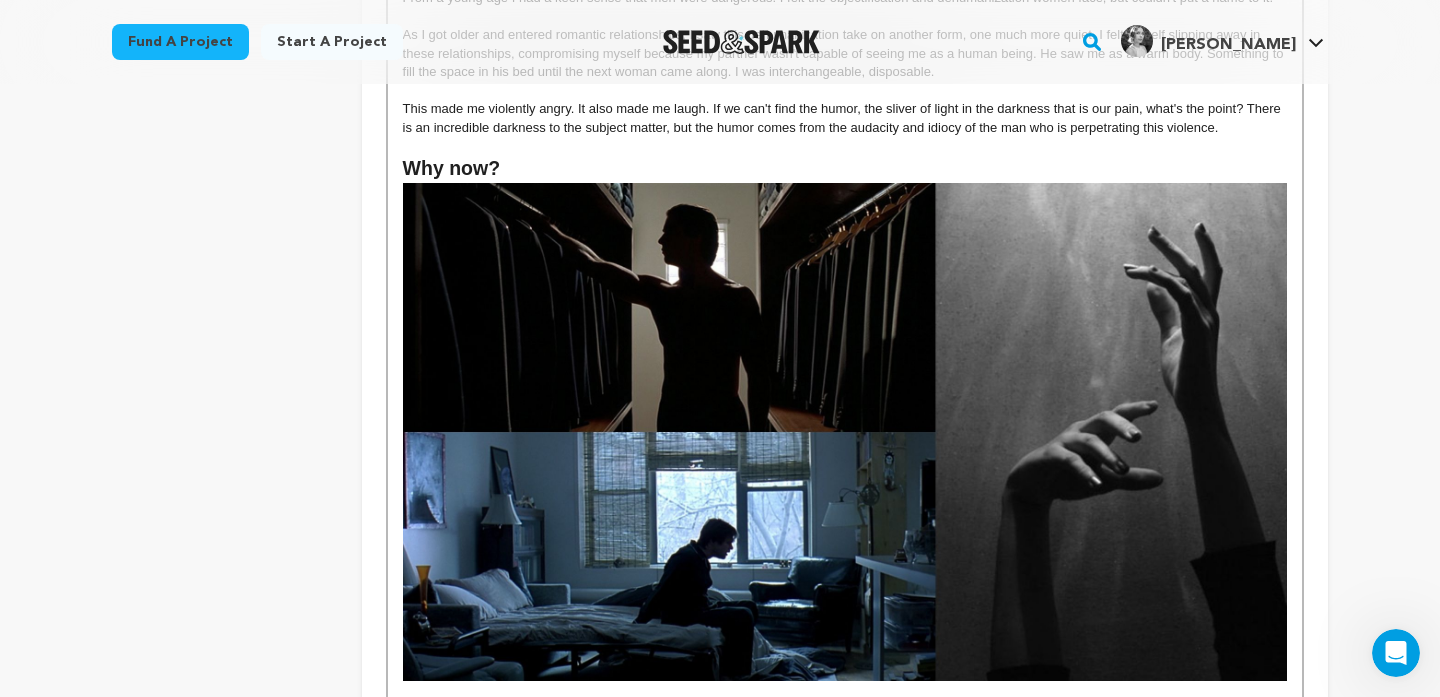 scroll, scrollTop: 1459, scrollLeft: 0, axis: vertical 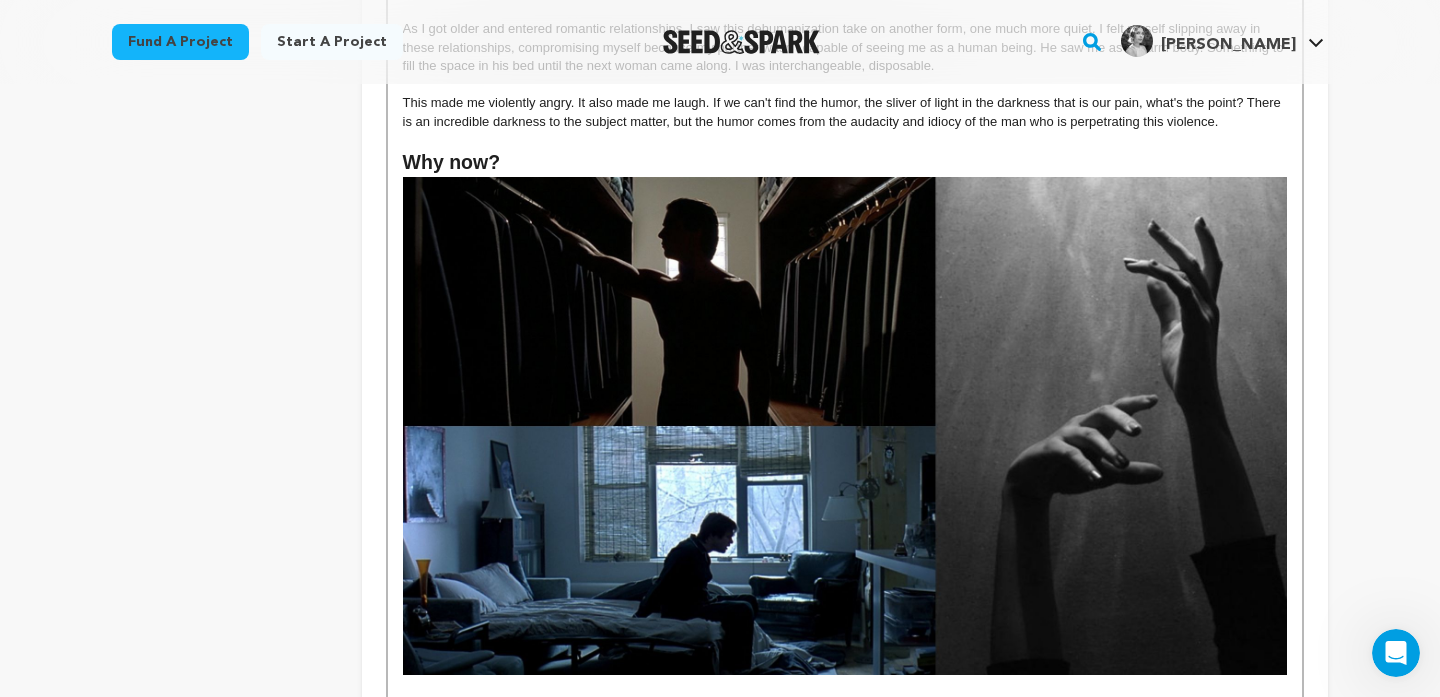 click on "This made me violently angry. It also made me laugh. If we can't find the humor, the sliver of light in the darkness that is our pain, what's the point? There is an incredible darkness to the subject matter, but the humor comes from the audacity and idiocy of the man who is perpetrating this violence." at bounding box center [845, 112] 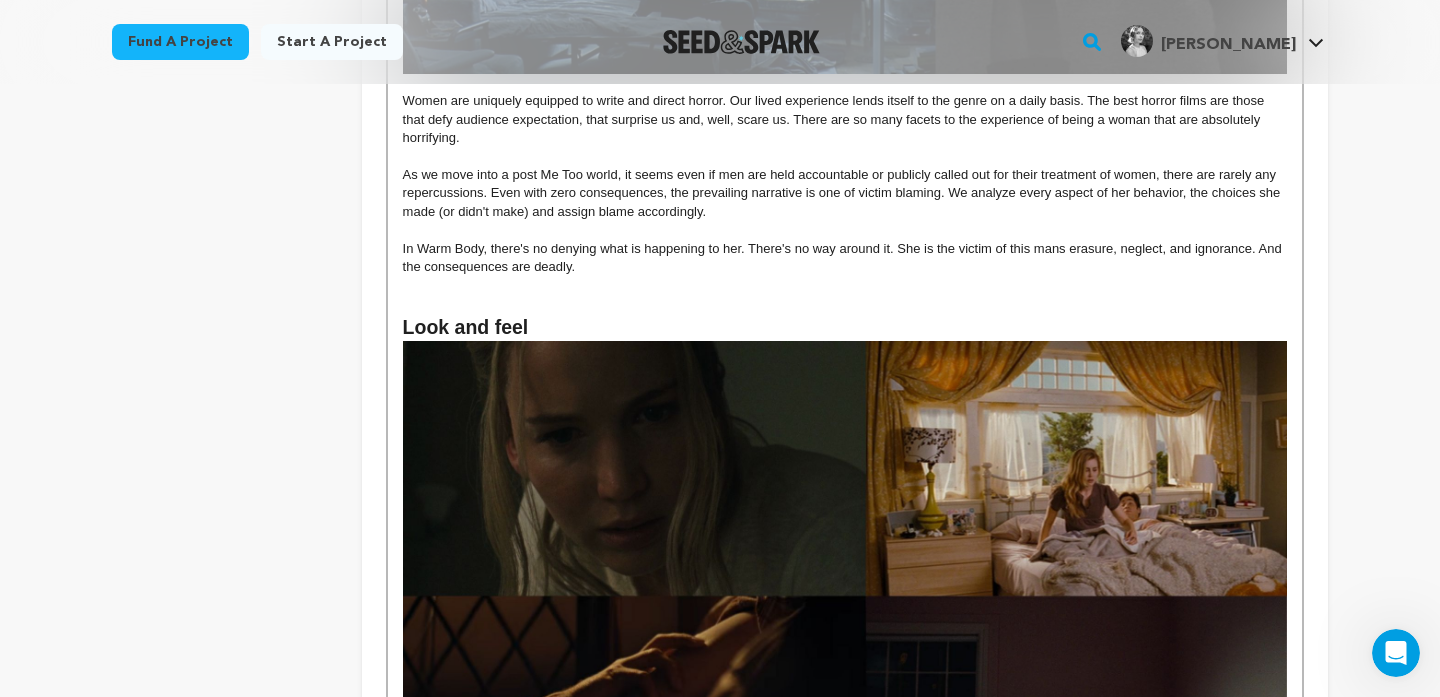 scroll, scrollTop: 2067, scrollLeft: 0, axis: vertical 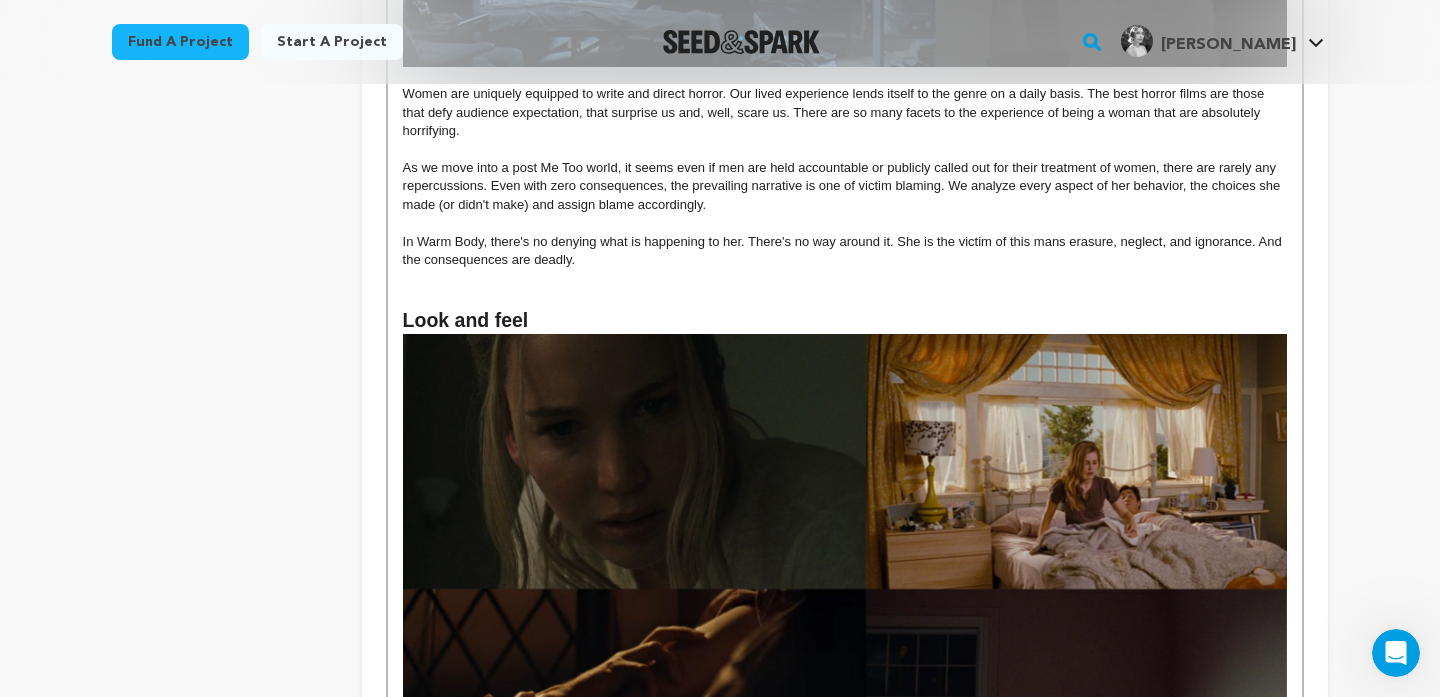 click on "Women are uniquely equipped to write and direct horror. Our lived experience lends itself to the genre on a daily basis. The best horror films are those that defy audience expectation, that surprise us and, well, scare us. There are so many facets to the experience of being a woman that are absolutely horrifying." at bounding box center (845, 112) 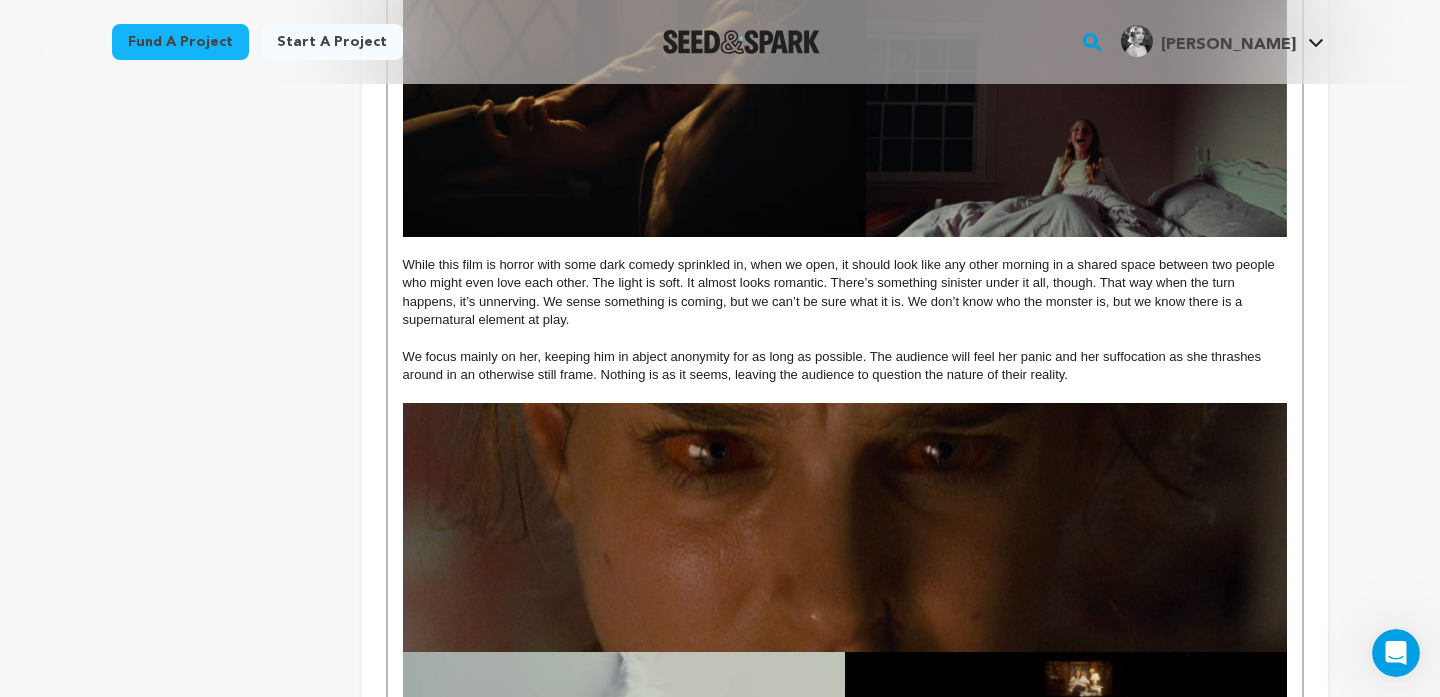 scroll, scrollTop: 2650, scrollLeft: 0, axis: vertical 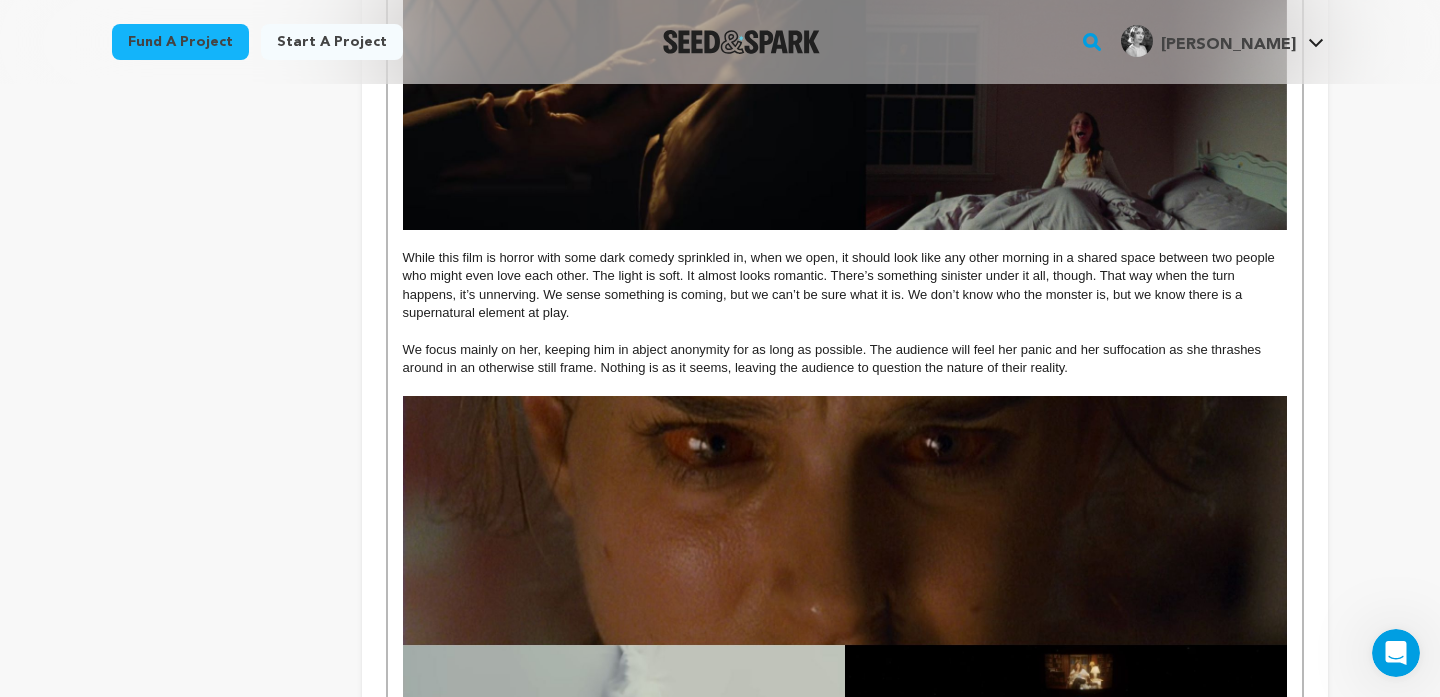 click on "While this film is horror with some dark comedy sprinkled in, when we open, it should look like any other morning in a shared space between two people who might even love each other. The light is soft. It almost looks romantic. There’s something sinister under it all, though. That way when the turn happens, it’s unnerving. We sense something is coming, but we can’t be sure what it is. We don’t know who the monster is, but we know there is a supernatural element at play." at bounding box center [845, 286] 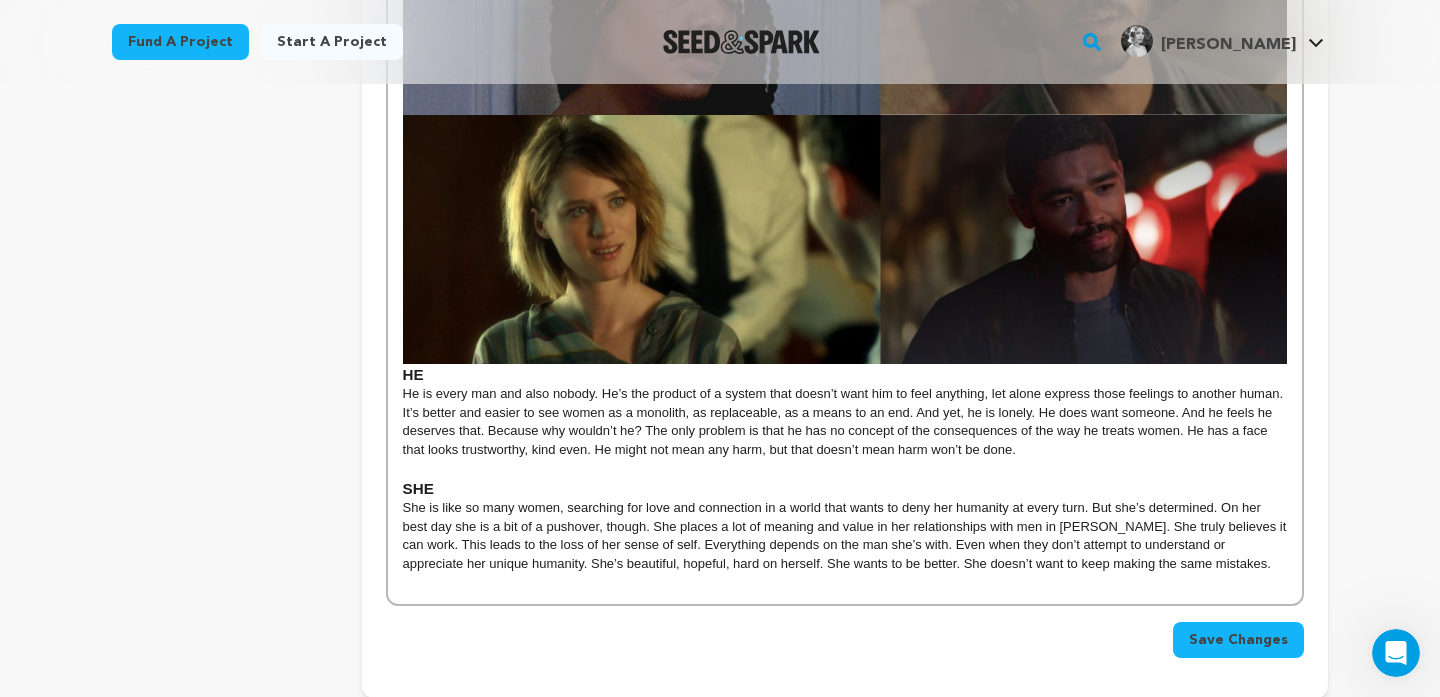scroll, scrollTop: 3762, scrollLeft: 0, axis: vertical 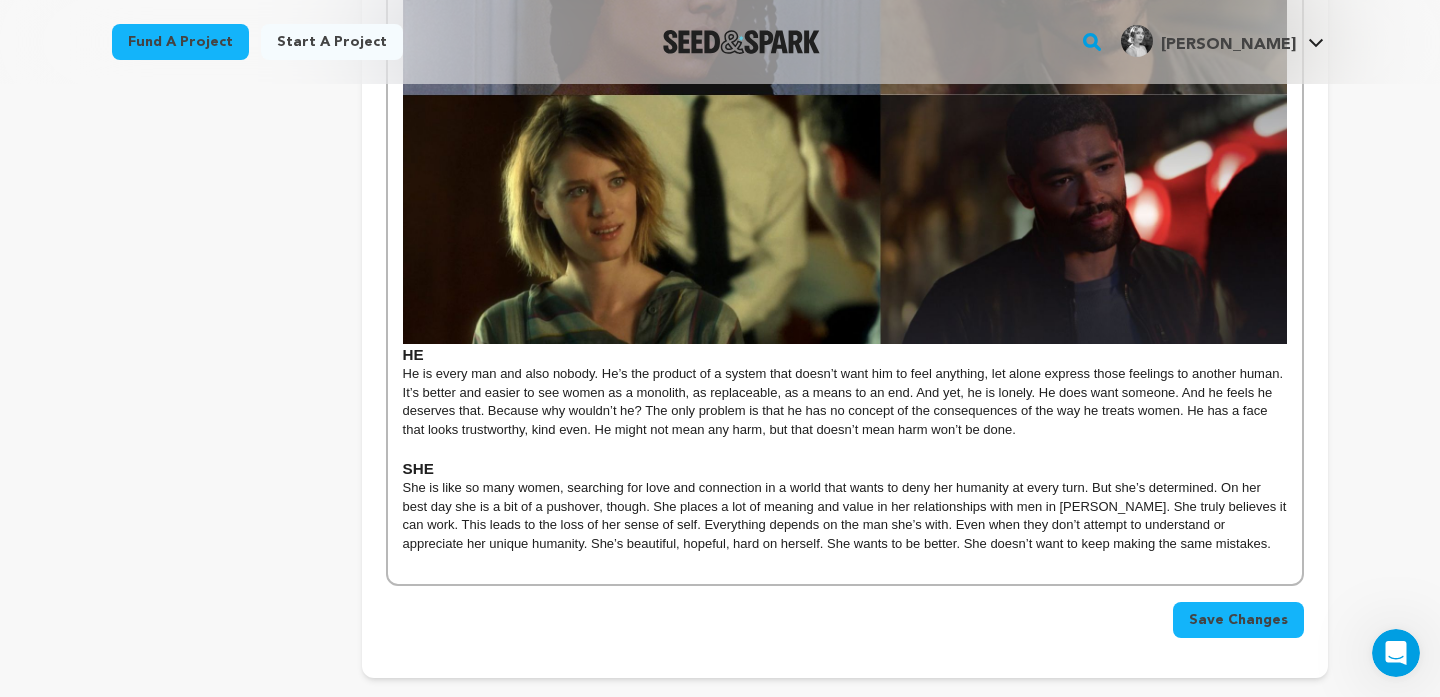 click on "Save Changes" at bounding box center [1238, 620] 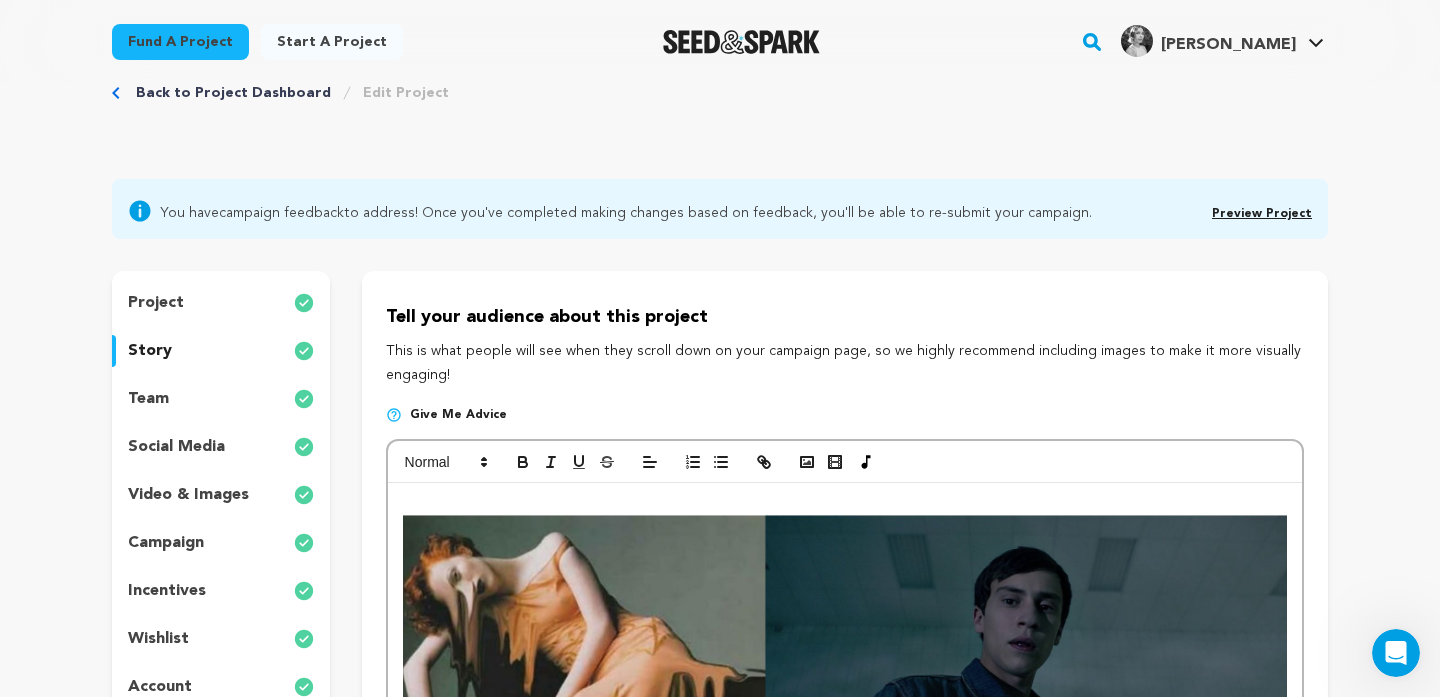 scroll, scrollTop: 85, scrollLeft: 0, axis: vertical 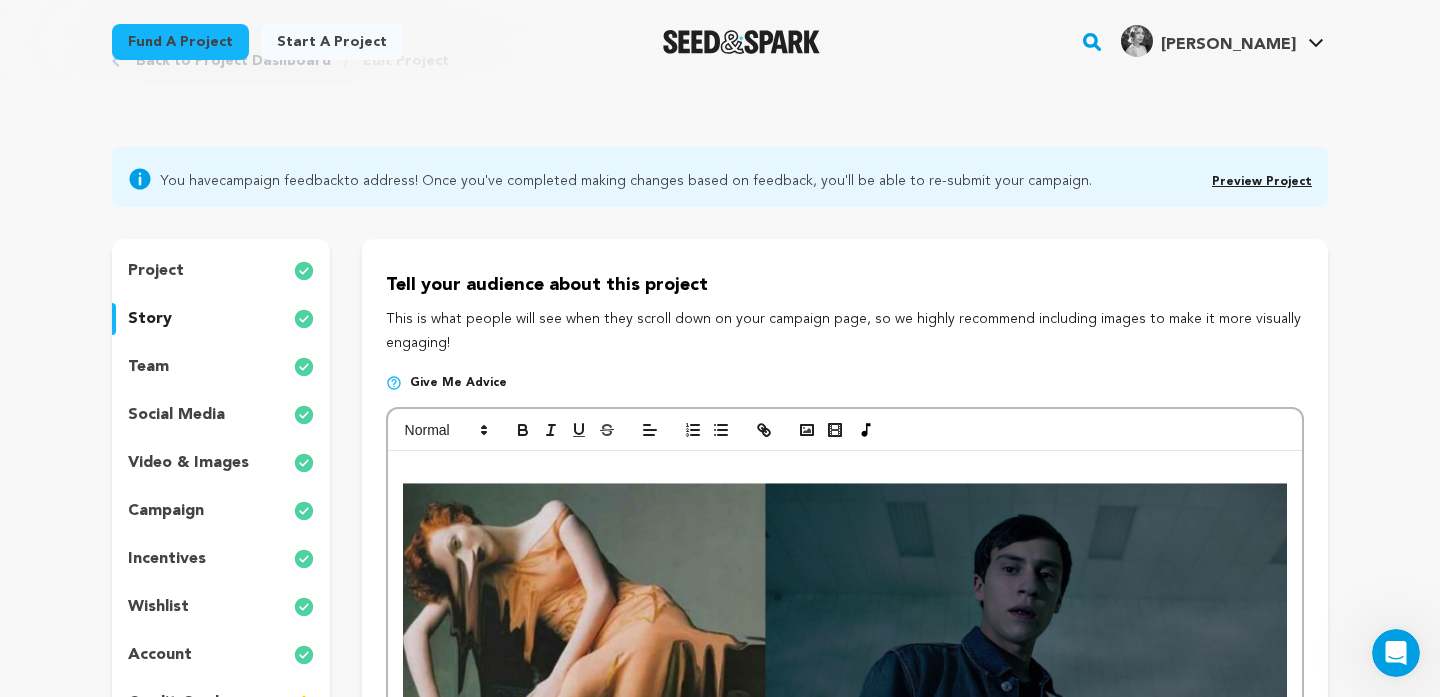 click 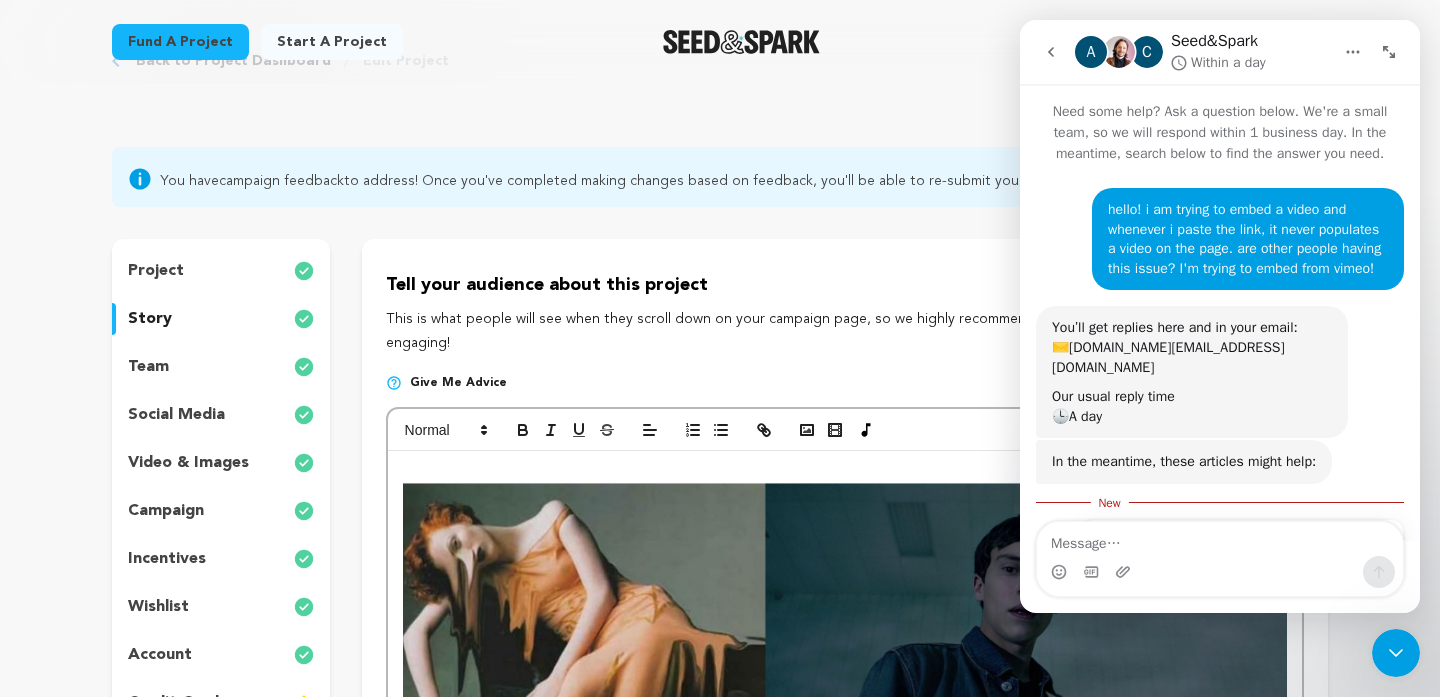 scroll, scrollTop: 0, scrollLeft: 0, axis: both 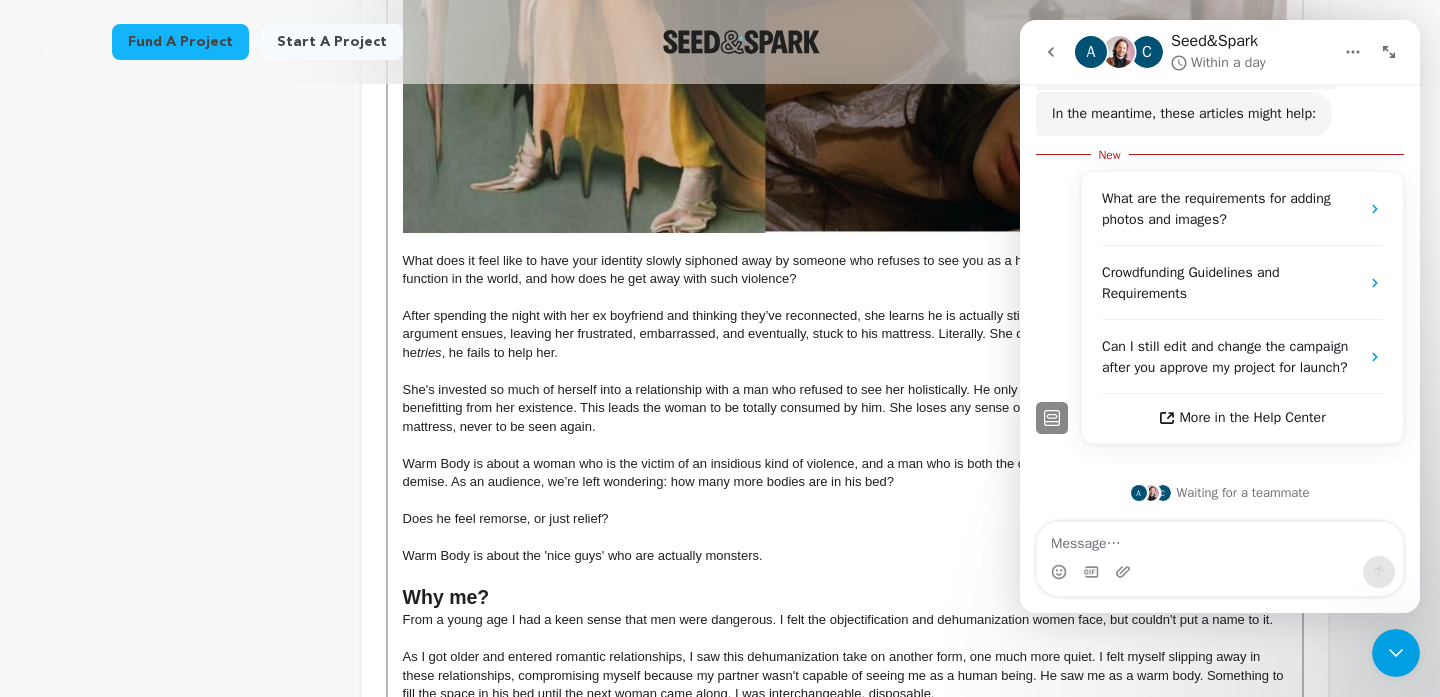 click on "A C Seed&Spark Within a day" at bounding box center [1204, 52] 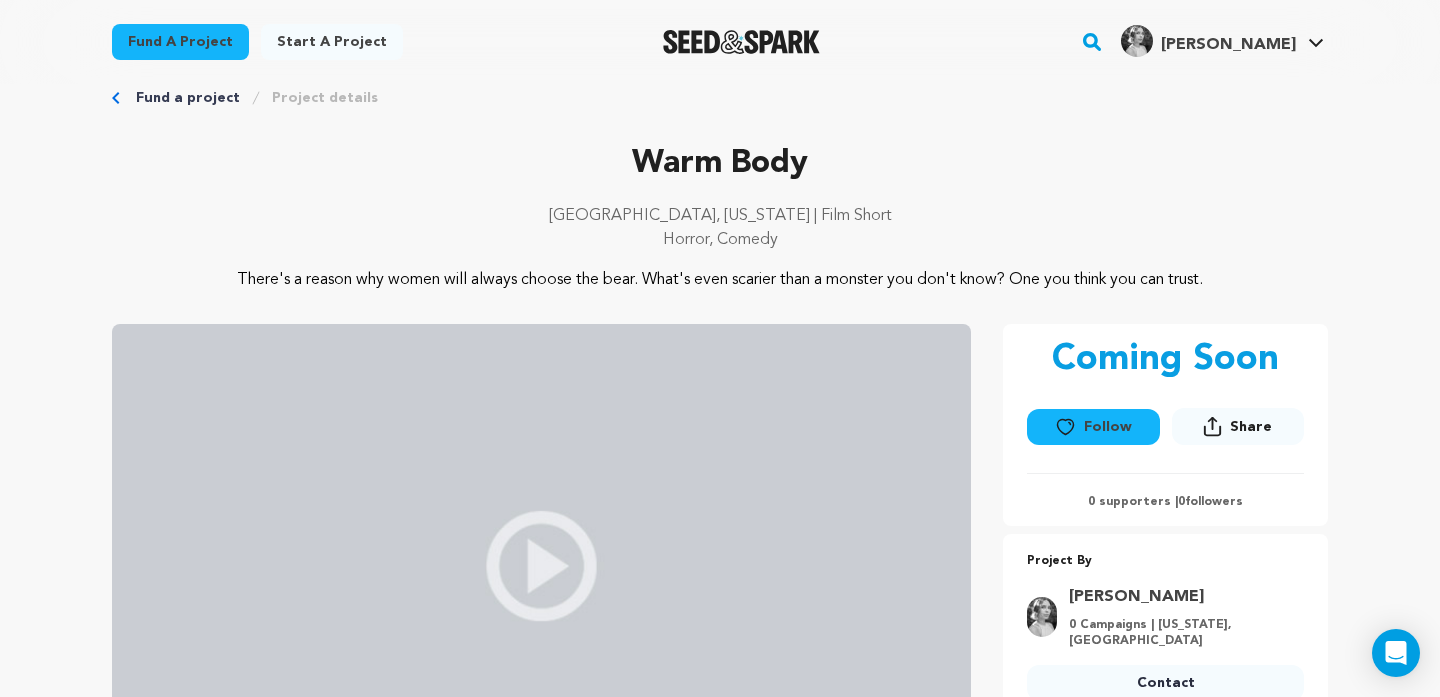 scroll, scrollTop: 0, scrollLeft: 0, axis: both 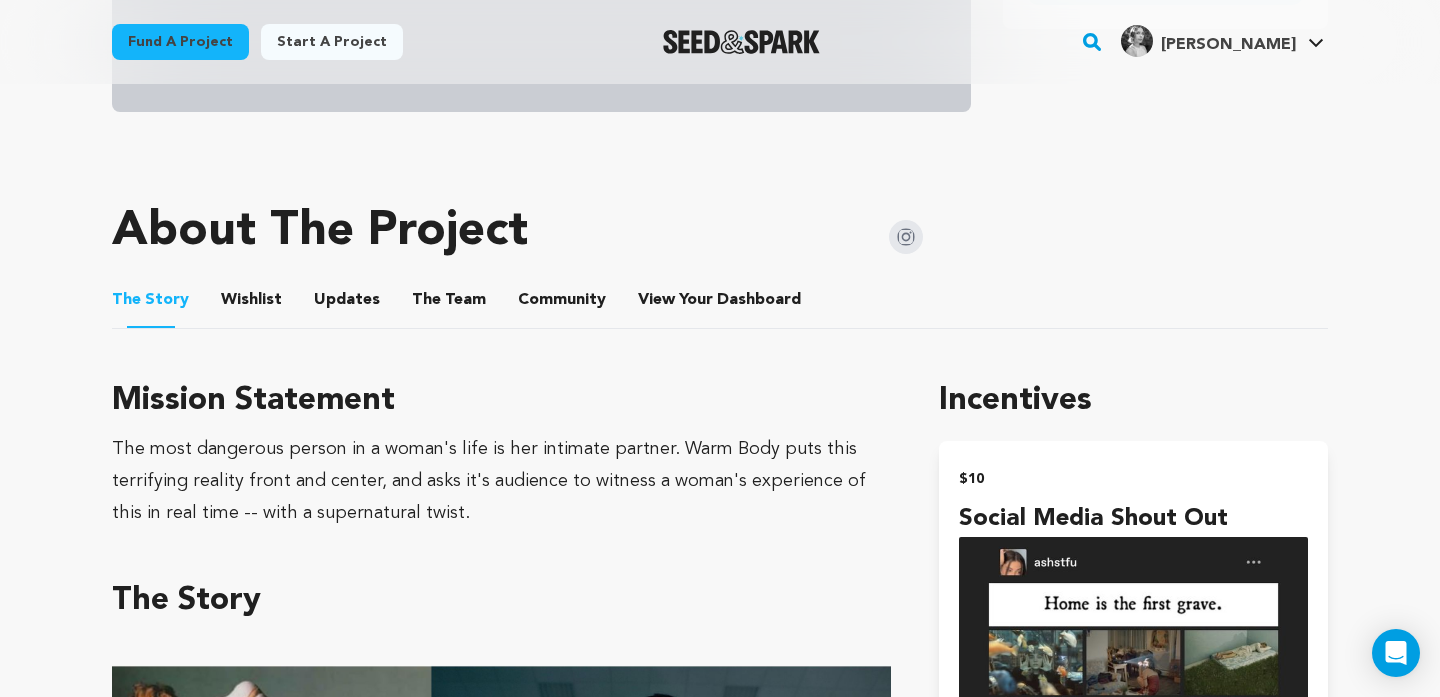 click on "Updates" at bounding box center [347, 304] 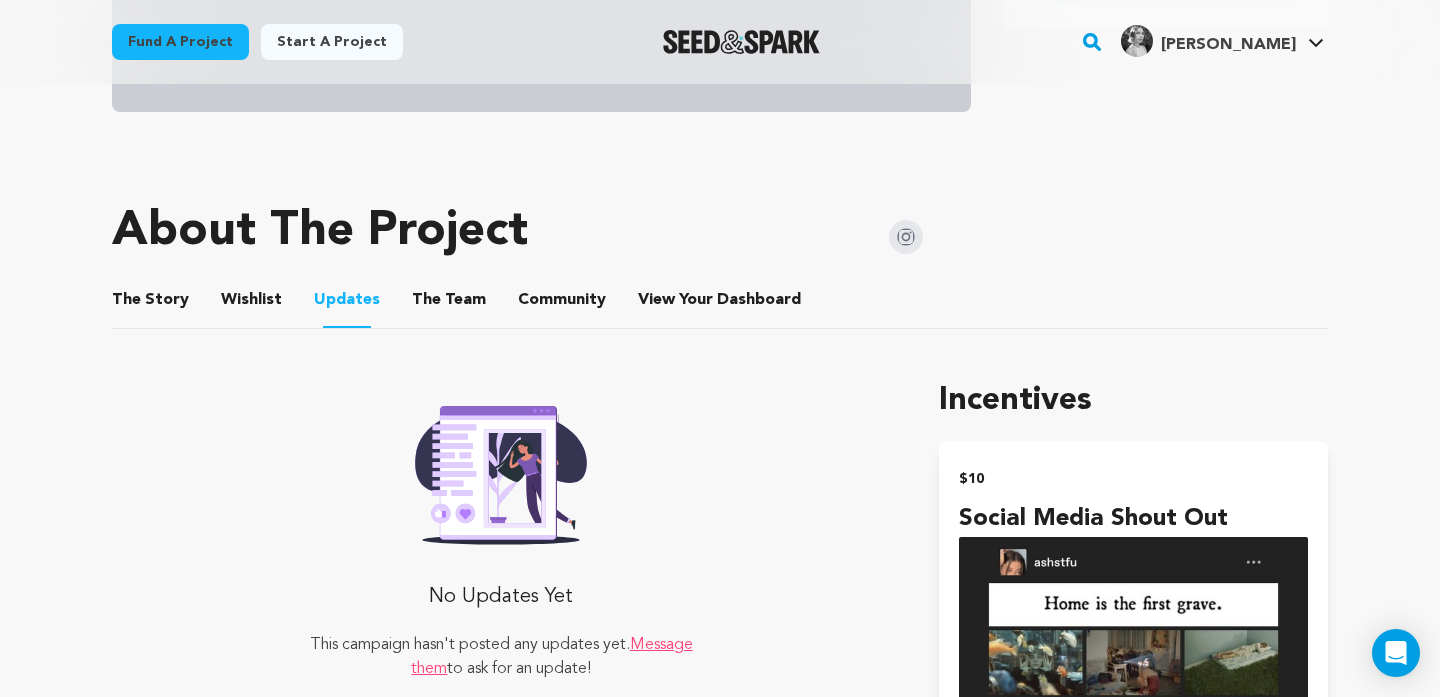 click on "The Story" at bounding box center (151, 304) 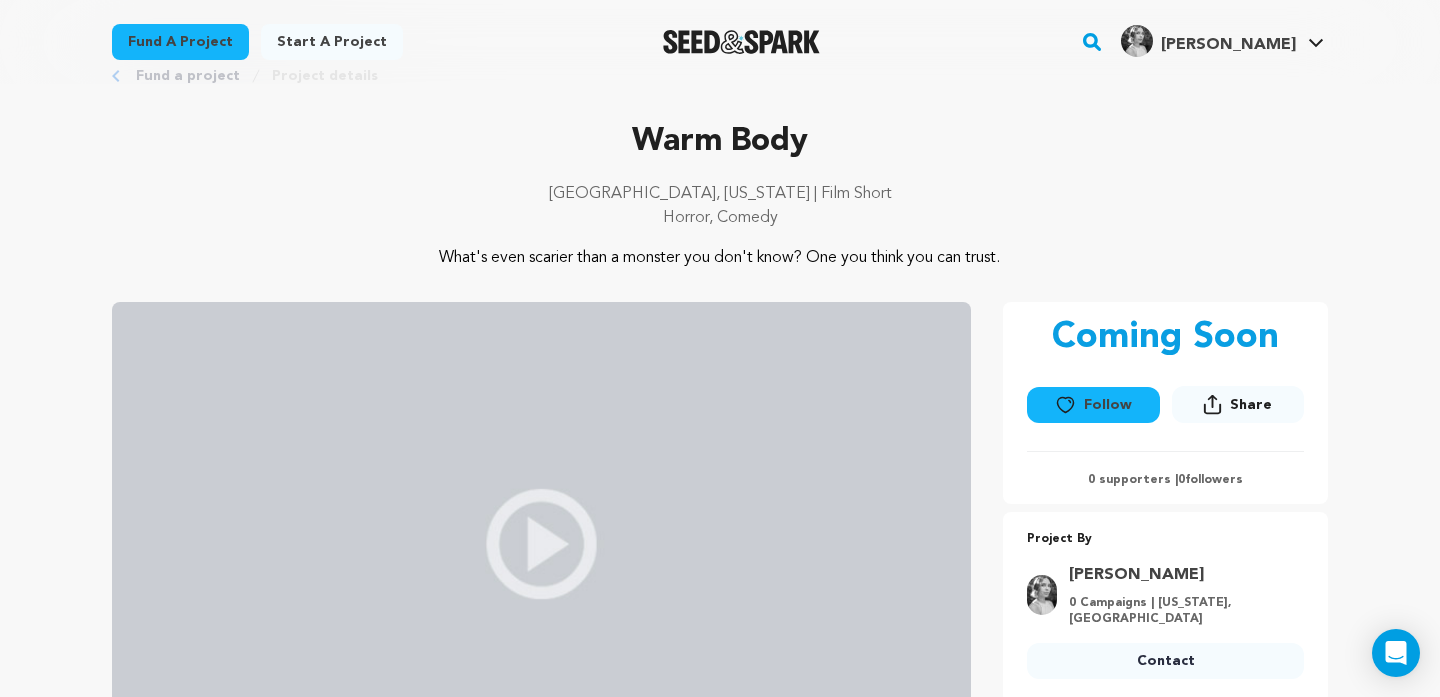 scroll, scrollTop: 0, scrollLeft: 0, axis: both 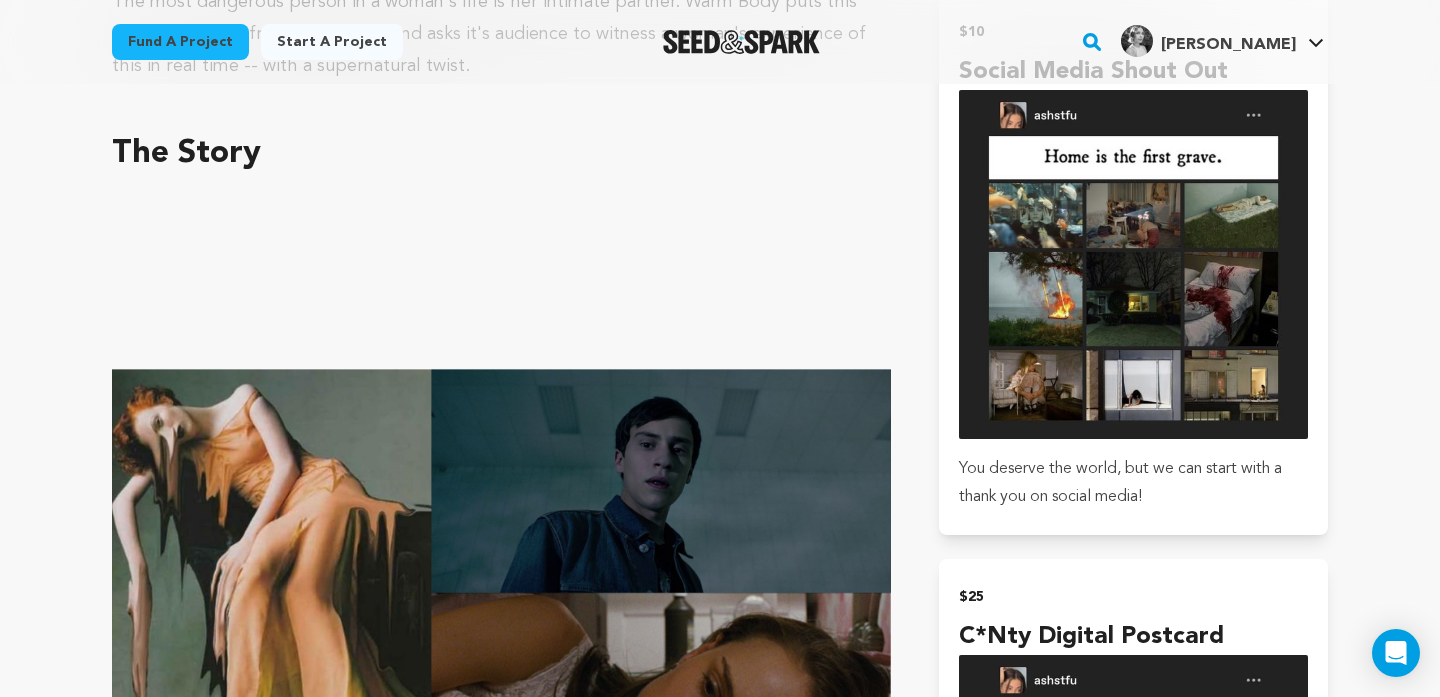 click on "What does it feel like to have your identity slowly siphoned away by someone who refuses to see you as a human being? How does a man like this function in the world, and how does he get away with such violence?  After spending the night with her ex boyfriend and thinking they’ve reconnected, she learns he is actually still seeing the very woman he left her for. An argument ensues, leaving her frustrated, embarrassed, and eventually, stuck to his mattress. Literally. She can’t move, she can’t get up, and though he  tries , he fails to help her.  She invested so much of herself into a relationship with a man who refused to see her holistically. He only values her up to the point at which he stops benefitting from her existence. This leads the woman to be totally consumed by him. She loses any sense of autonomy and is ultimately sucked into his mattress, never to be seen again.  Does he feel remorse, or just relief? Warm Body is about the 'nice guys' who are actually monsters. Why me?" at bounding box center [501, 2792] 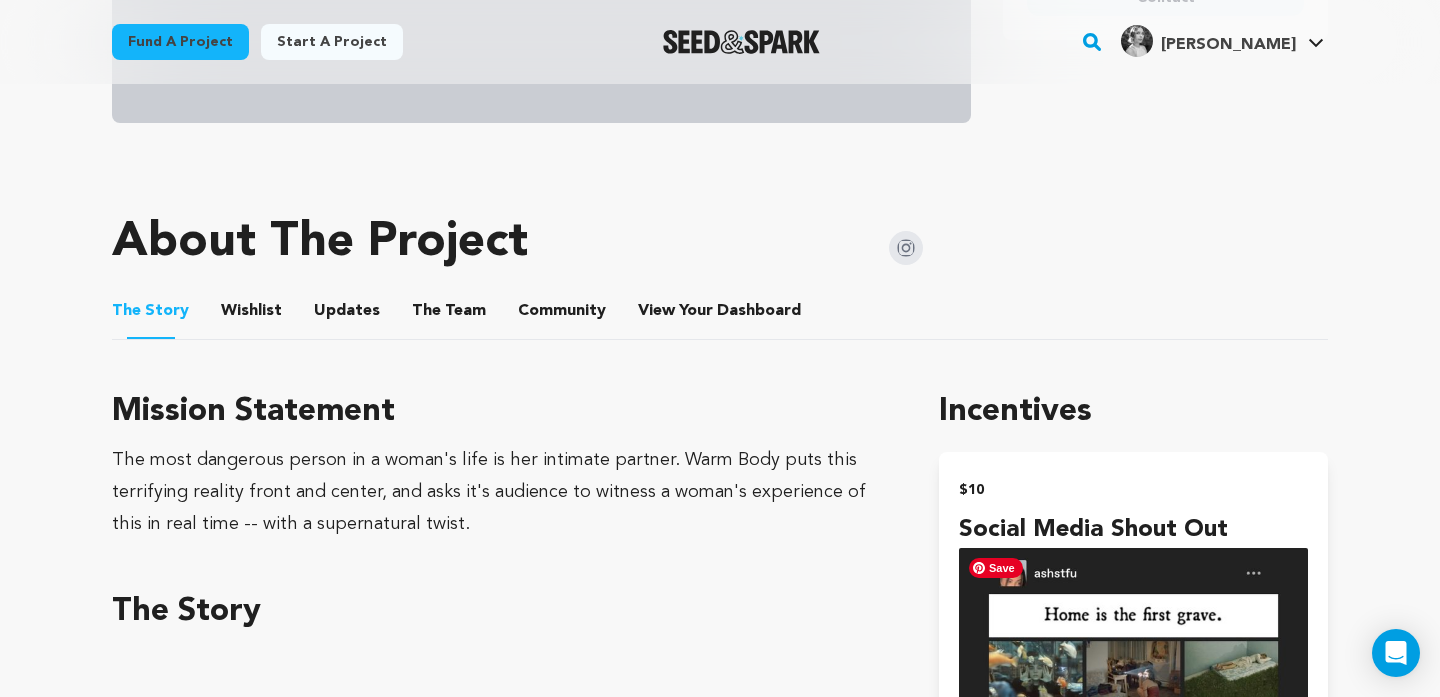 scroll, scrollTop: 686, scrollLeft: 0, axis: vertical 